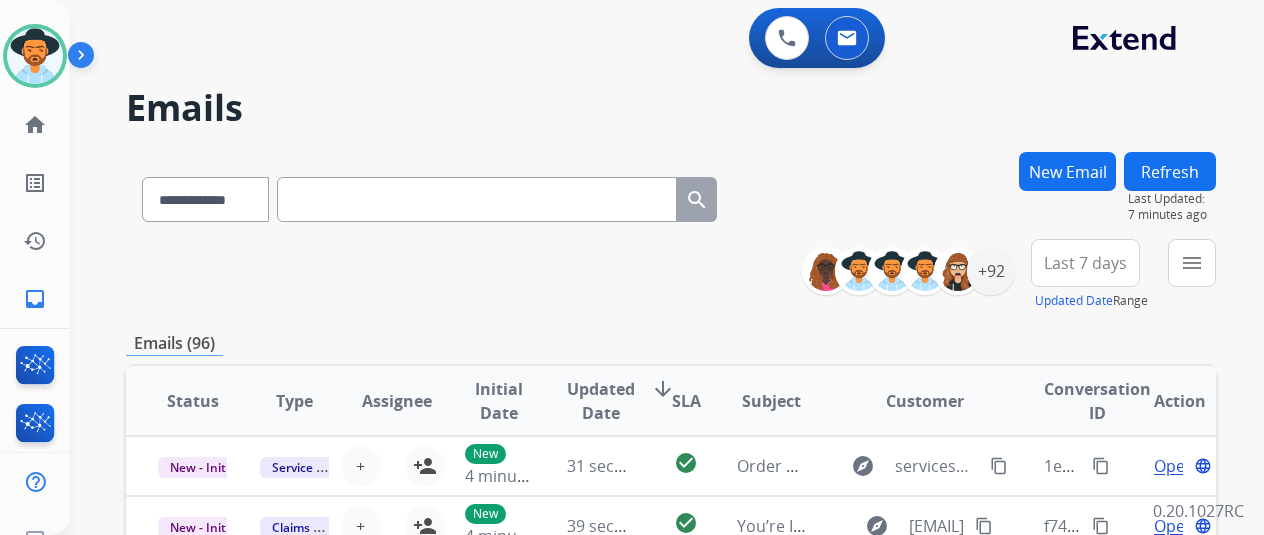 scroll, scrollTop: 0, scrollLeft: 0, axis: both 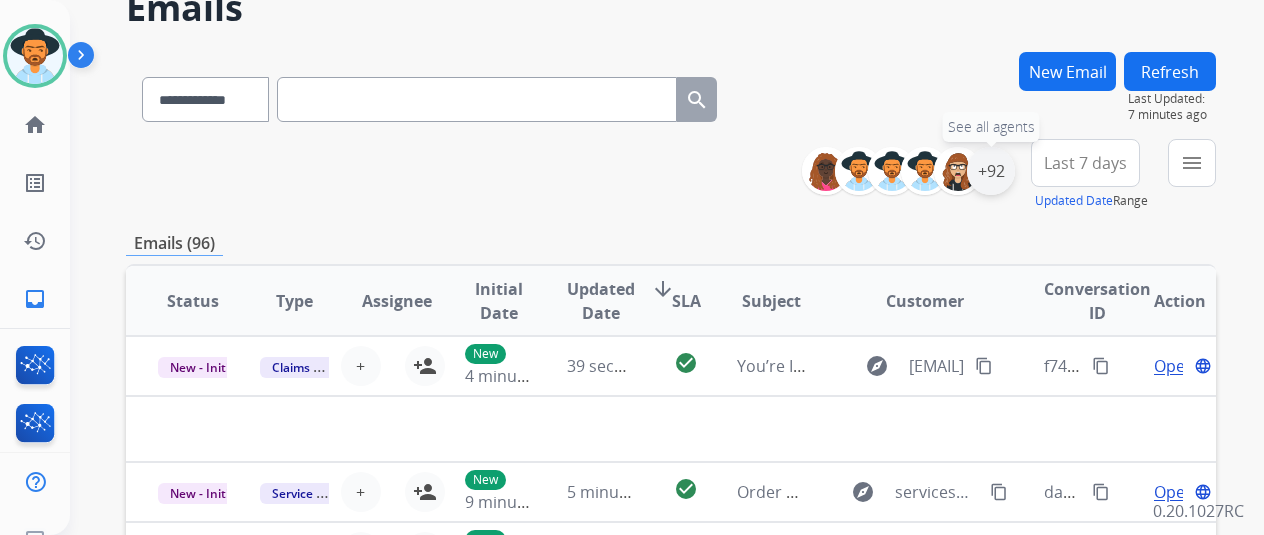 click on "+92" at bounding box center (991, 171) 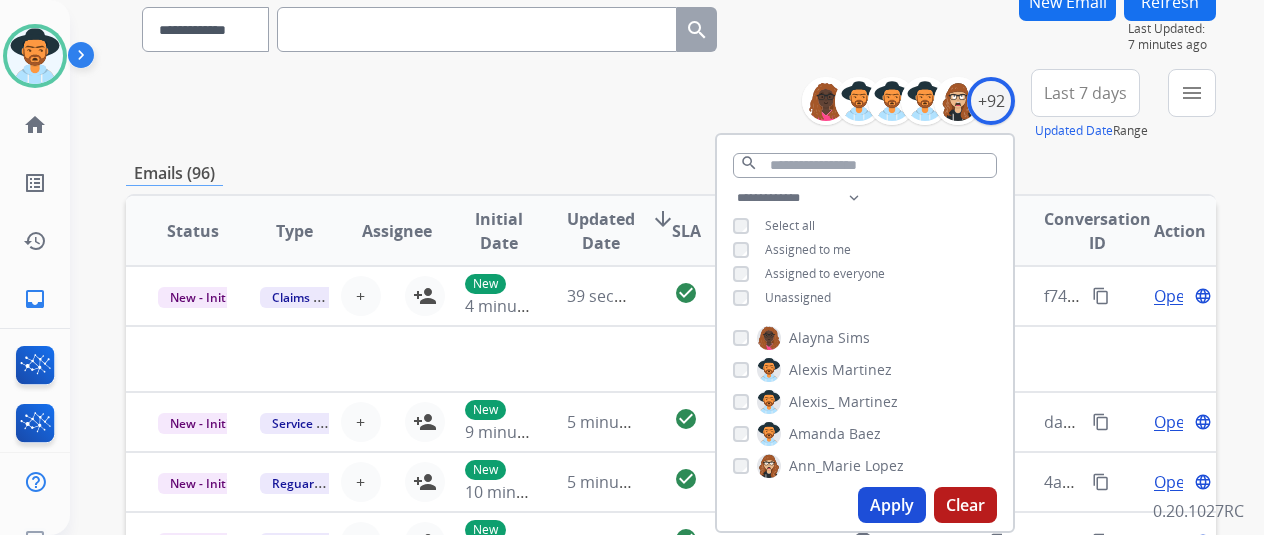 scroll, scrollTop: 200, scrollLeft: 0, axis: vertical 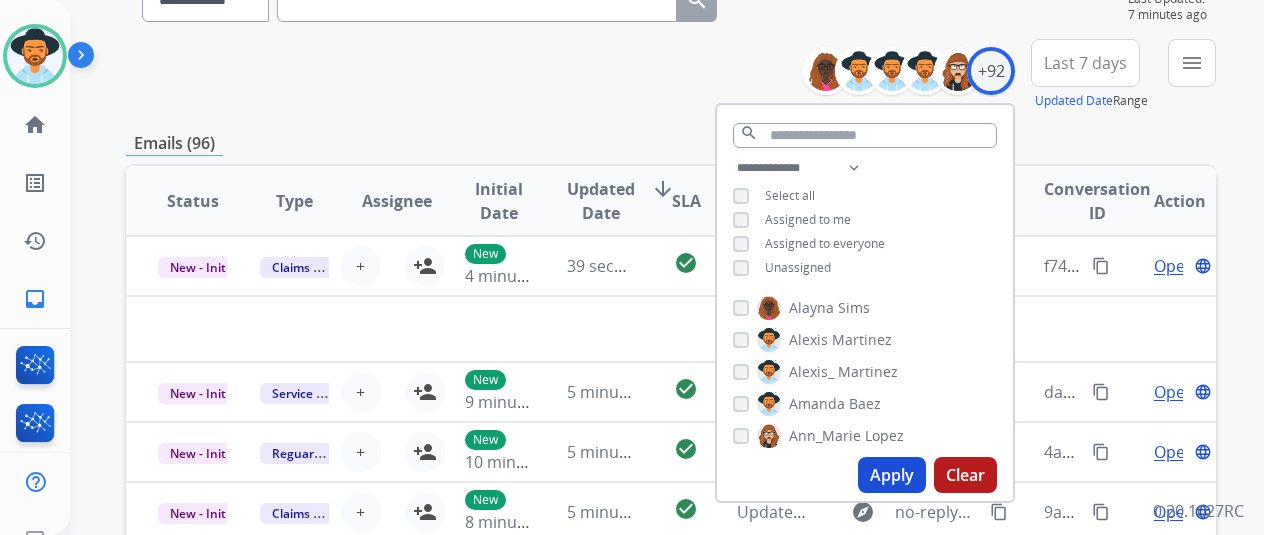 click on "**********" at bounding box center (671, 75) 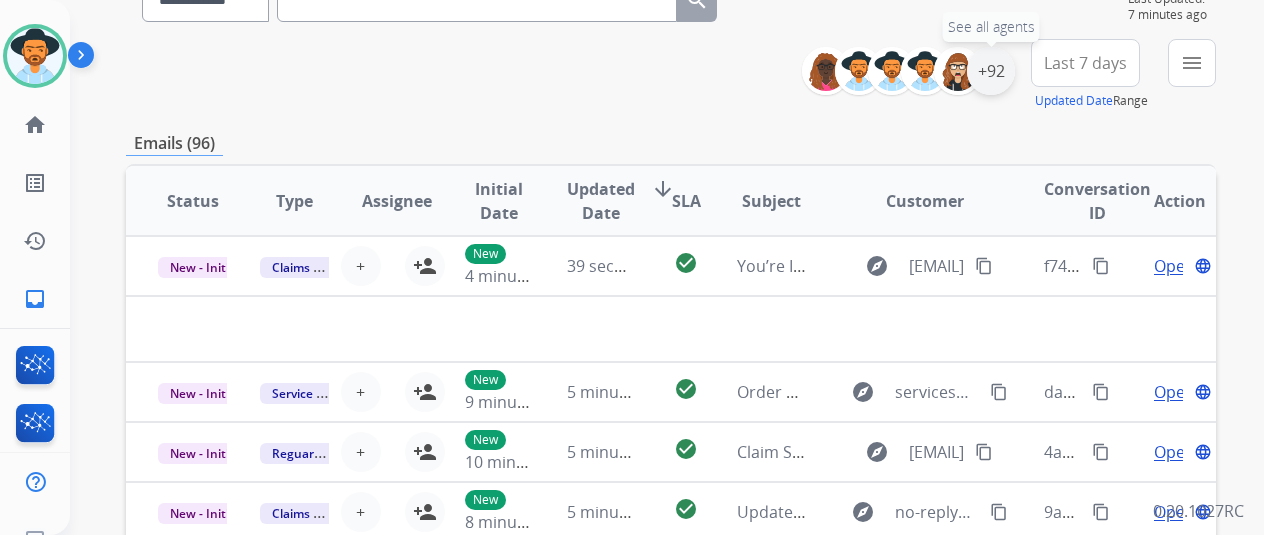 click on "+92" at bounding box center [991, 71] 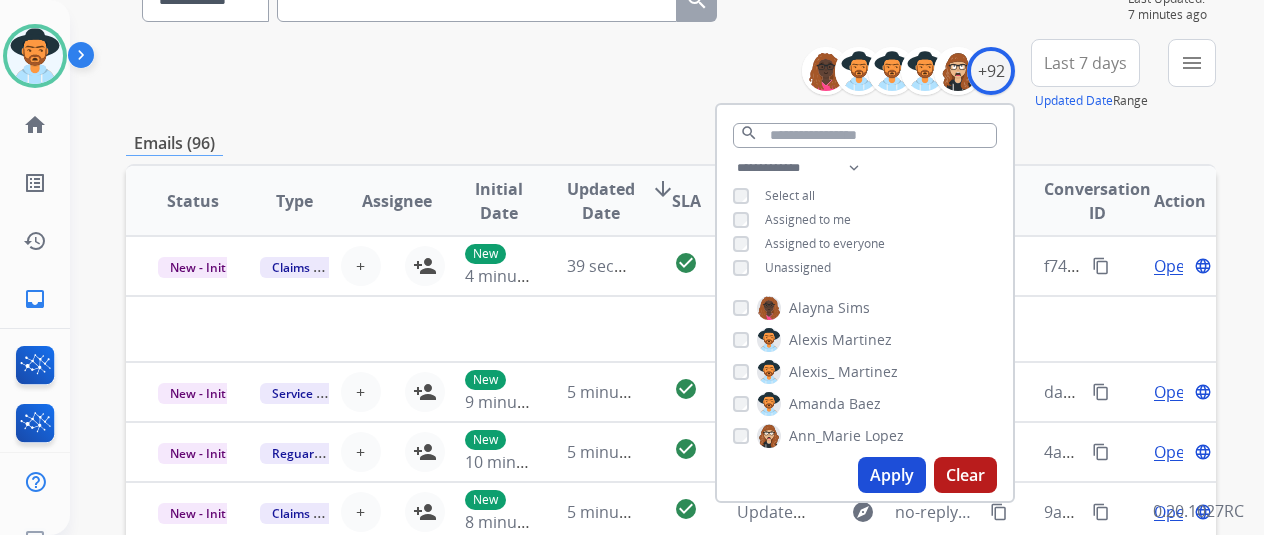 click on "Assigned to me" at bounding box center (808, 219) 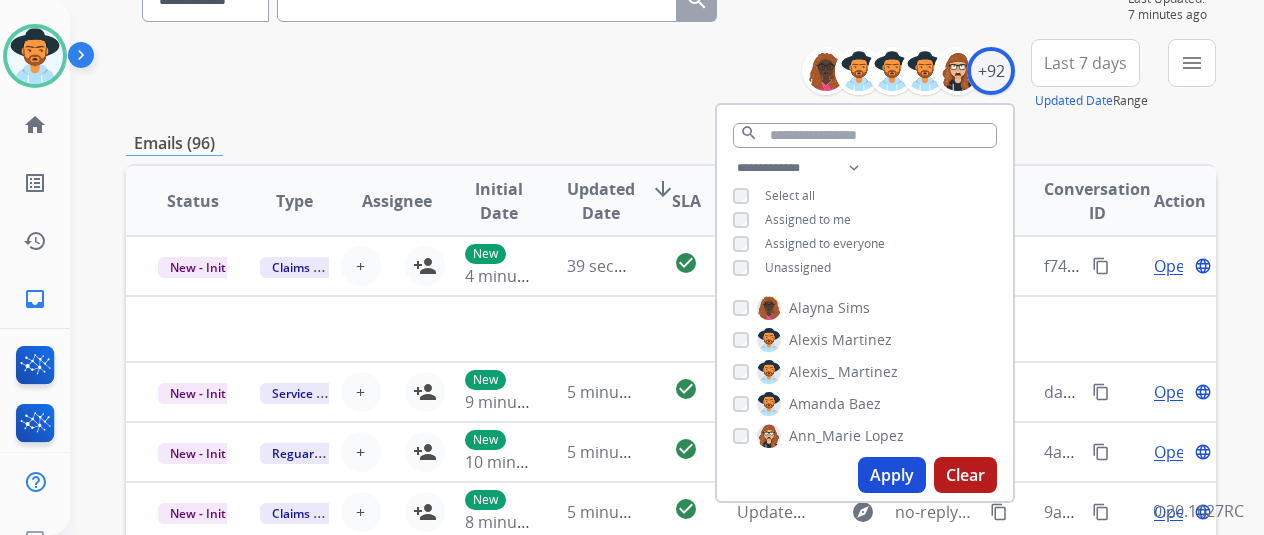 scroll, scrollTop: 0, scrollLeft: 0, axis: both 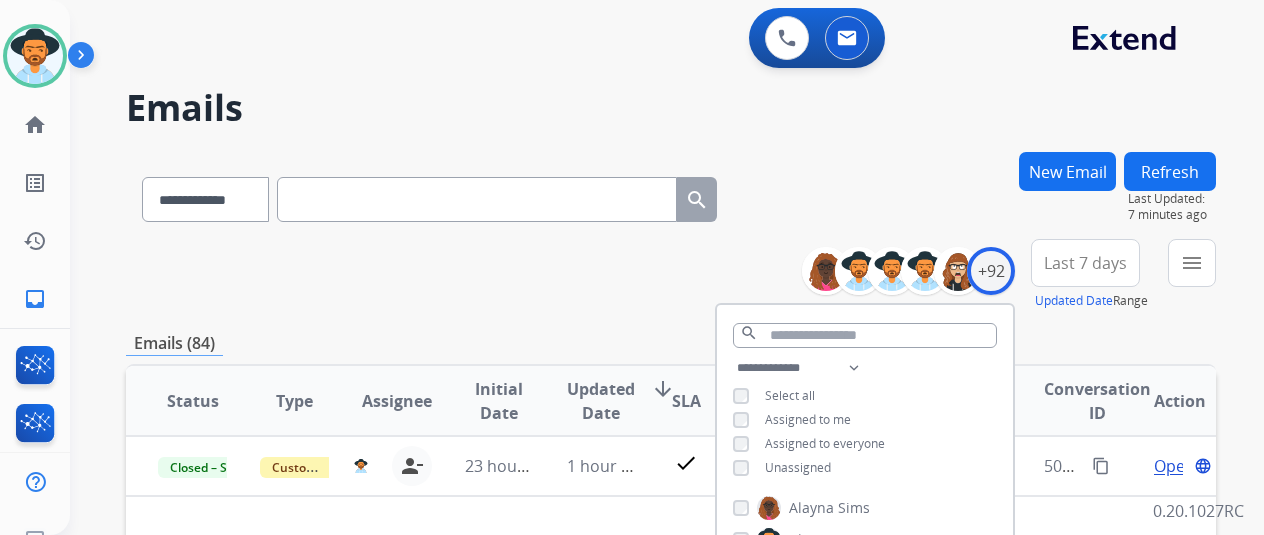 click on "**********" at bounding box center (671, 275) 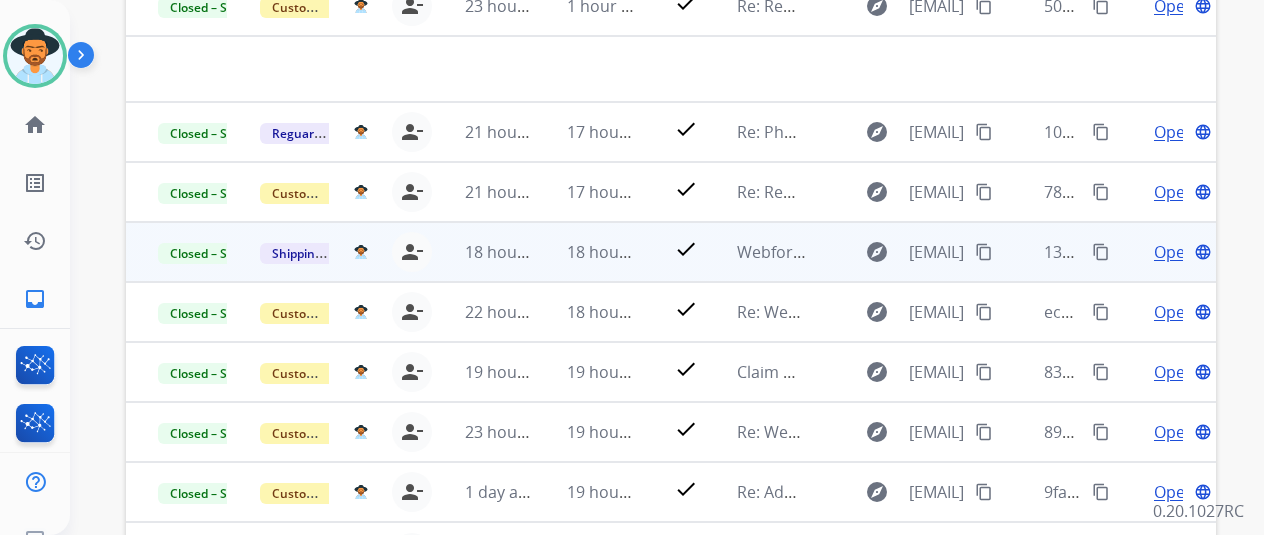 scroll, scrollTop: 586, scrollLeft: 0, axis: vertical 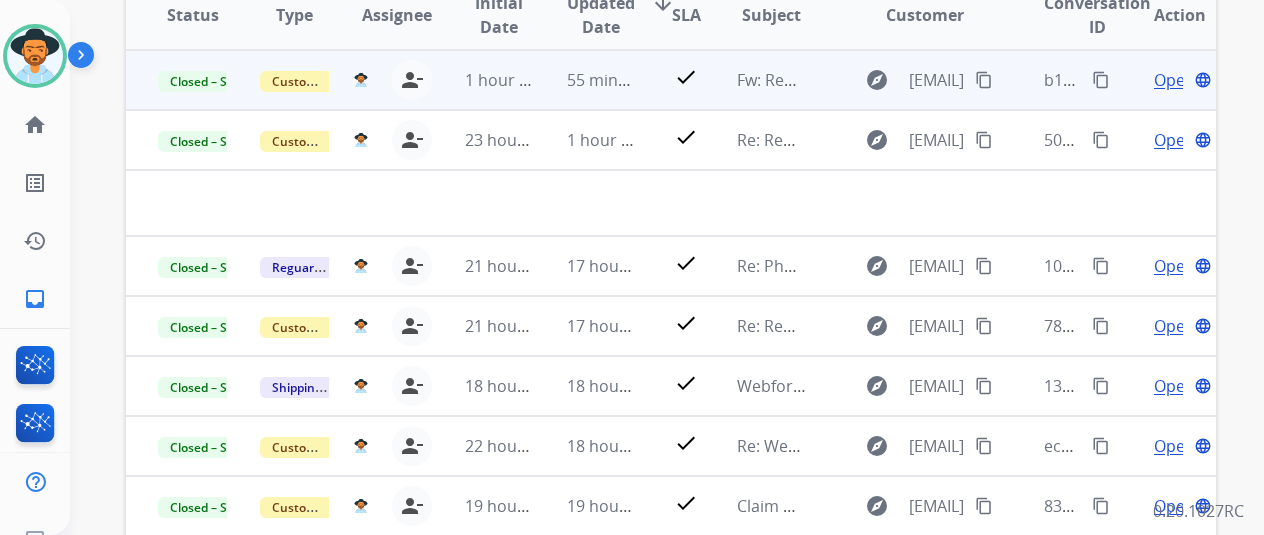 click on "Open" at bounding box center [1174, 80] 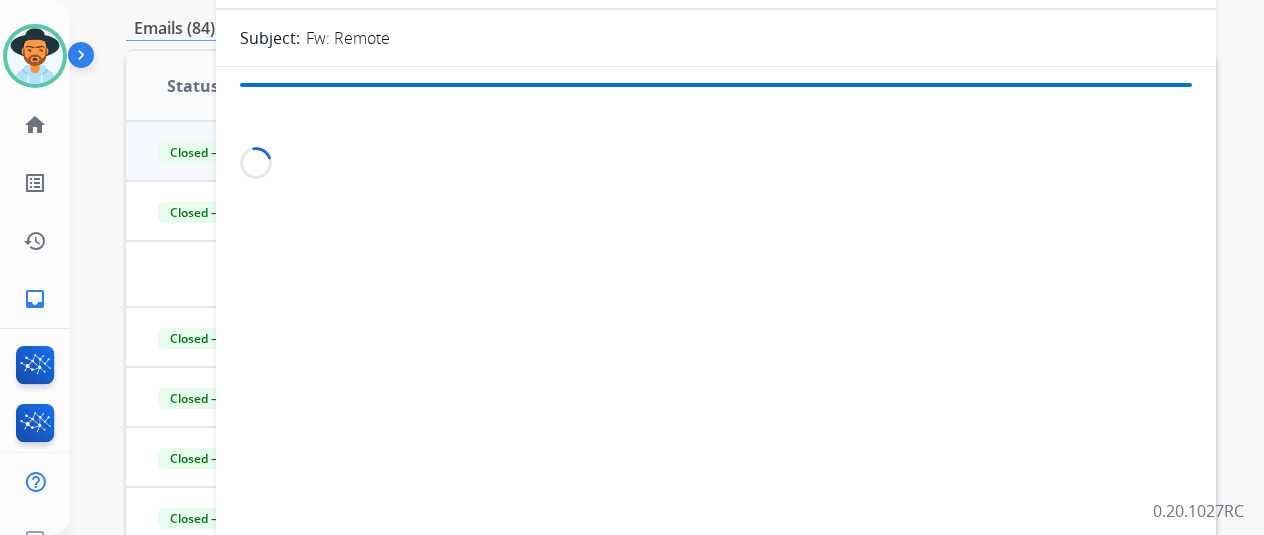 scroll, scrollTop: 286, scrollLeft: 0, axis: vertical 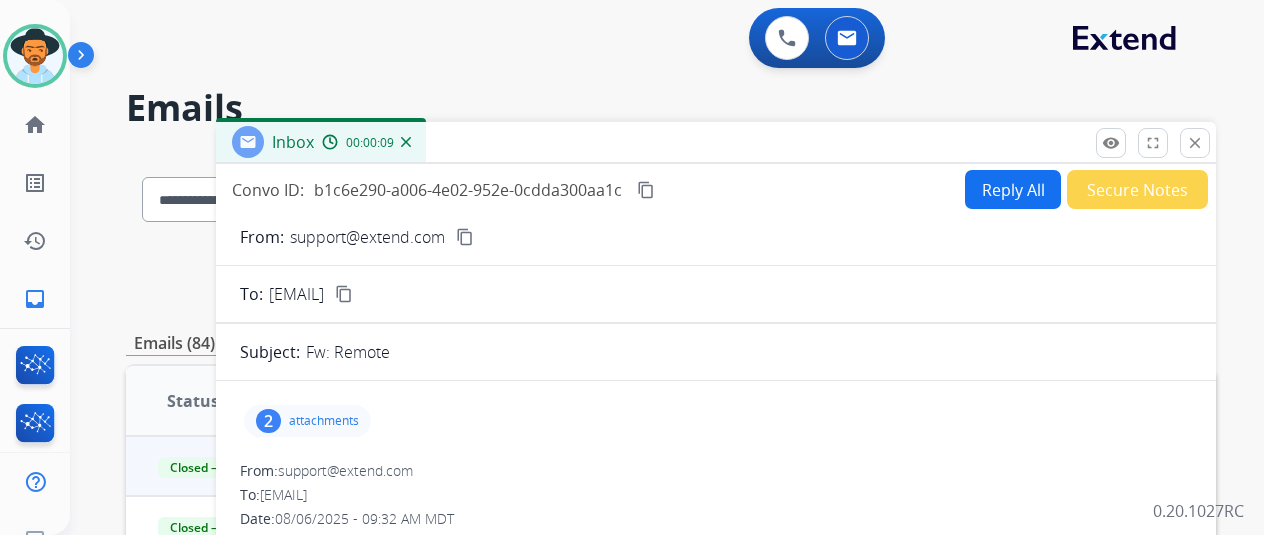 click on "Inbox  00:00:09" at bounding box center (716, 143) 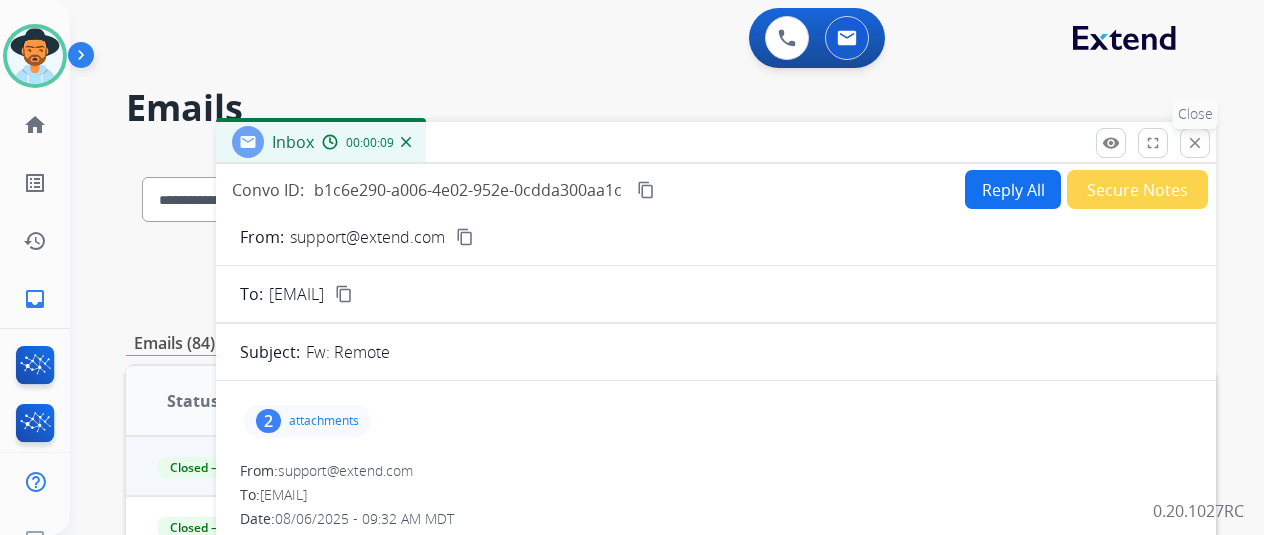 click on "close Close" at bounding box center [1195, 143] 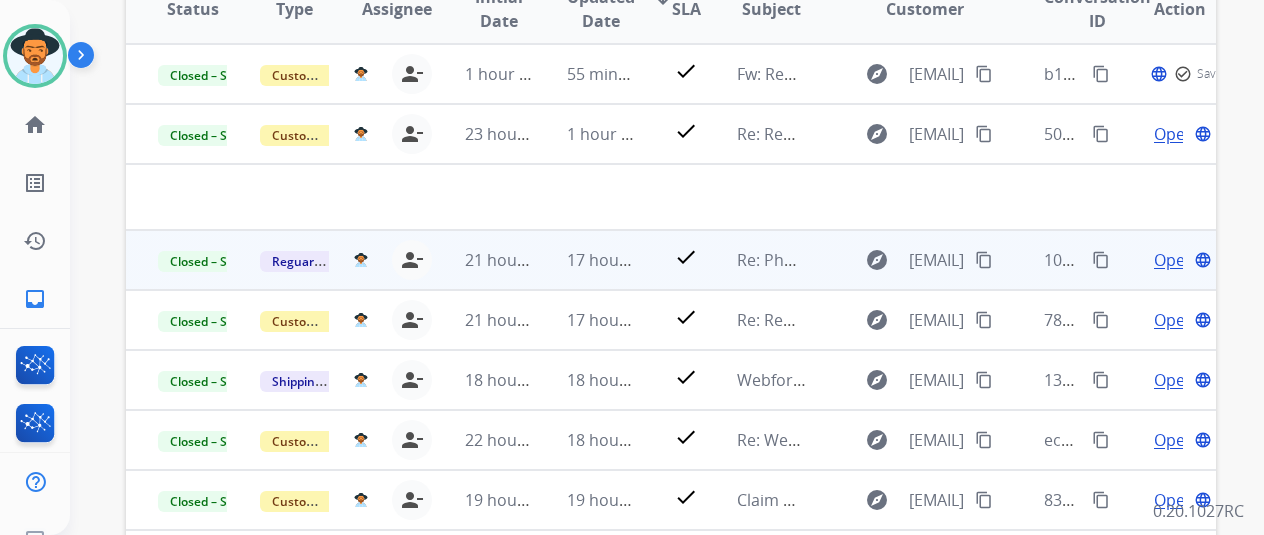 scroll, scrollTop: 400, scrollLeft: 0, axis: vertical 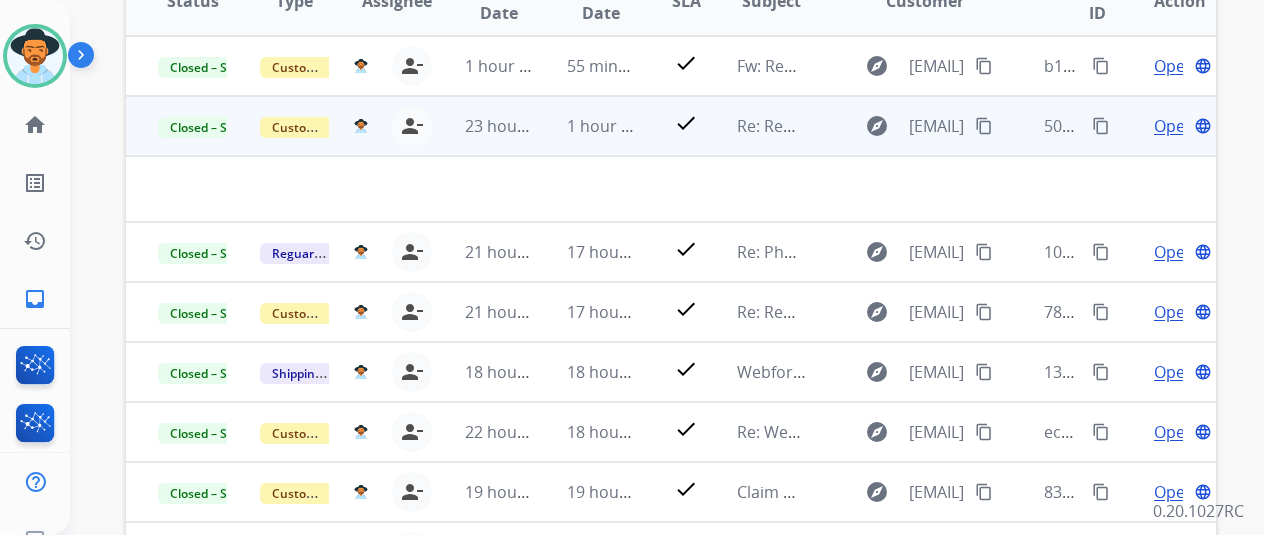 click on "Open" at bounding box center (1174, 126) 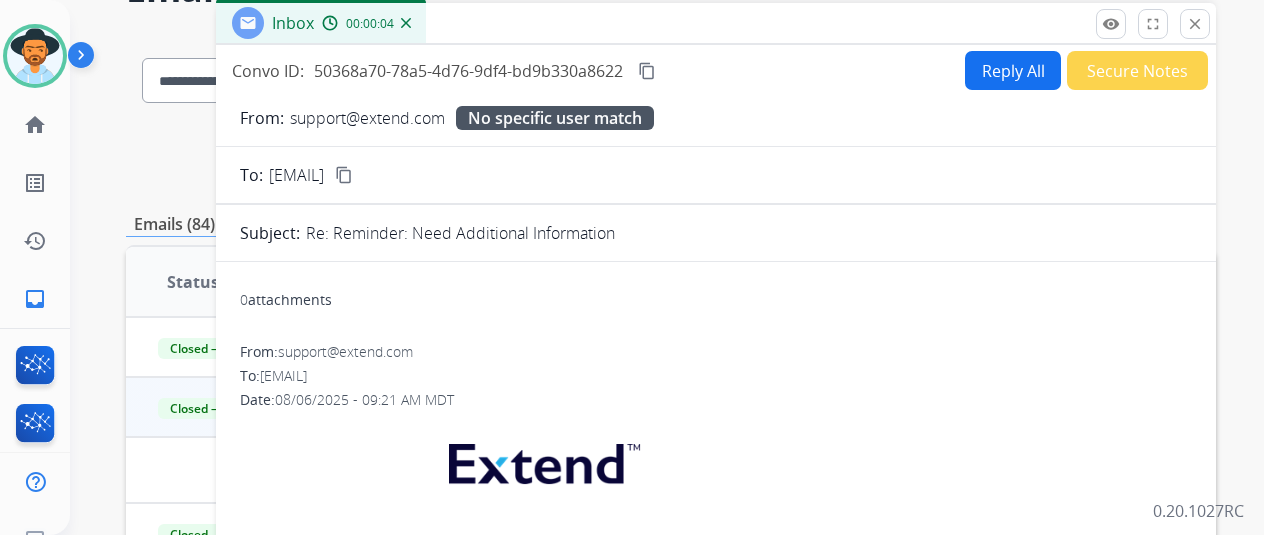 scroll, scrollTop: 0, scrollLeft: 0, axis: both 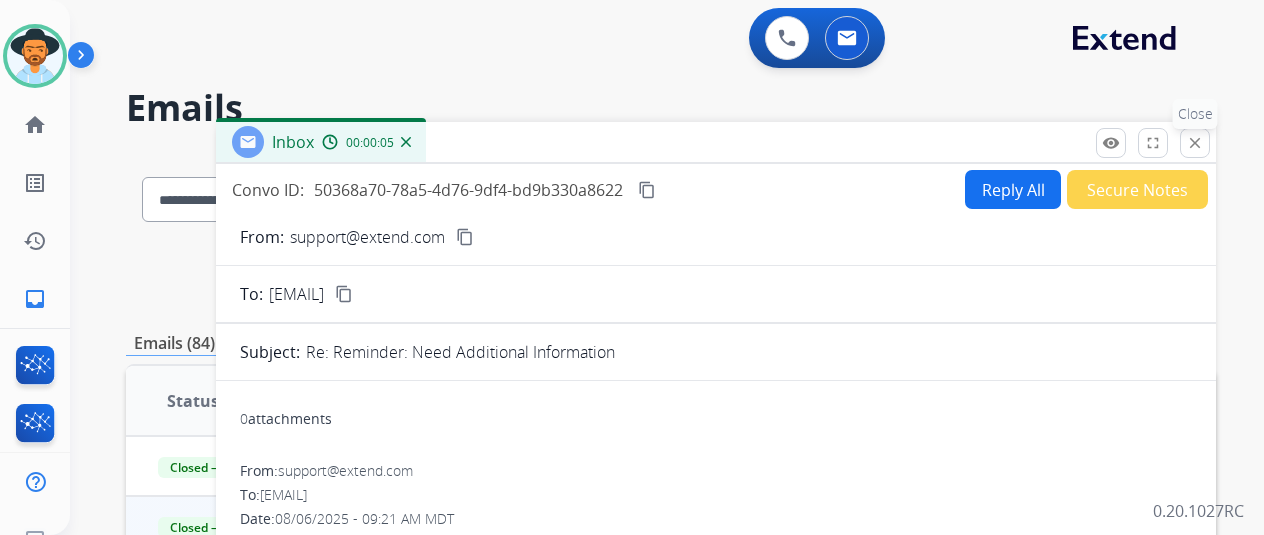 click on "close Close" at bounding box center (1195, 143) 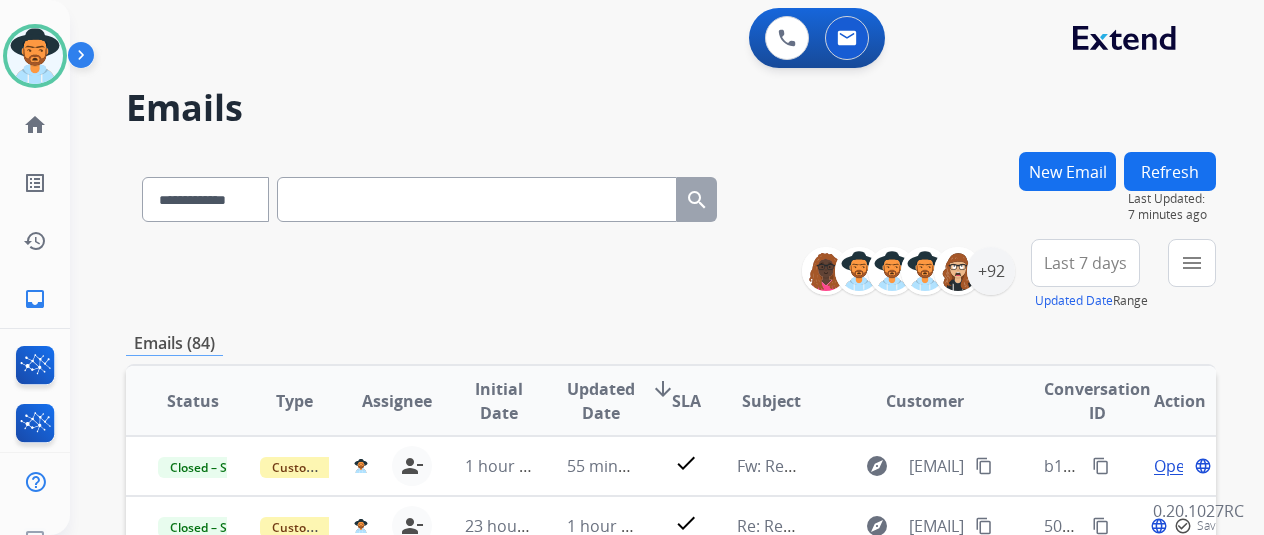 scroll, scrollTop: 200, scrollLeft: 0, axis: vertical 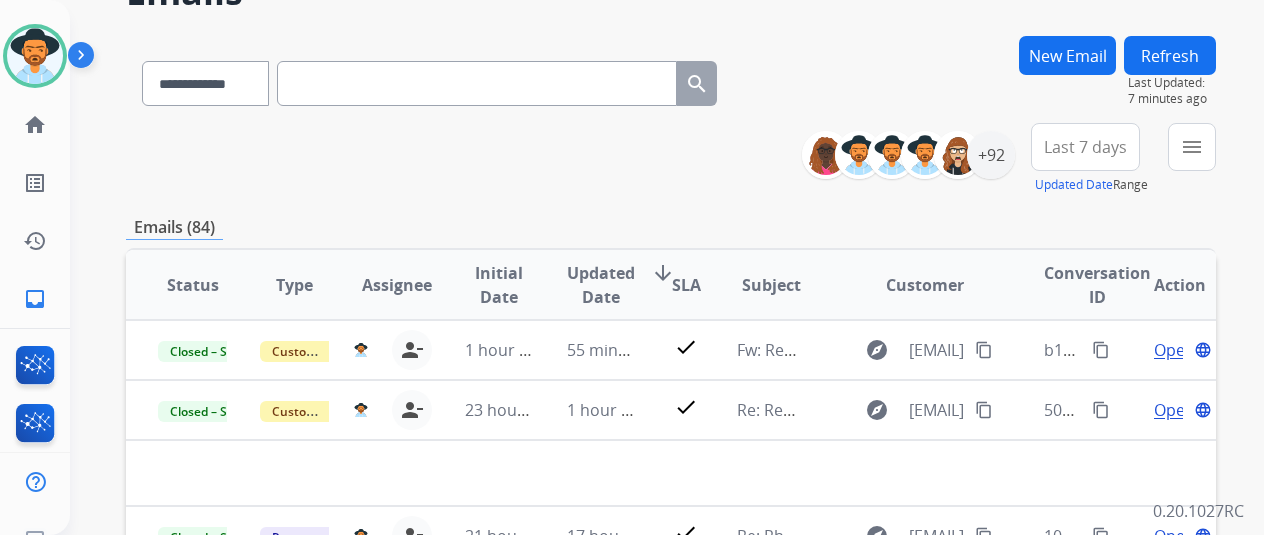 click at bounding box center (477, 83) 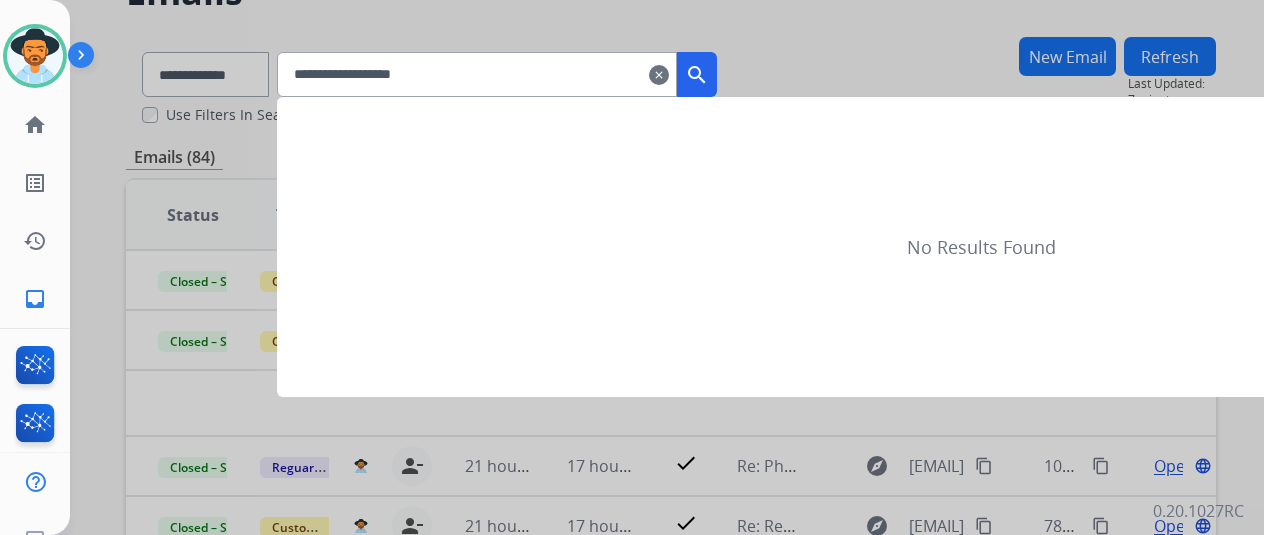 type on "**********" 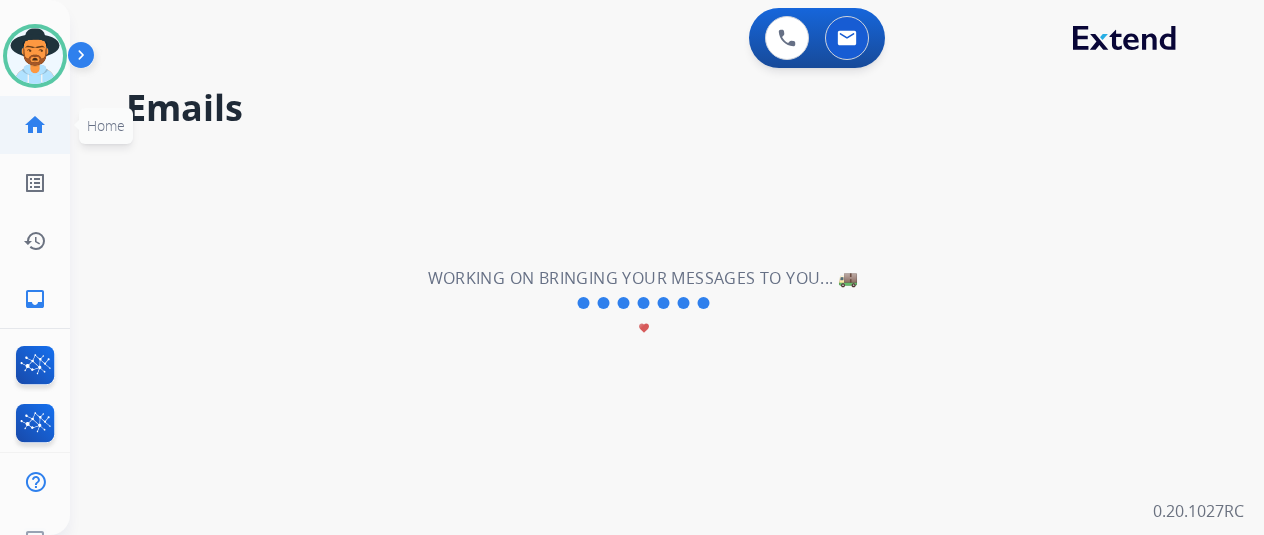 click on "home" 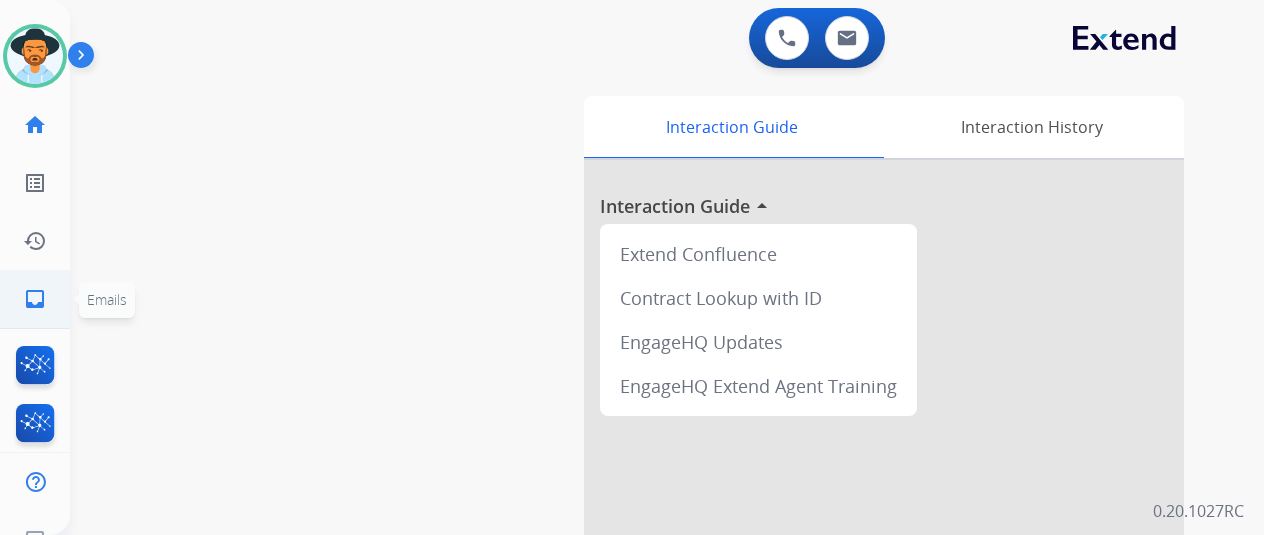 click on "inbox" 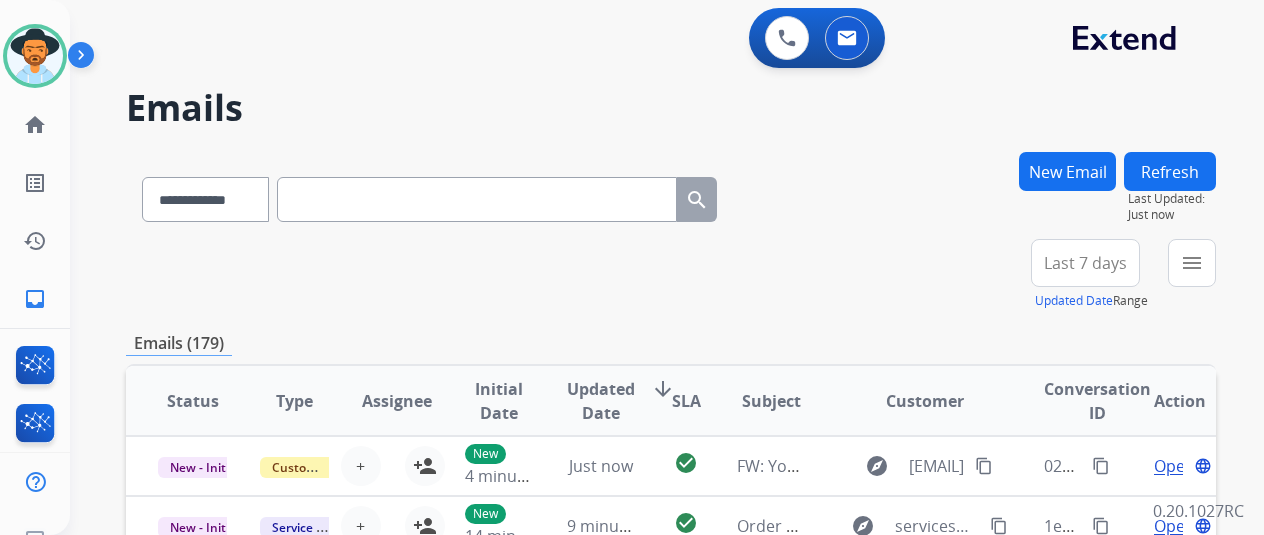 click at bounding box center (477, 199) 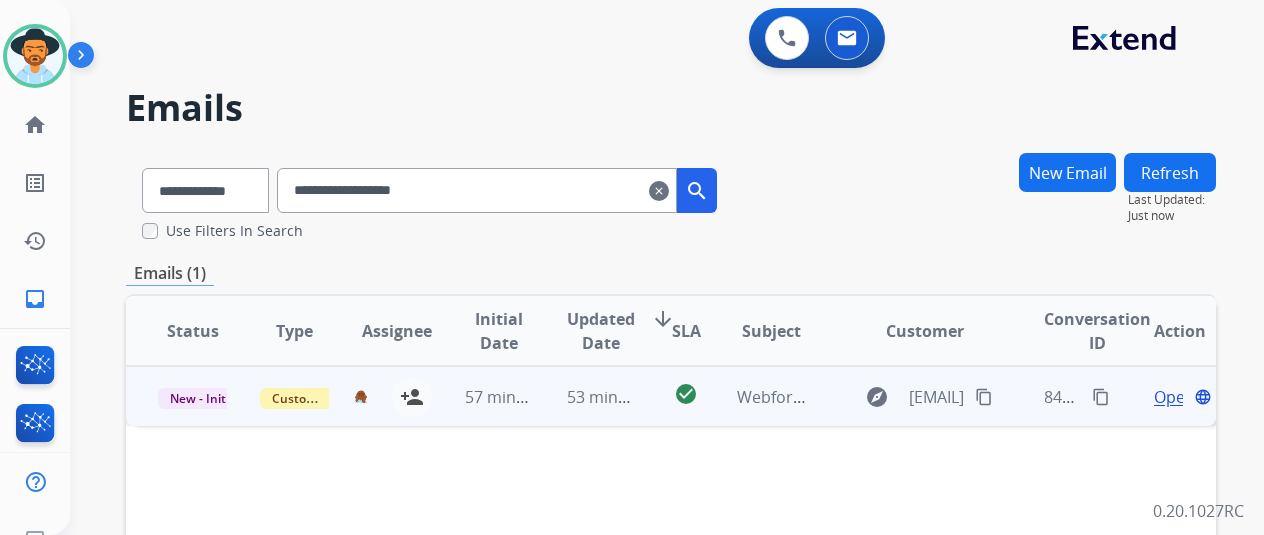 click on "Open" at bounding box center [1174, 397] 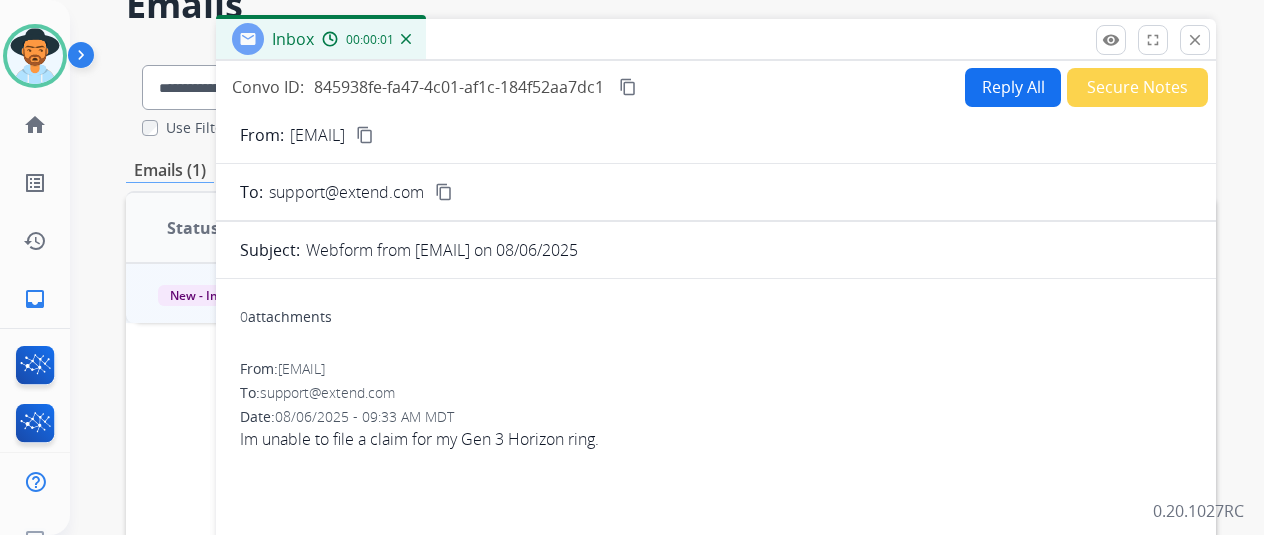 scroll, scrollTop: 100, scrollLeft: 0, axis: vertical 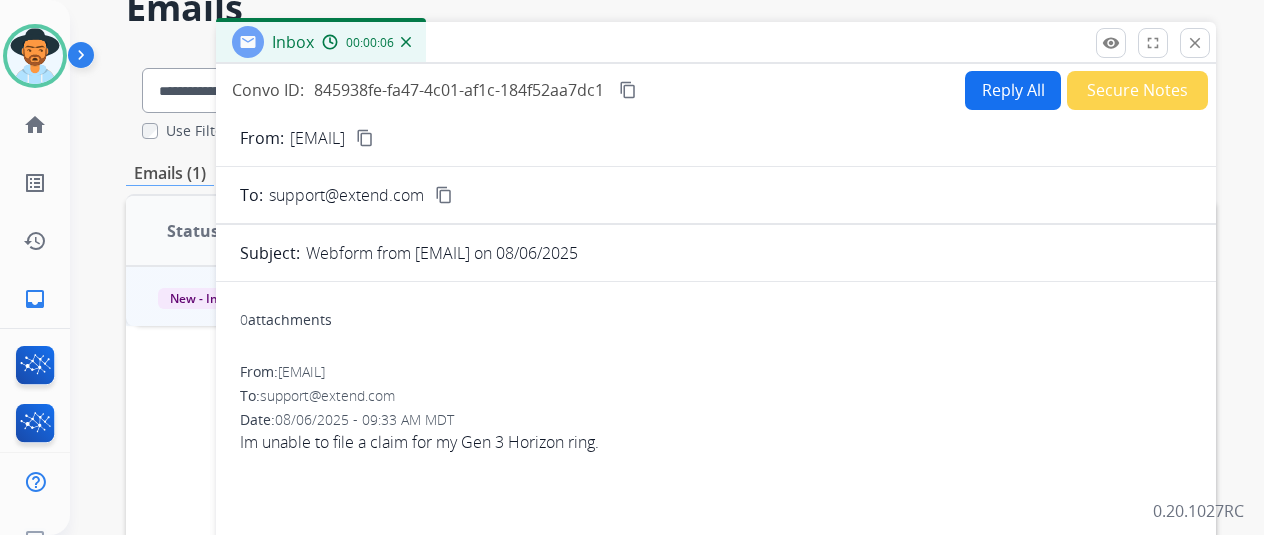 click on "remove_red_eye Logs fullscreen Expand close Close" at bounding box center (1153, 43) 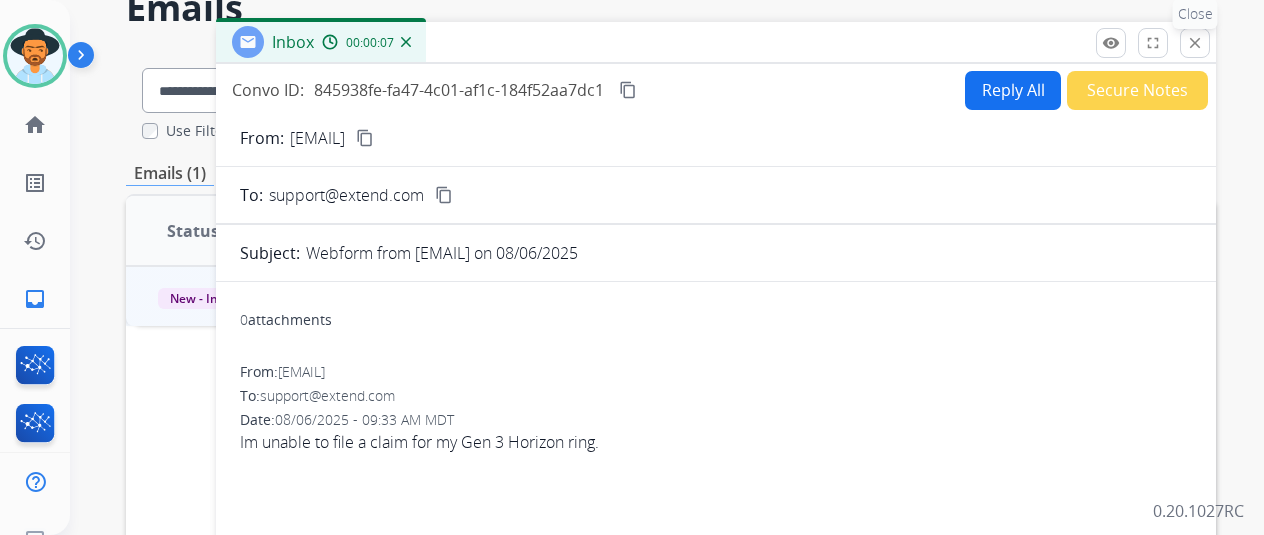 click on "close Close" at bounding box center [1195, 43] 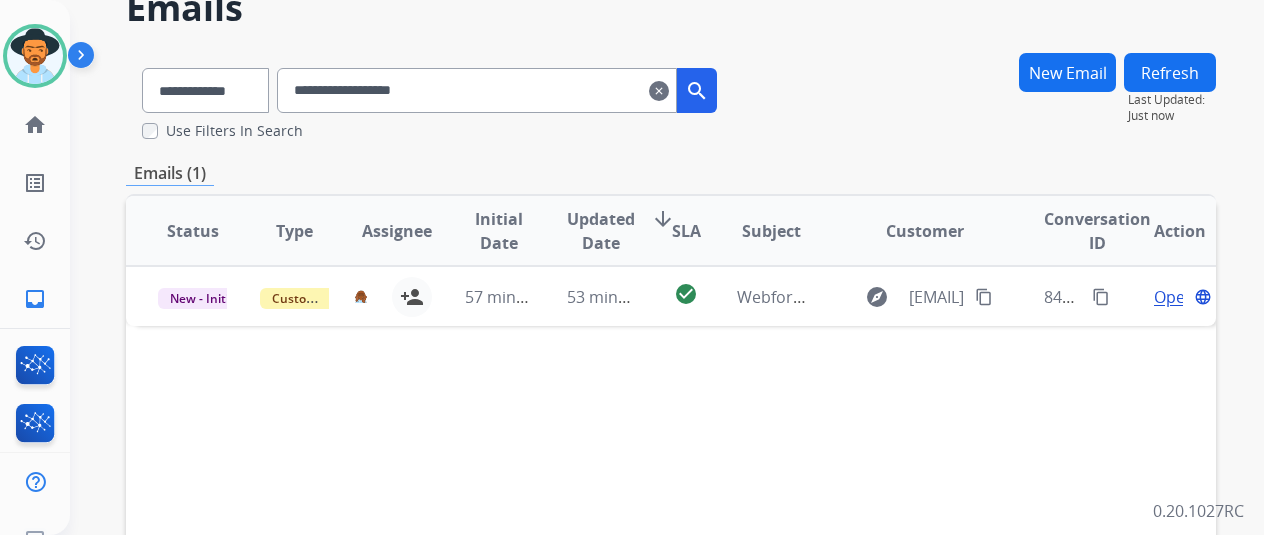 click on "clear" at bounding box center [659, 91] 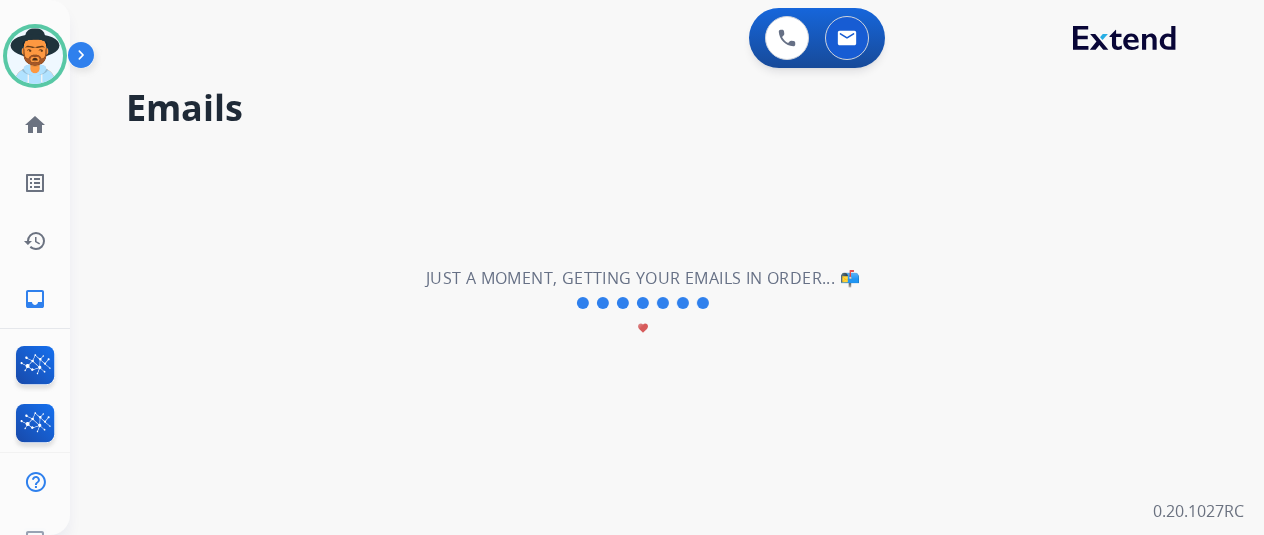 scroll, scrollTop: 0, scrollLeft: 0, axis: both 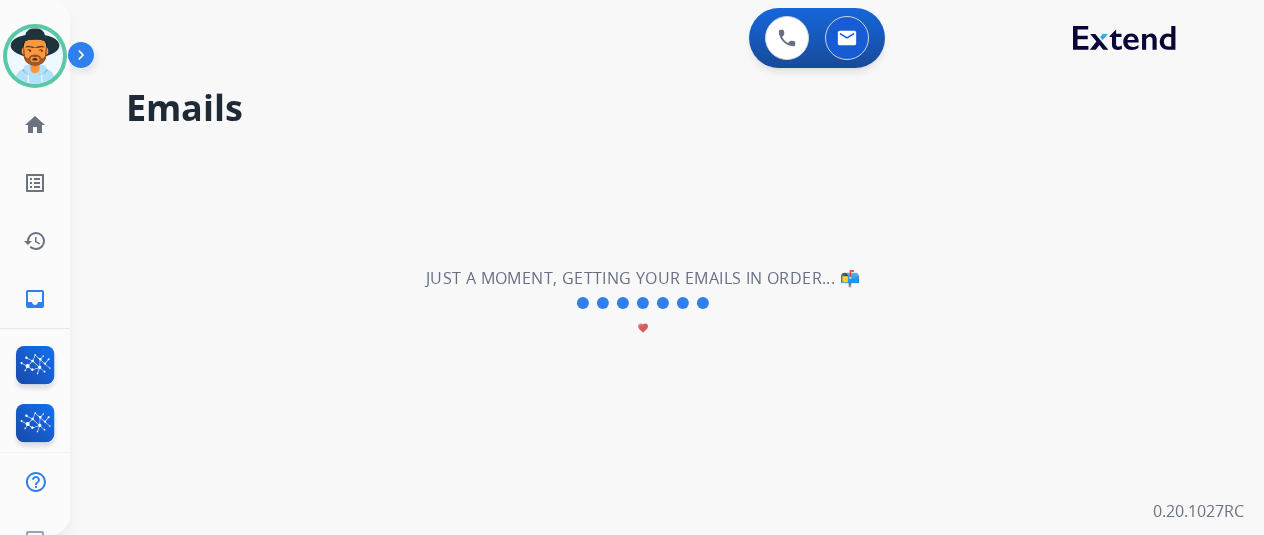 type 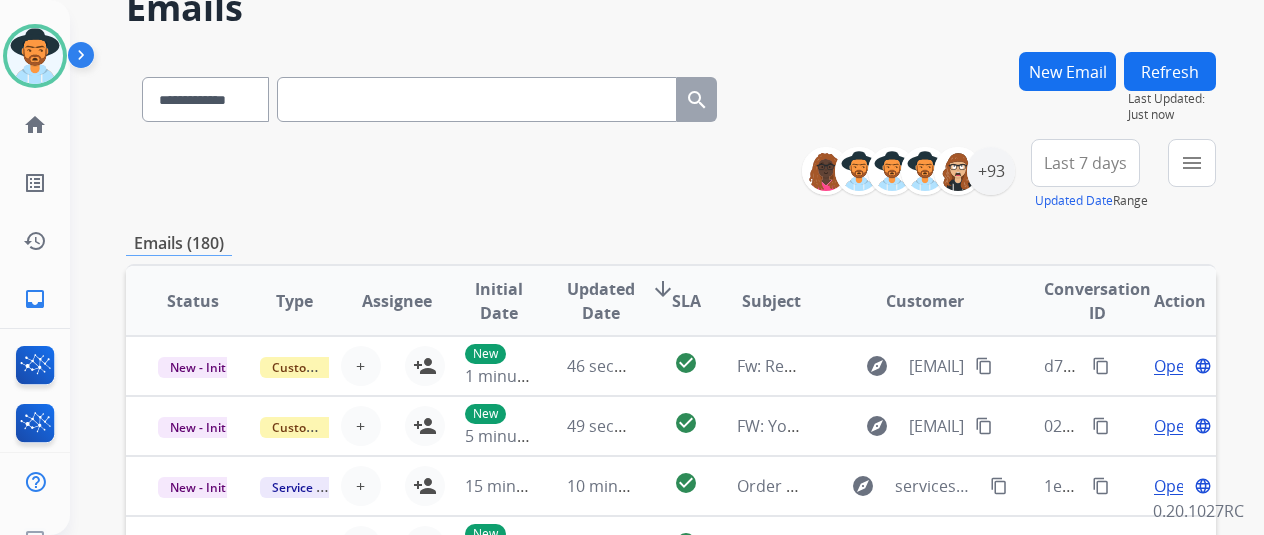 scroll, scrollTop: 300, scrollLeft: 0, axis: vertical 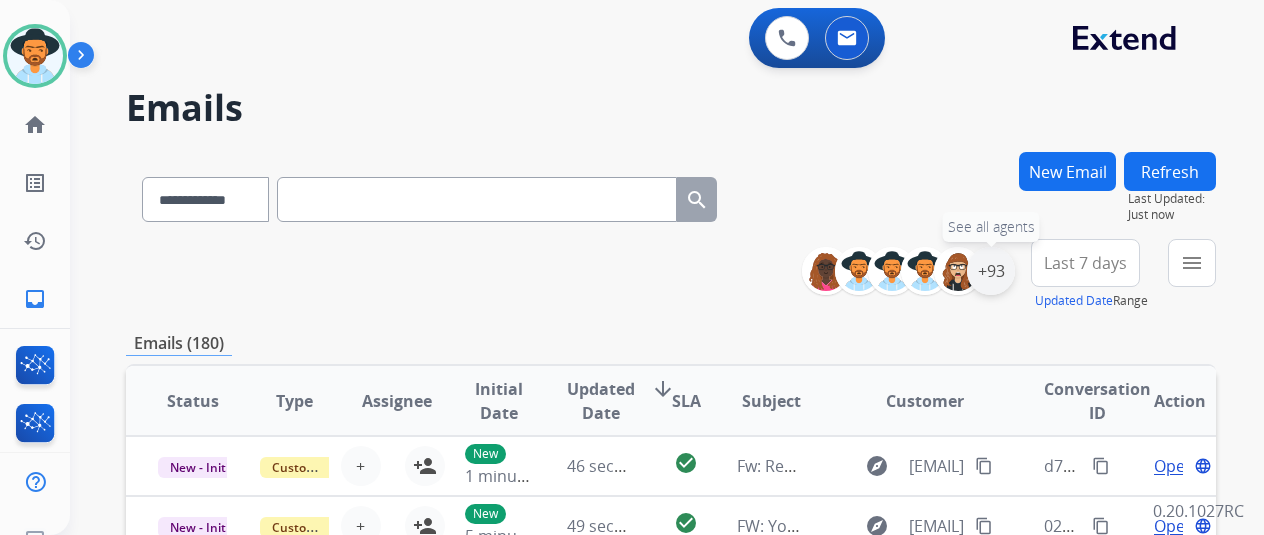 click on "+93" at bounding box center (991, 271) 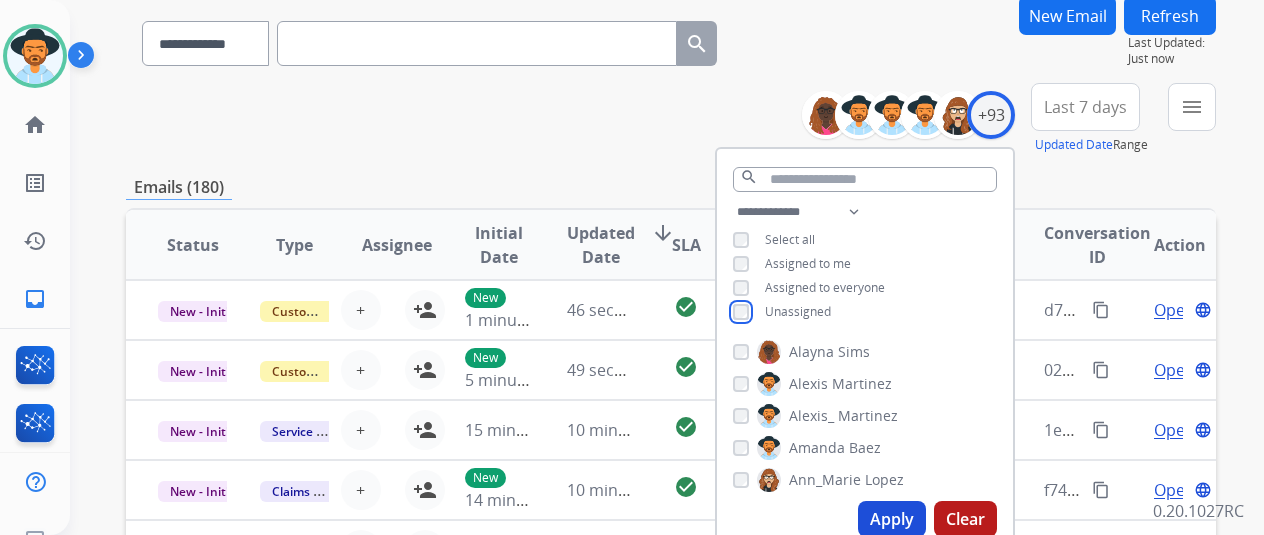 scroll, scrollTop: 200, scrollLeft: 0, axis: vertical 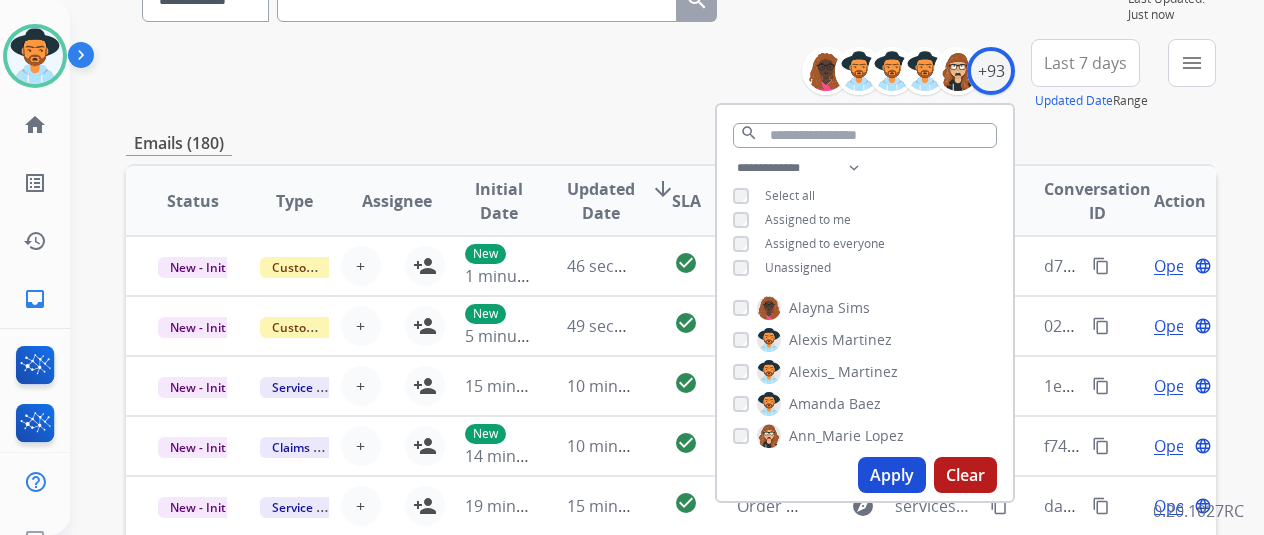 click on "Apply" at bounding box center [892, 475] 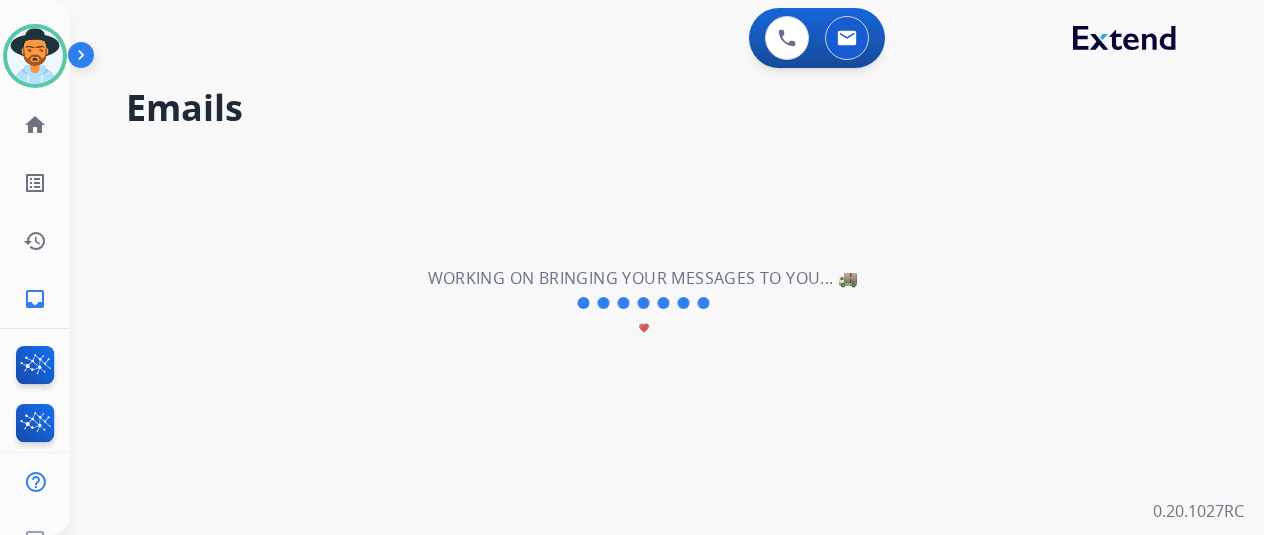 scroll, scrollTop: 0, scrollLeft: 0, axis: both 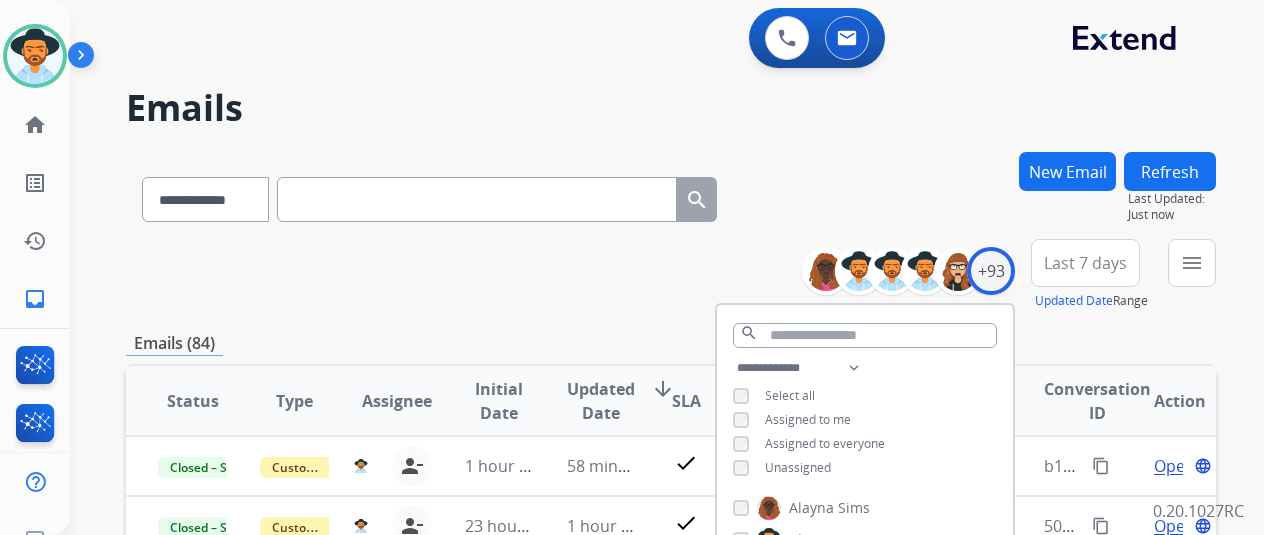 click on "**********" at bounding box center (671, 275) 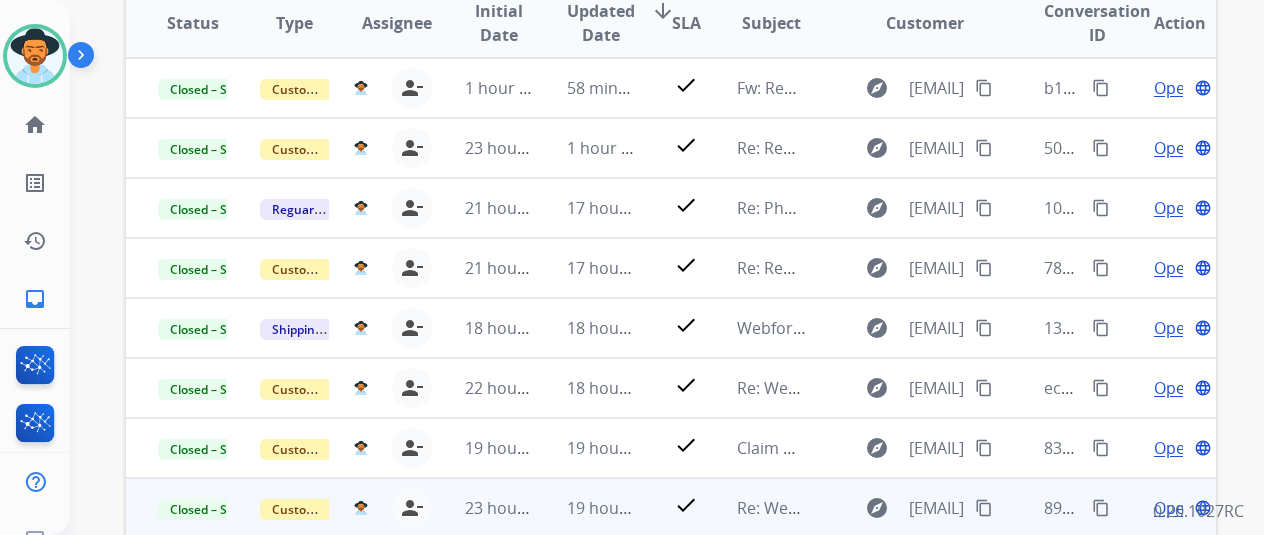scroll, scrollTop: 586, scrollLeft: 0, axis: vertical 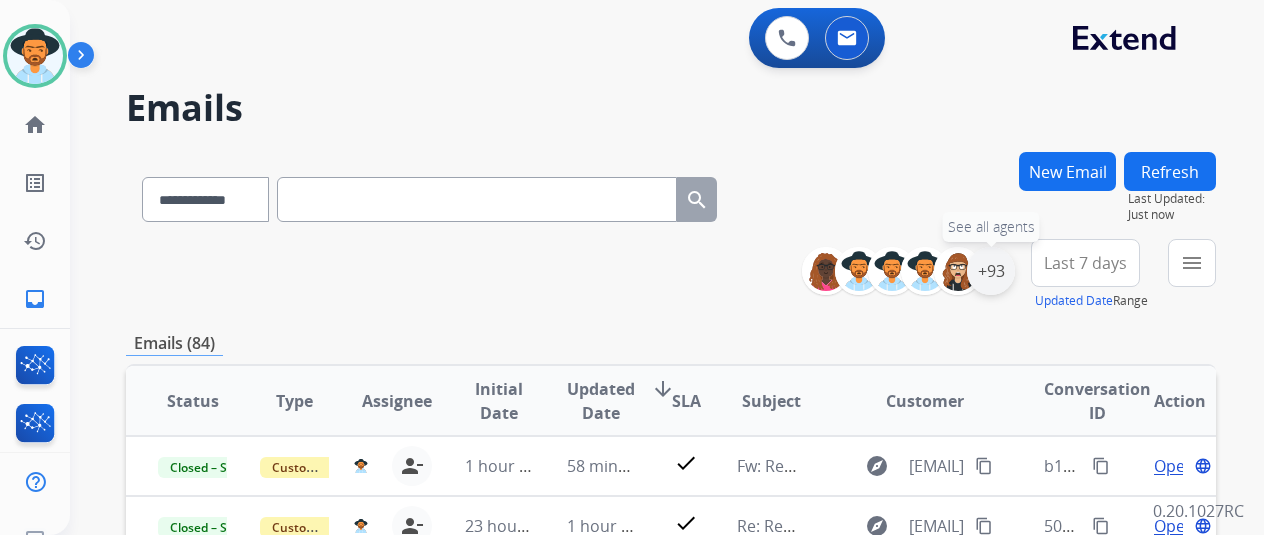 click on "+93" at bounding box center (991, 271) 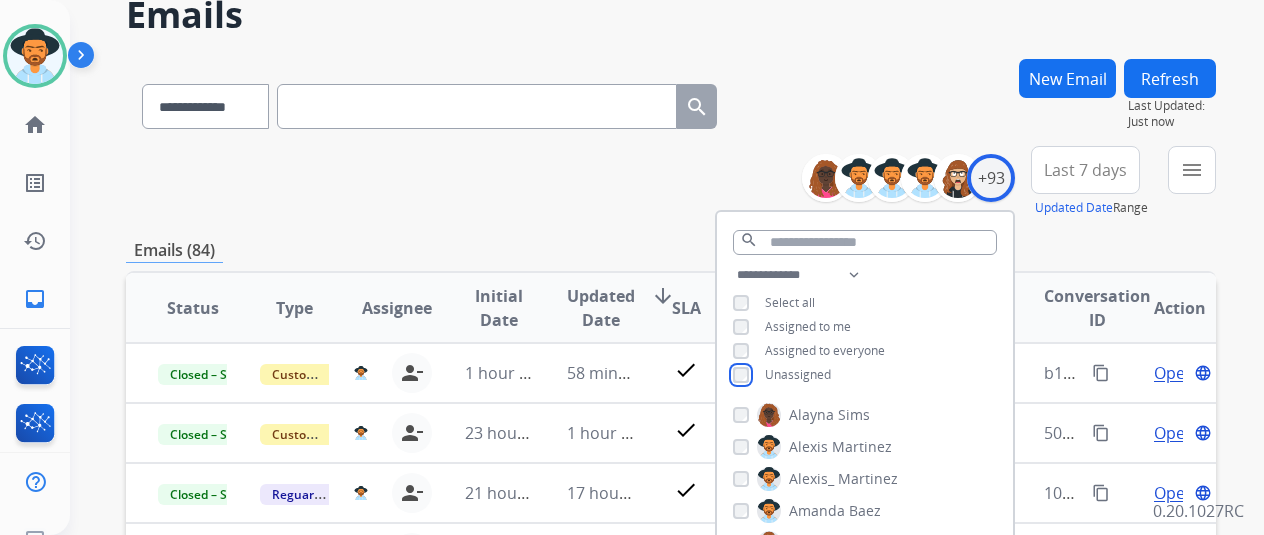 scroll, scrollTop: 200, scrollLeft: 0, axis: vertical 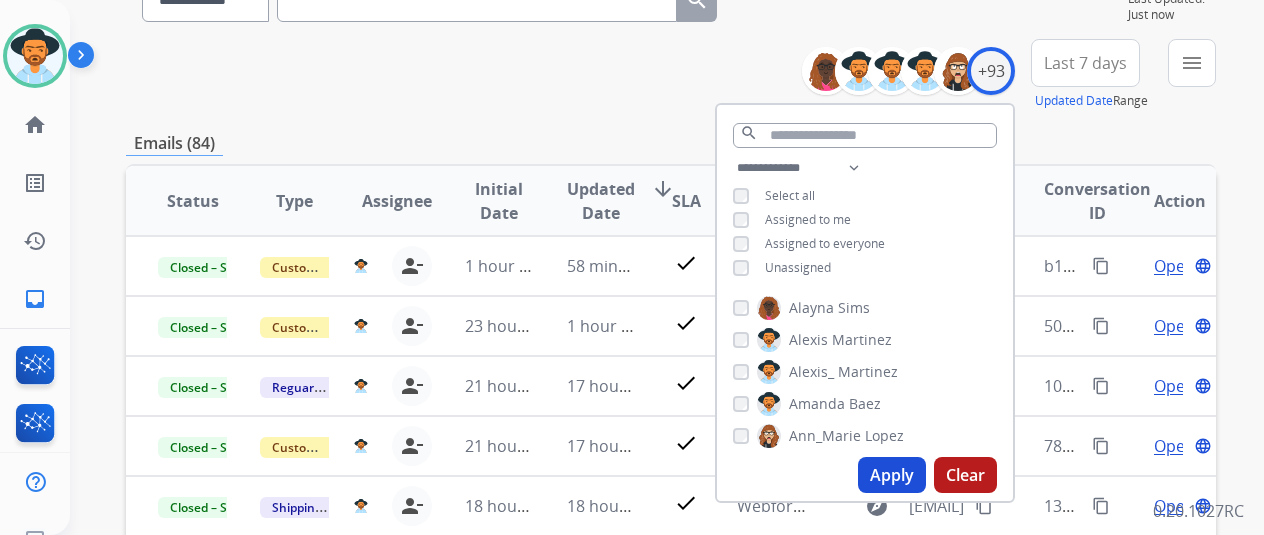 click on "Apply" at bounding box center (892, 475) 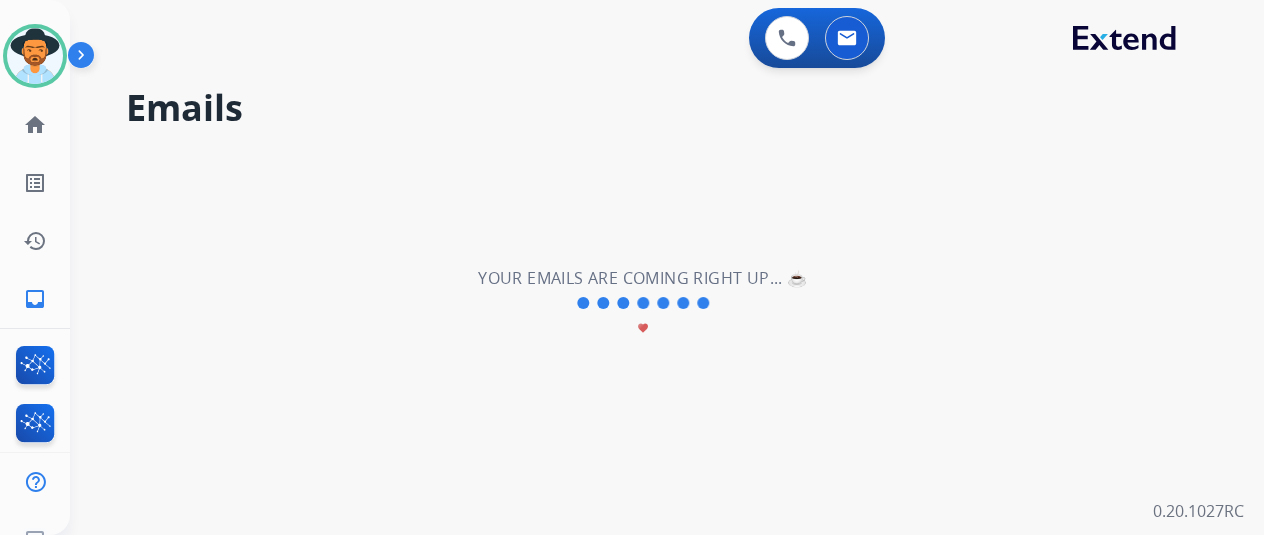 scroll, scrollTop: 0, scrollLeft: 0, axis: both 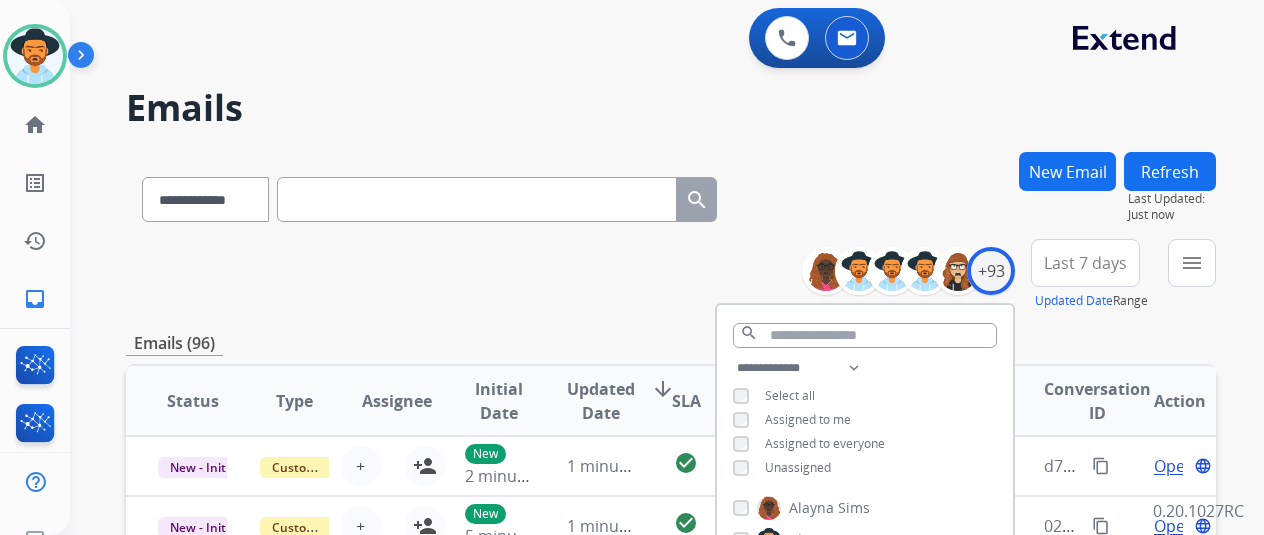 click on "**********" at bounding box center [671, 645] 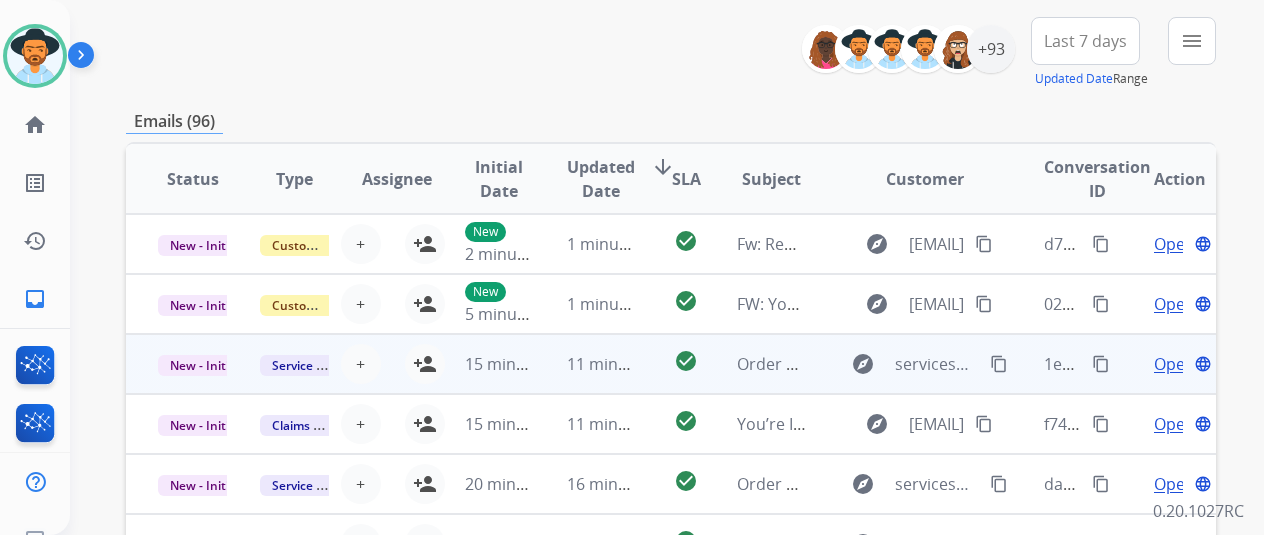 scroll, scrollTop: 300, scrollLeft: 0, axis: vertical 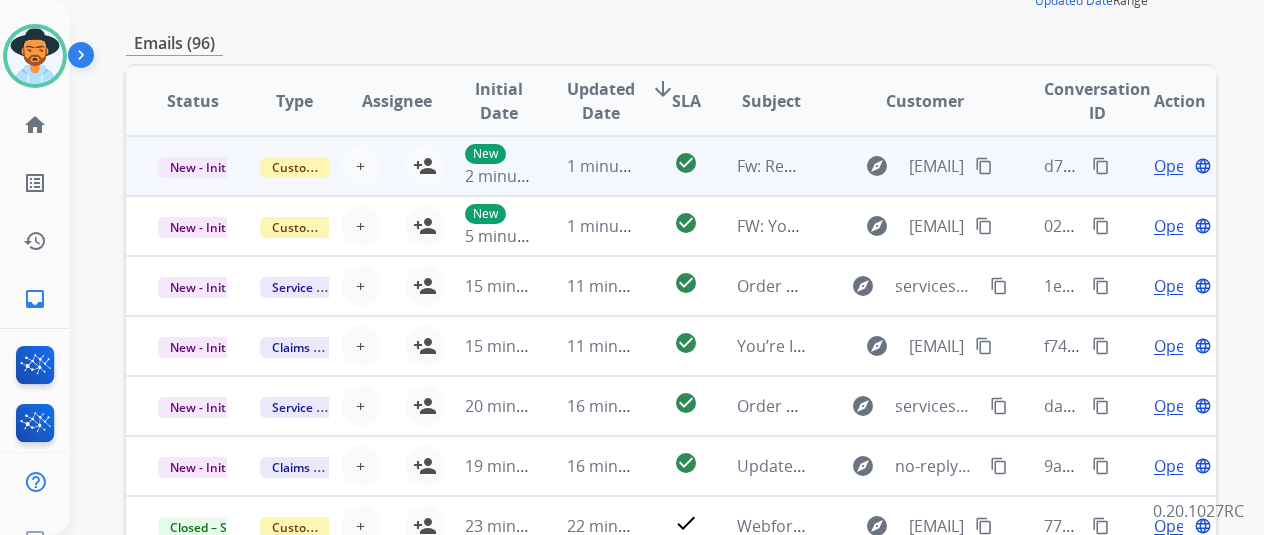 click on "Open" at bounding box center [1174, 166] 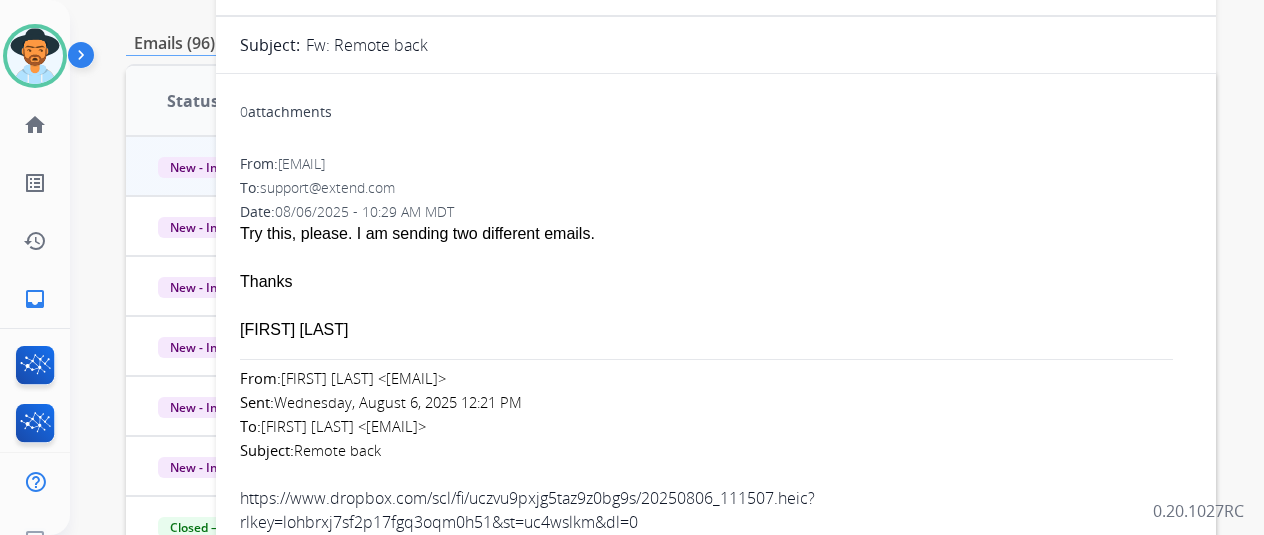 scroll, scrollTop: 9, scrollLeft: 0, axis: vertical 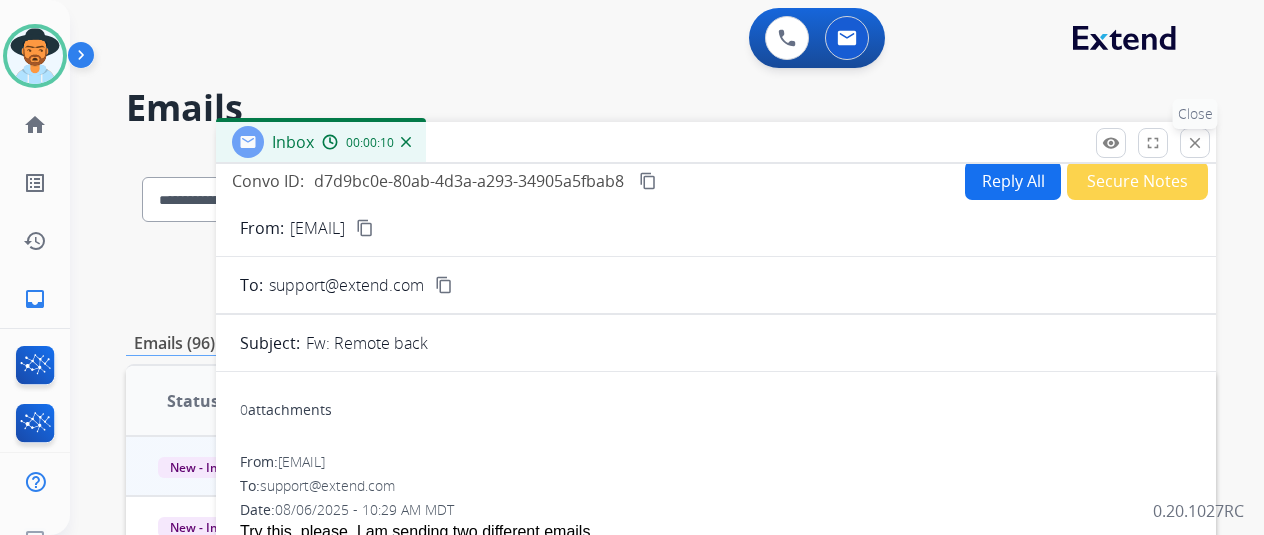 click on "close" at bounding box center [1195, 143] 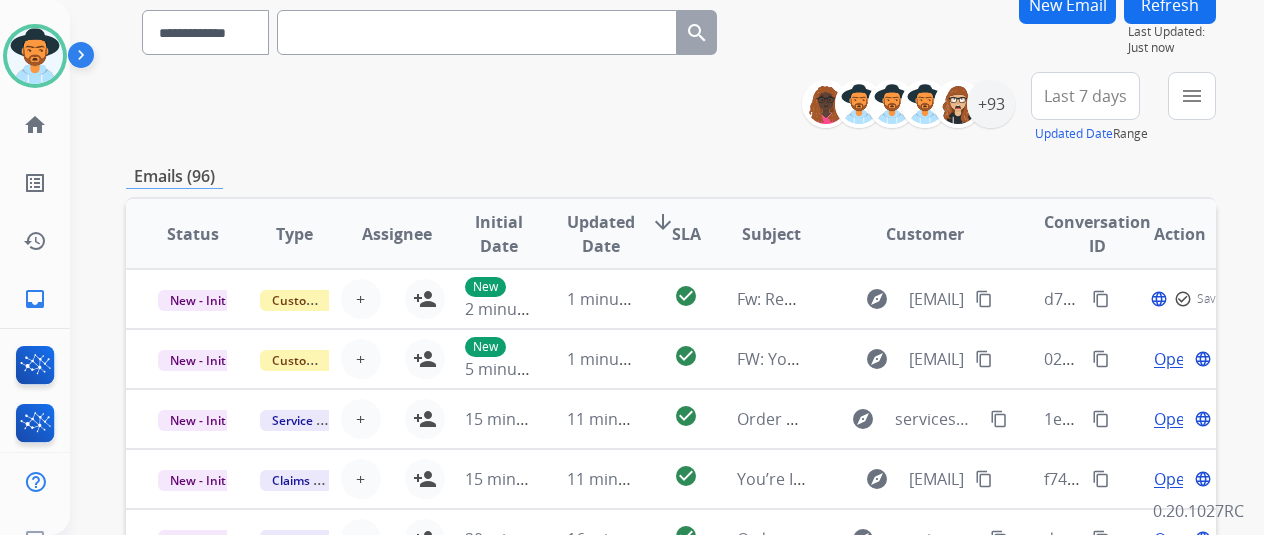 scroll, scrollTop: 300, scrollLeft: 0, axis: vertical 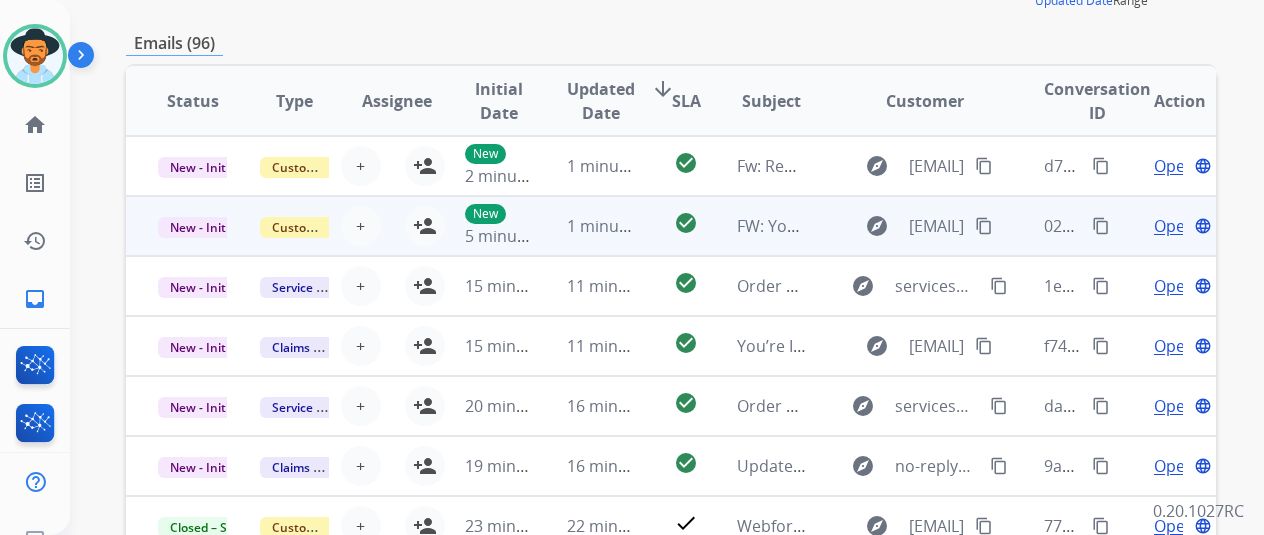 click on "Open" at bounding box center (1174, 226) 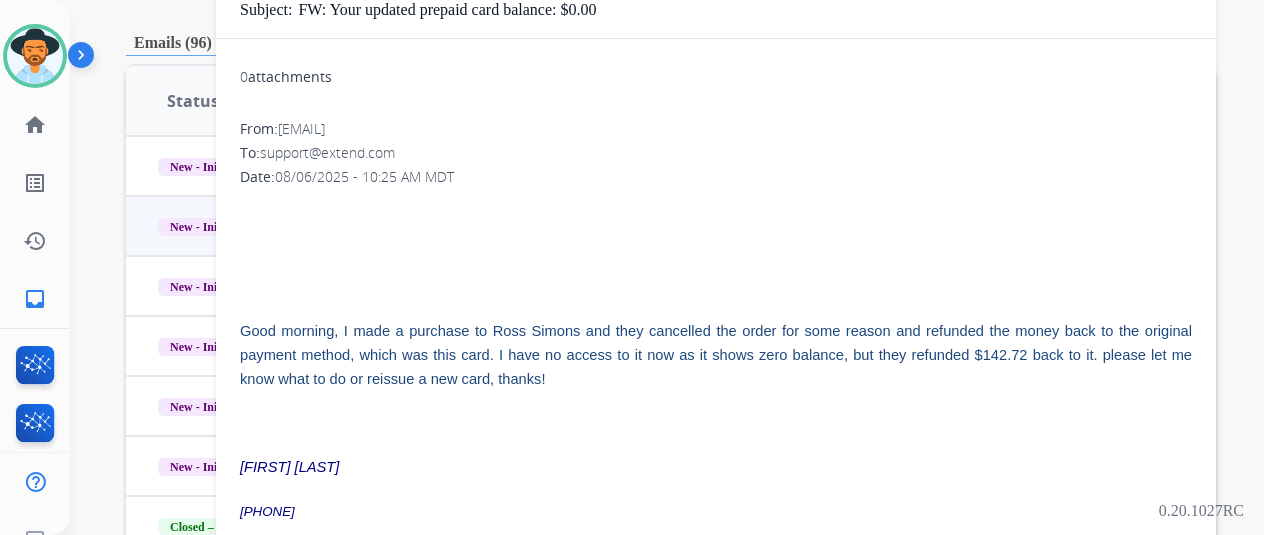 scroll, scrollTop: 0, scrollLeft: 0, axis: both 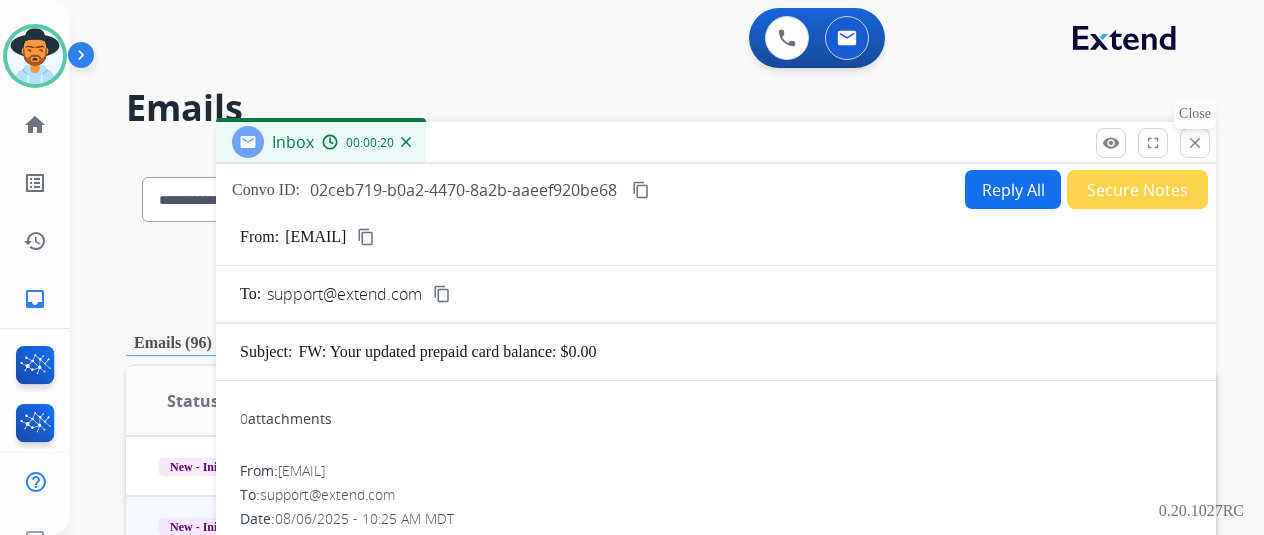 click on "close" at bounding box center [1195, 143] 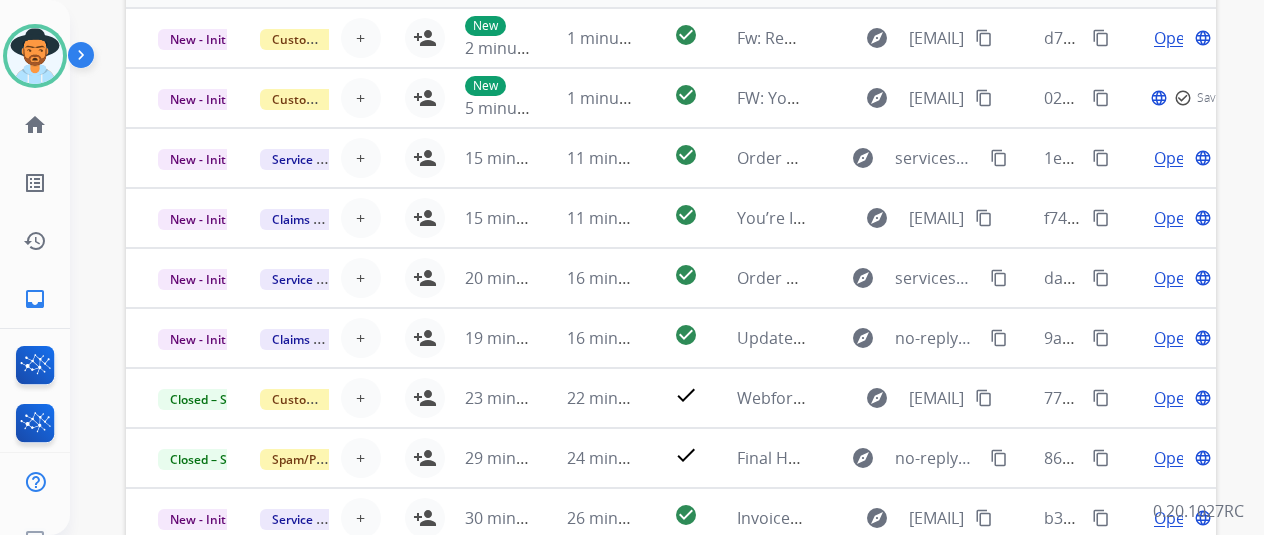 scroll, scrollTop: 586, scrollLeft: 0, axis: vertical 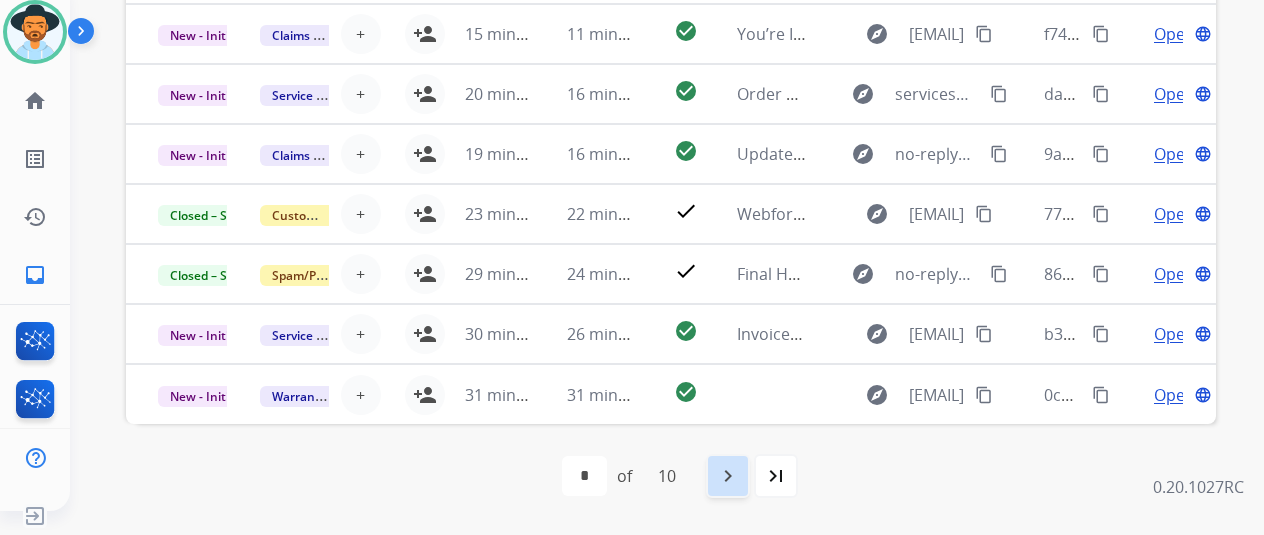 click on "navigate_next" at bounding box center (728, 476) 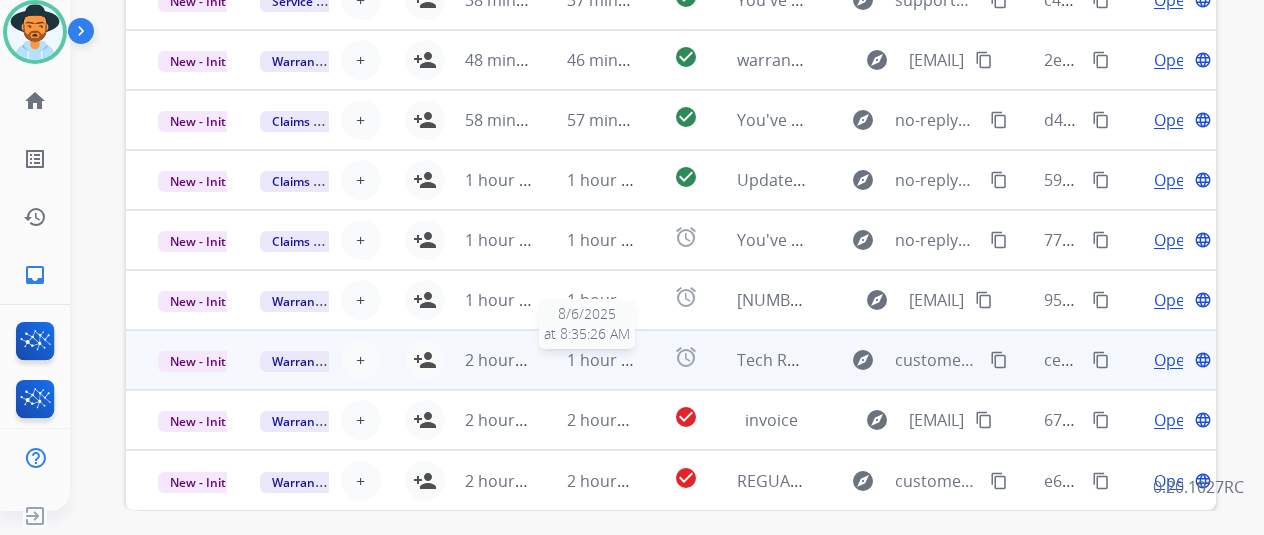scroll, scrollTop: 586, scrollLeft: 0, axis: vertical 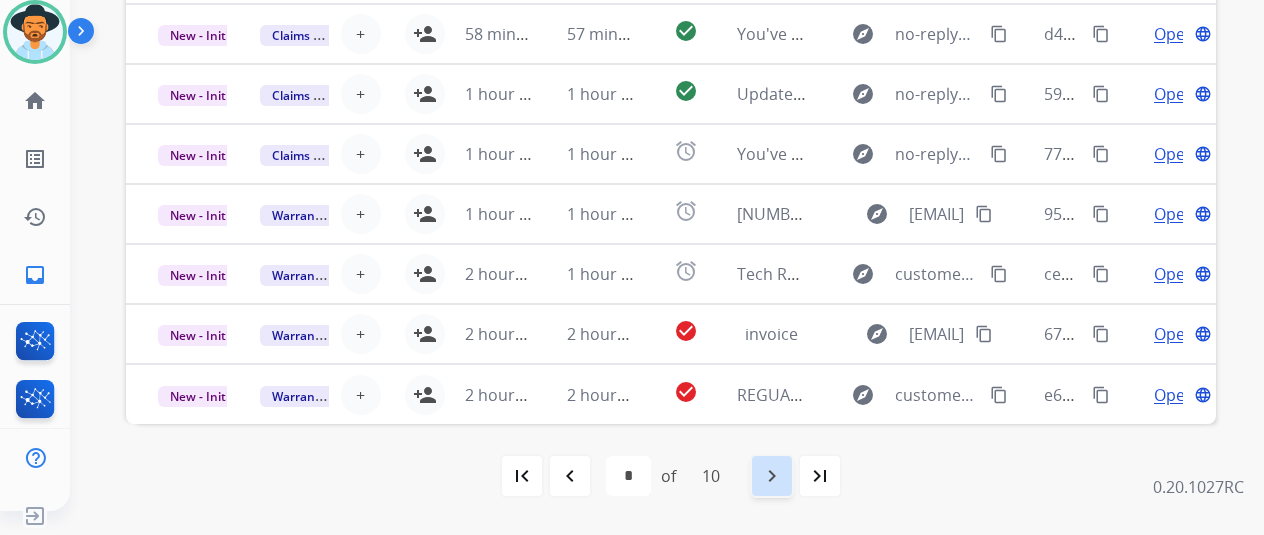 click on "navigate_next" at bounding box center (772, 476) 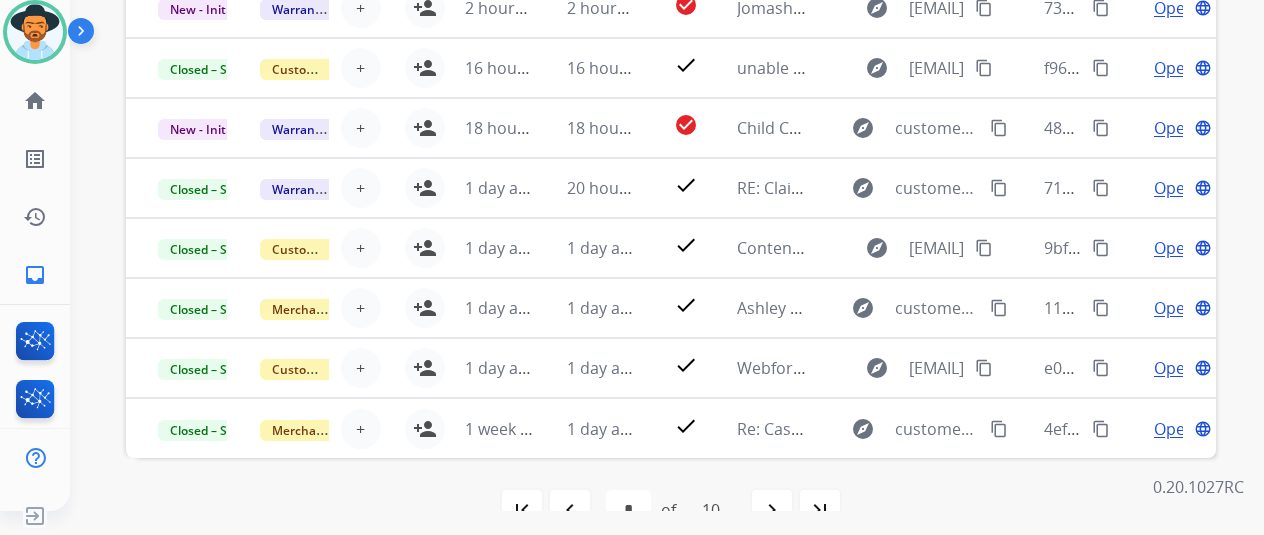 scroll, scrollTop: 586, scrollLeft: 0, axis: vertical 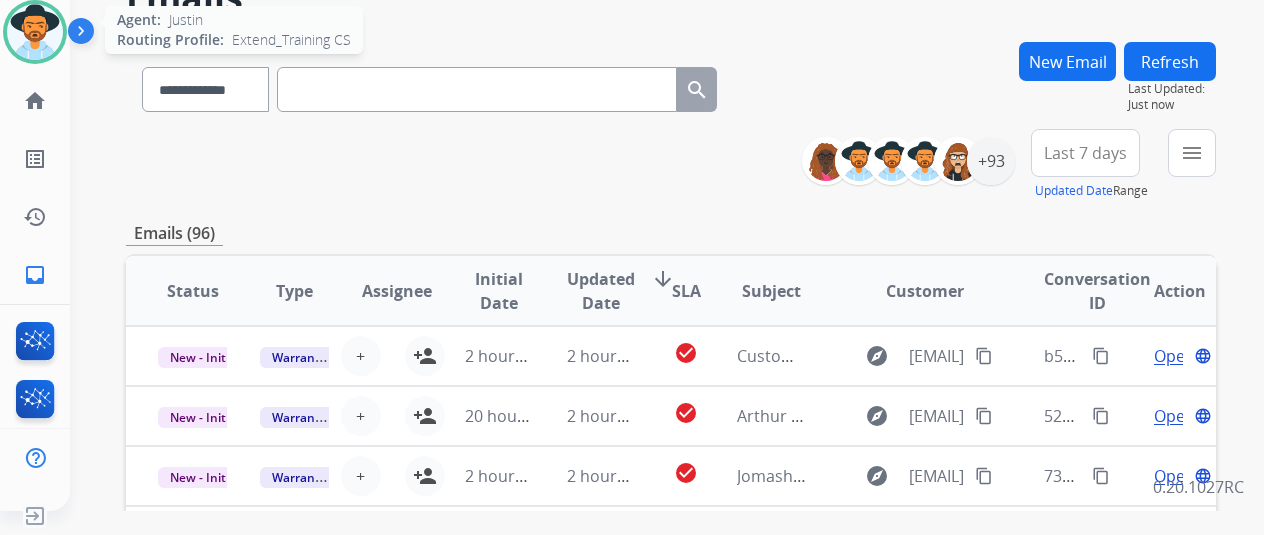 click at bounding box center [35, 32] 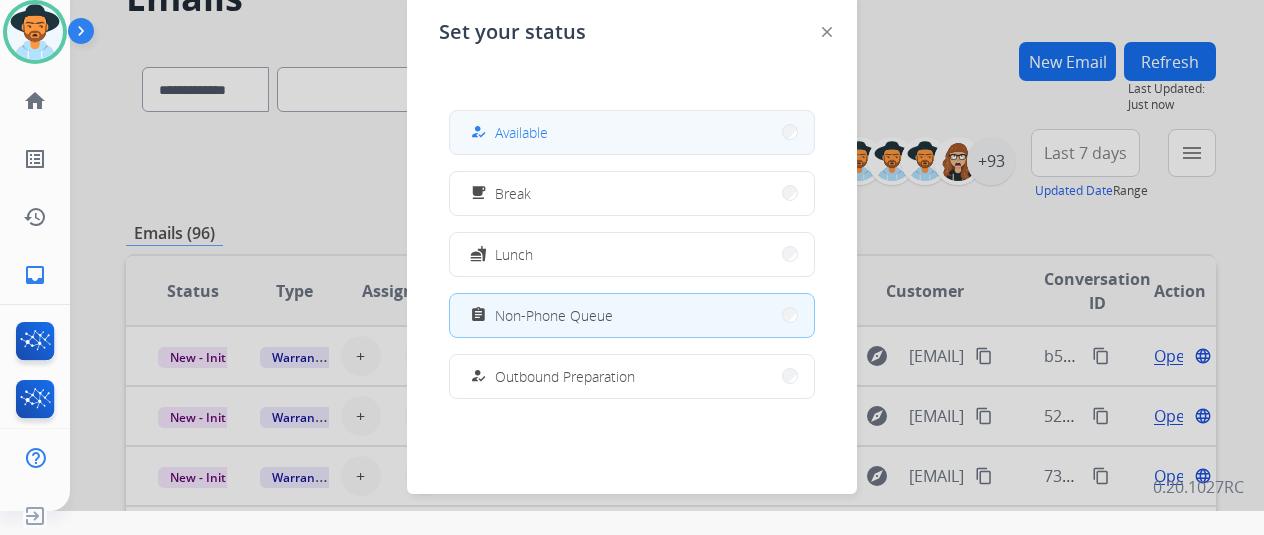click on "how_to_reg Available" at bounding box center [632, 132] 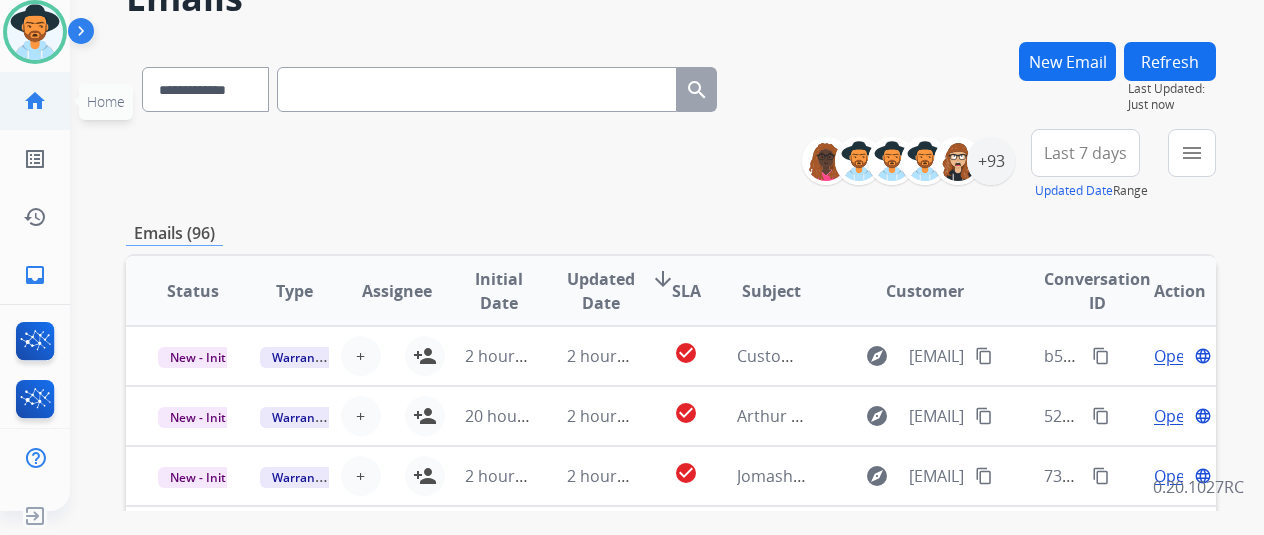 click on "home" 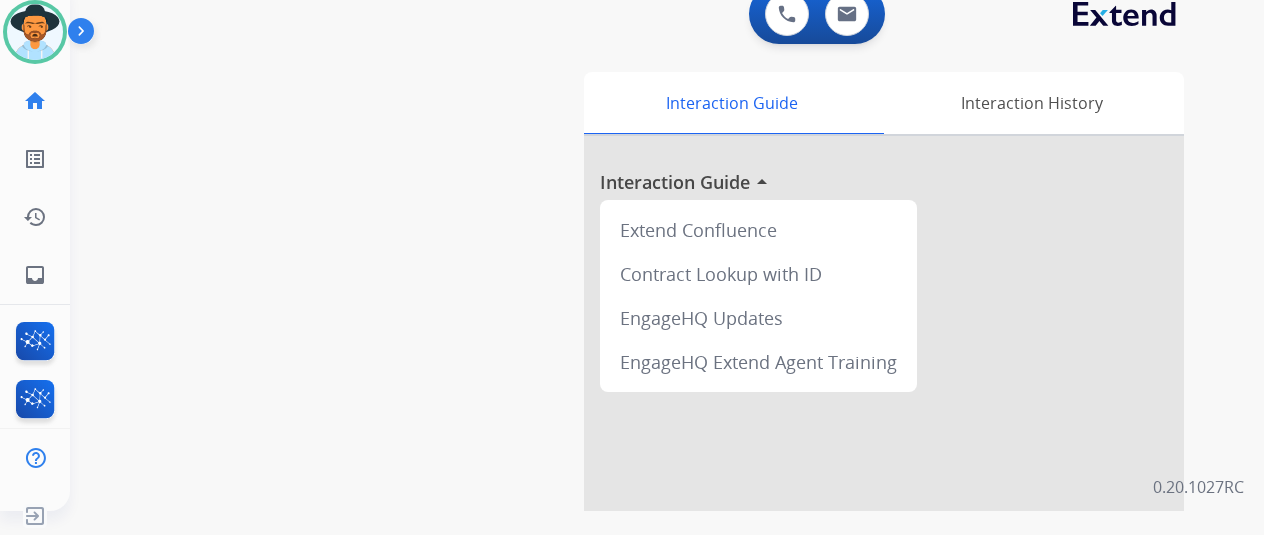 scroll, scrollTop: 0, scrollLeft: 0, axis: both 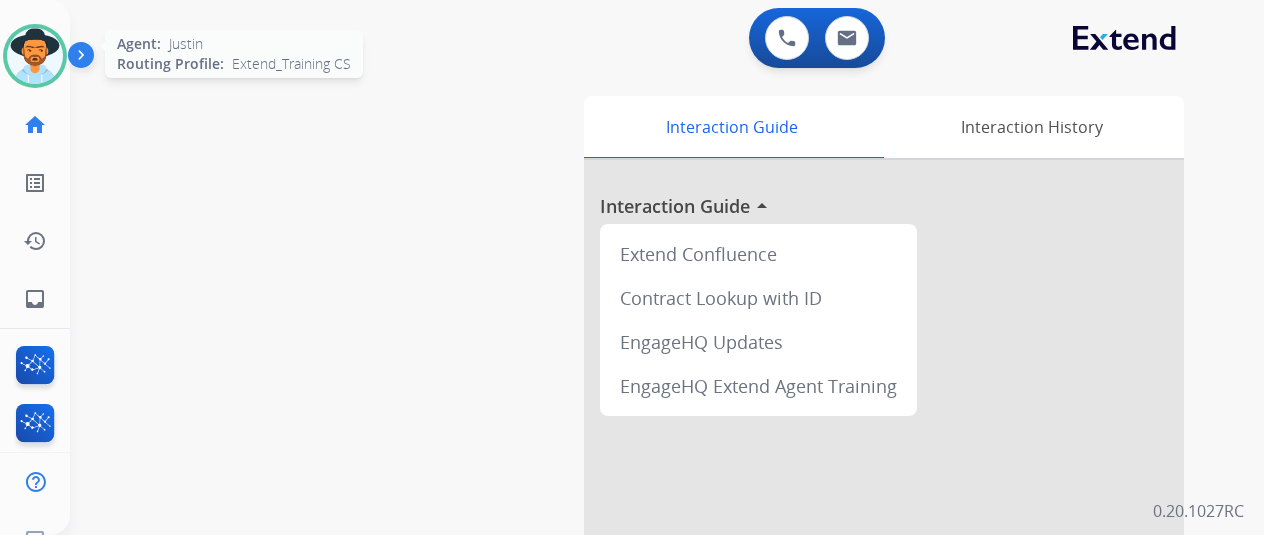 click at bounding box center [35, 56] 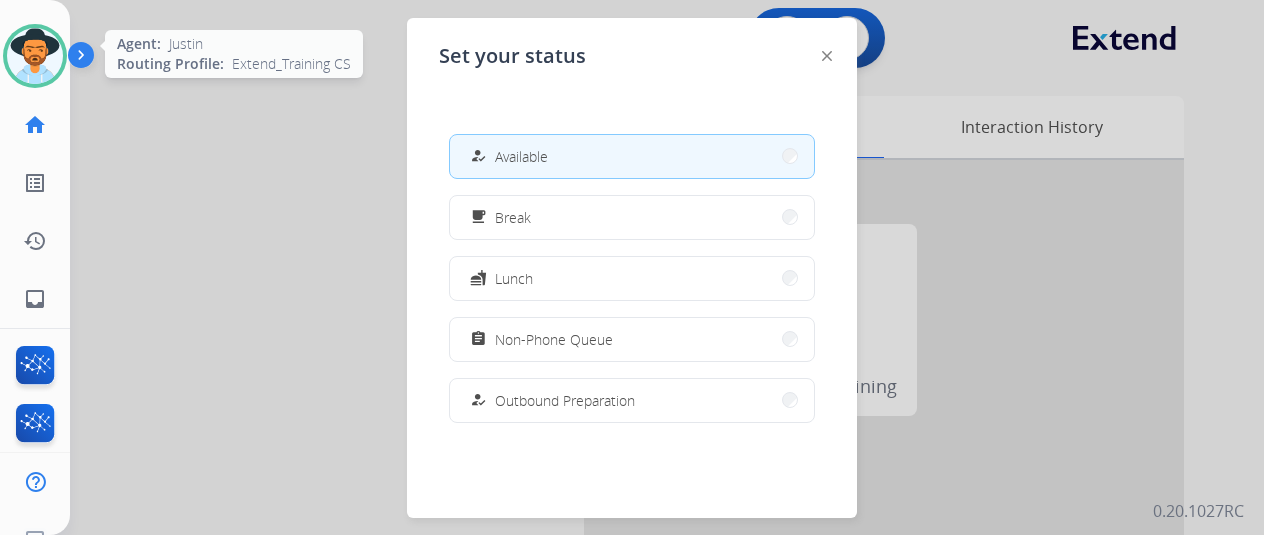 click at bounding box center [35, 56] 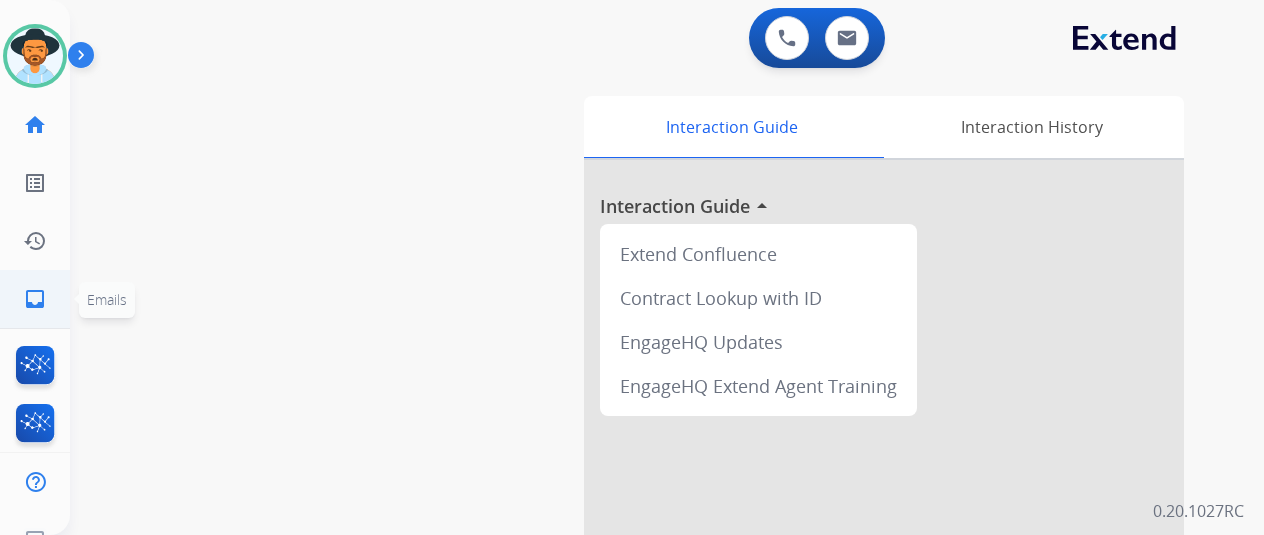 click on "inbox  Emails" 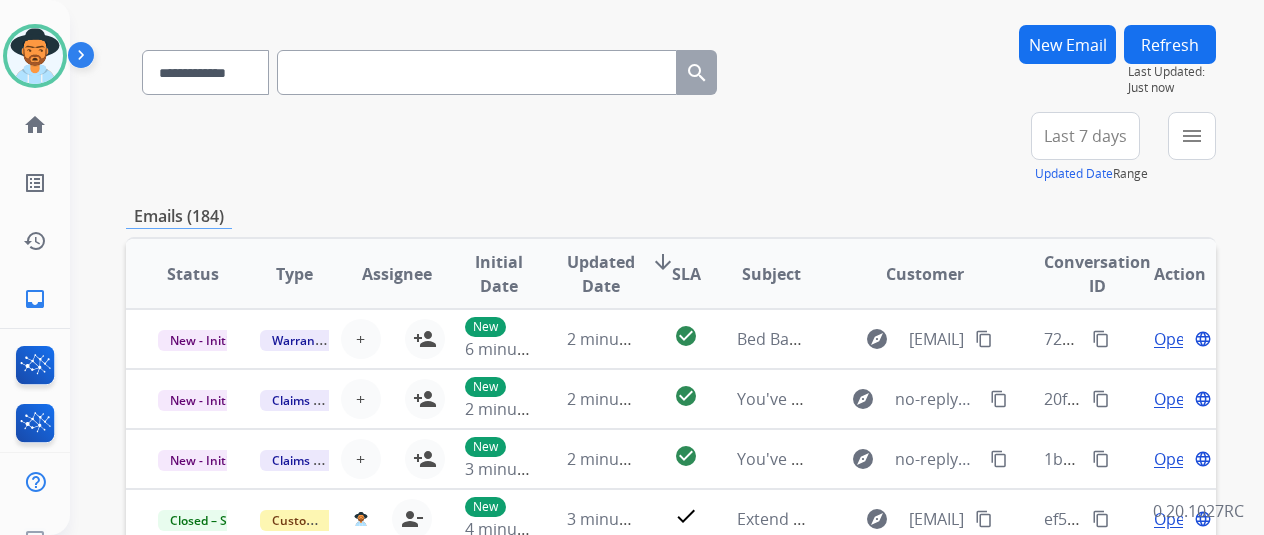 scroll, scrollTop: 200, scrollLeft: 0, axis: vertical 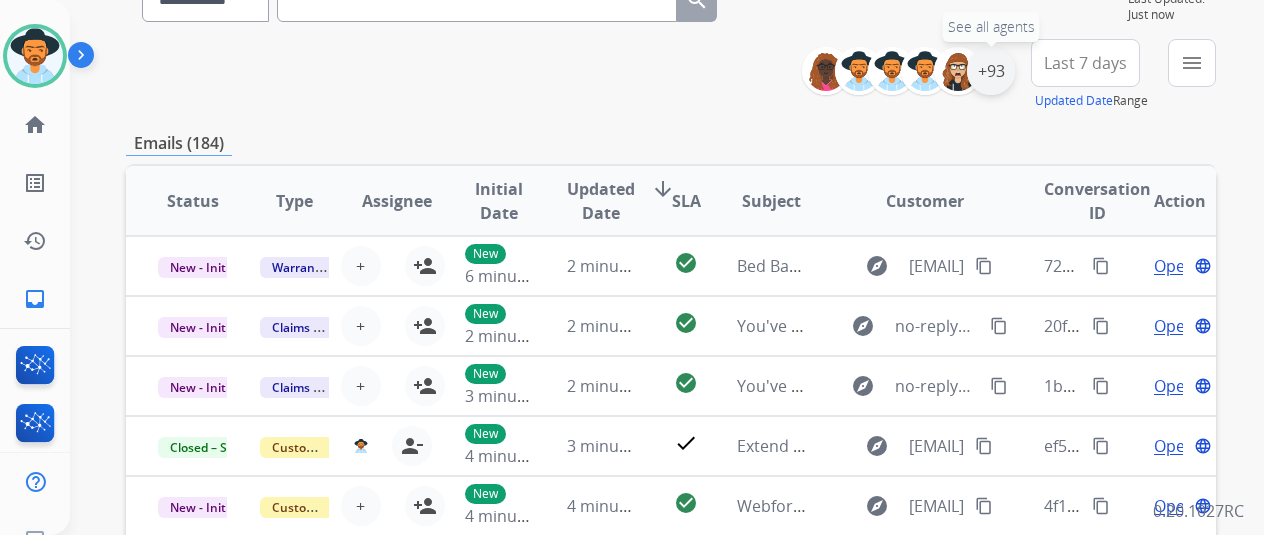 click on "+93" at bounding box center (991, 71) 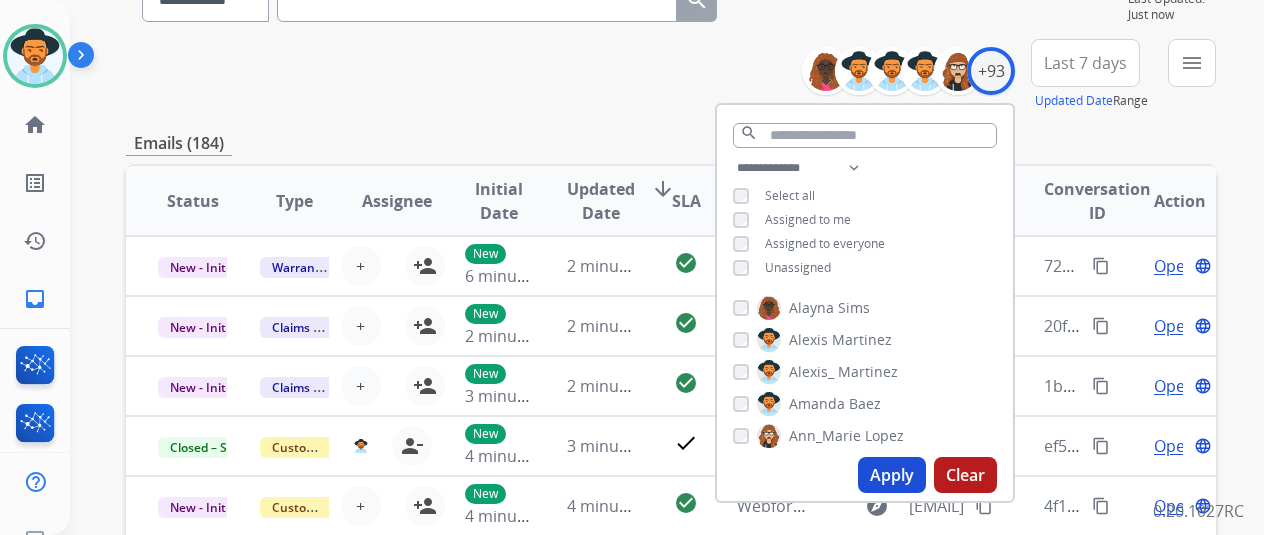 click on "Unassigned" at bounding box center (798, 267) 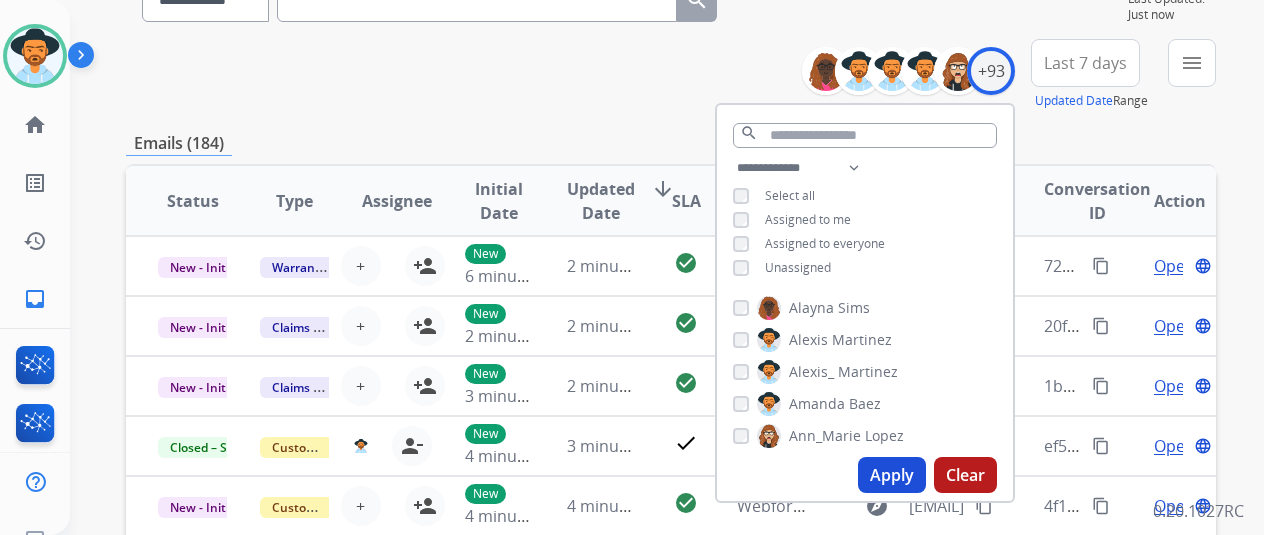 click on "Apply" at bounding box center [892, 475] 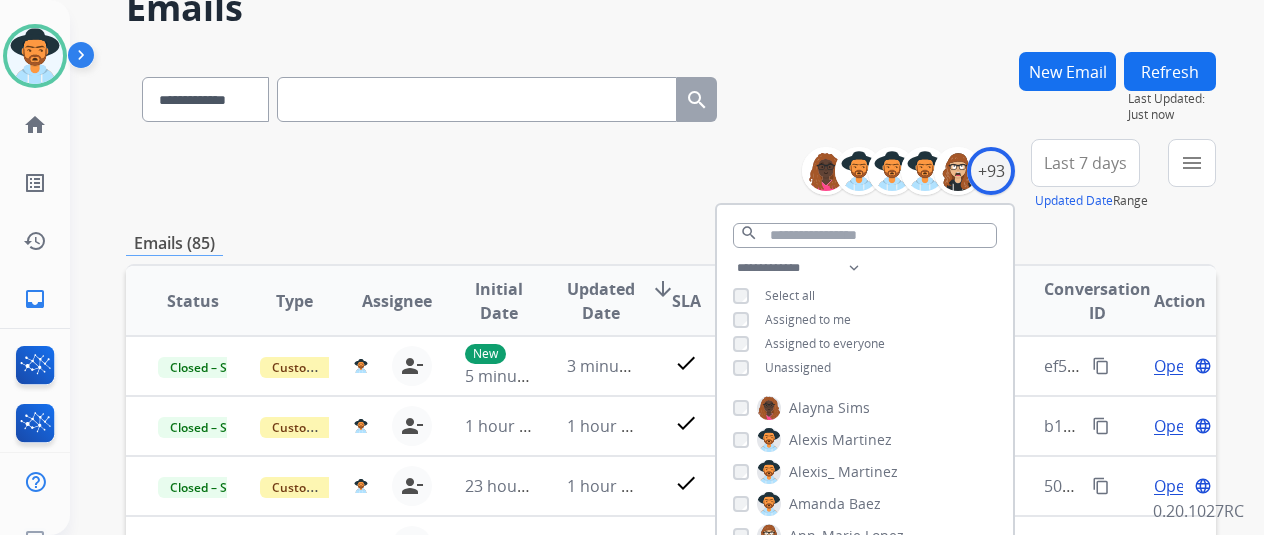 click on "**********" at bounding box center (671, 175) 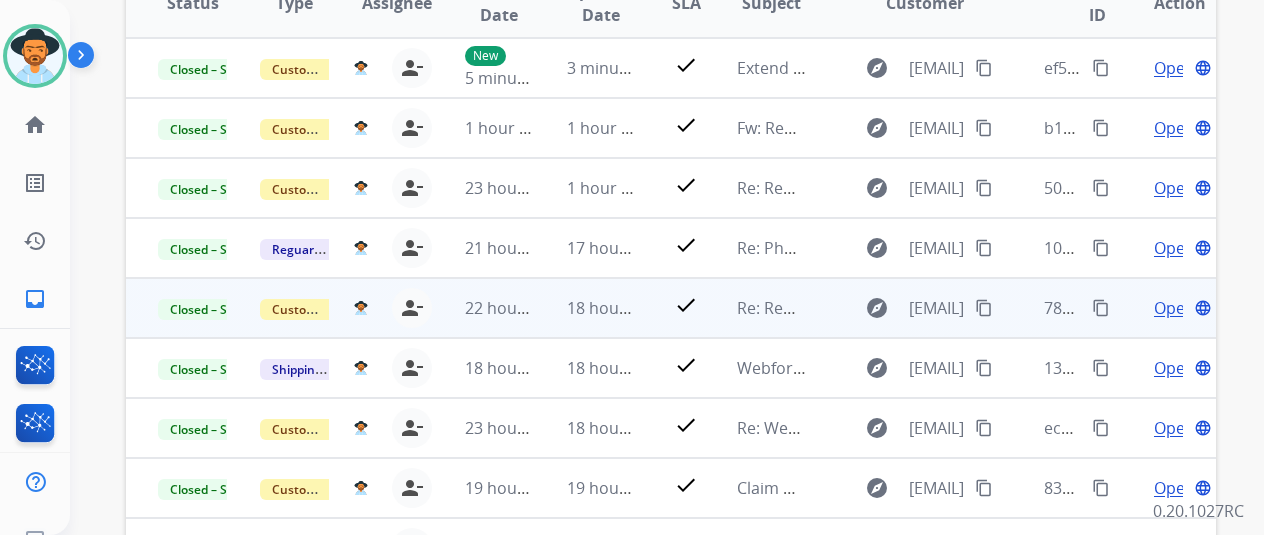 scroll, scrollTop: 400, scrollLeft: 0, axis: vertical 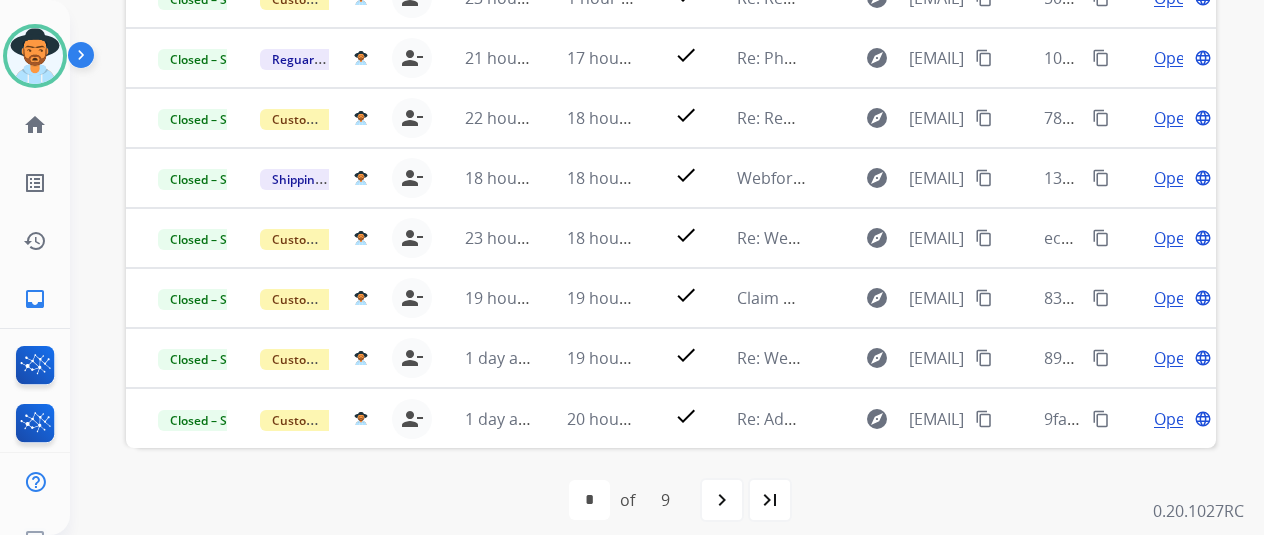 click on "first_page navigate_before * * * * * * * * * of 9 navigate_next last_page" at bounding box center [671, 500] 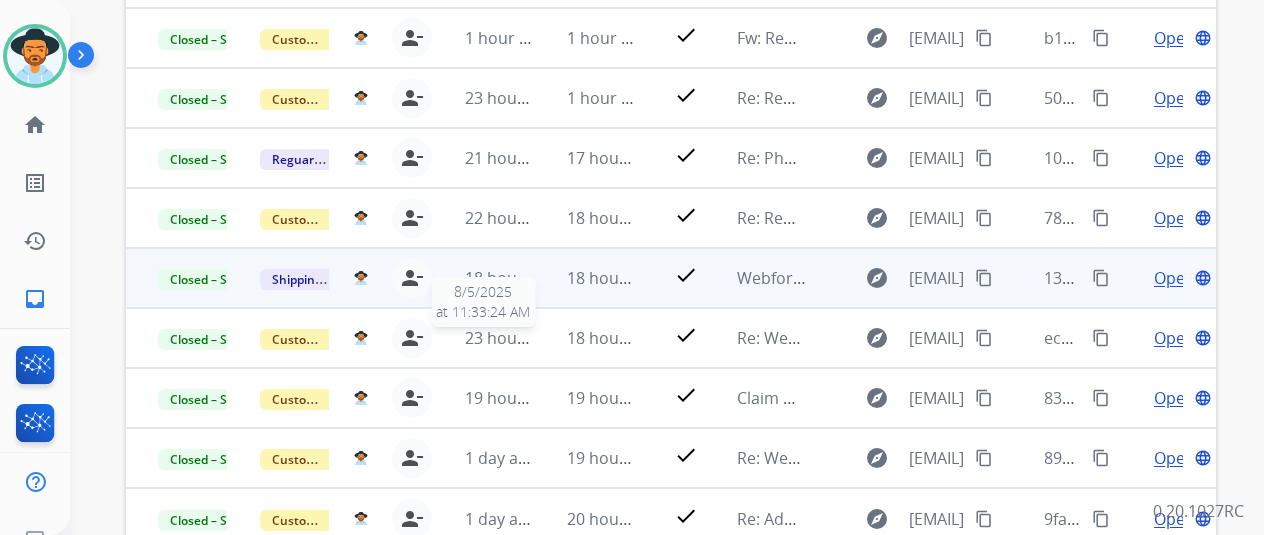 scroll, scrollTop: 0, scrollLeft: 0, axis: both 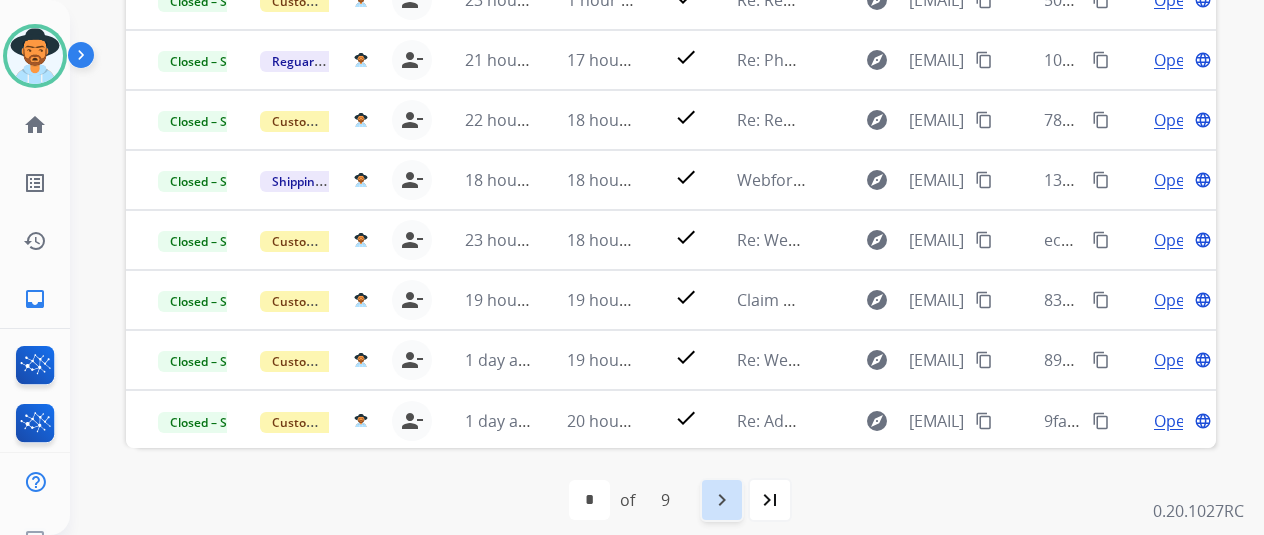 click on "navigate_next" at bounding box center (722, 500) 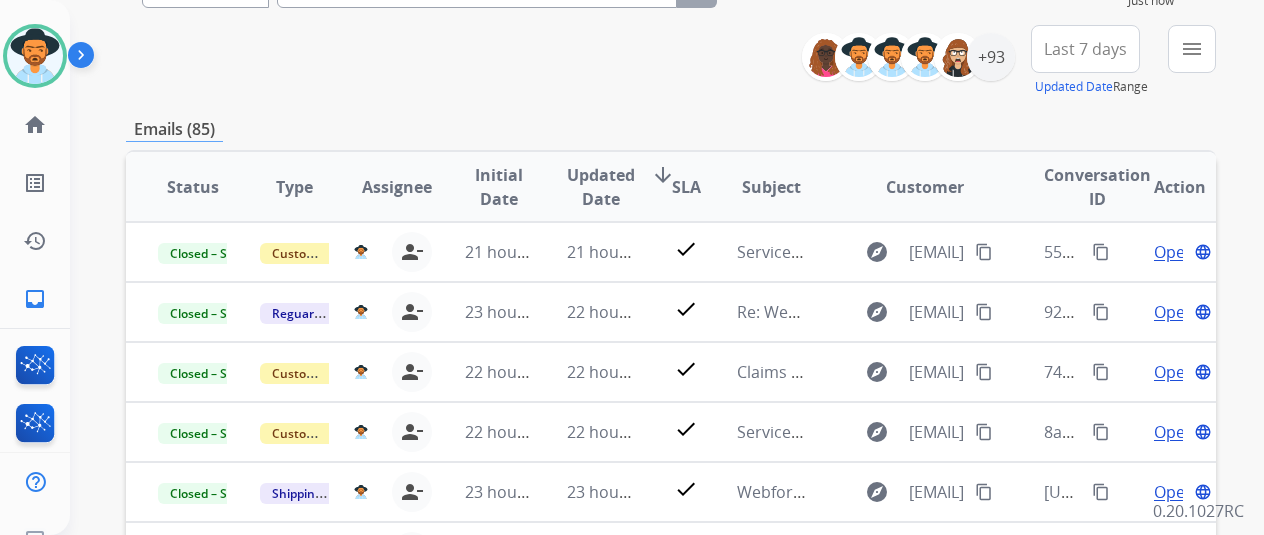 scroll, scrollTop: 400, scrollLeft: 0, axis: vertical 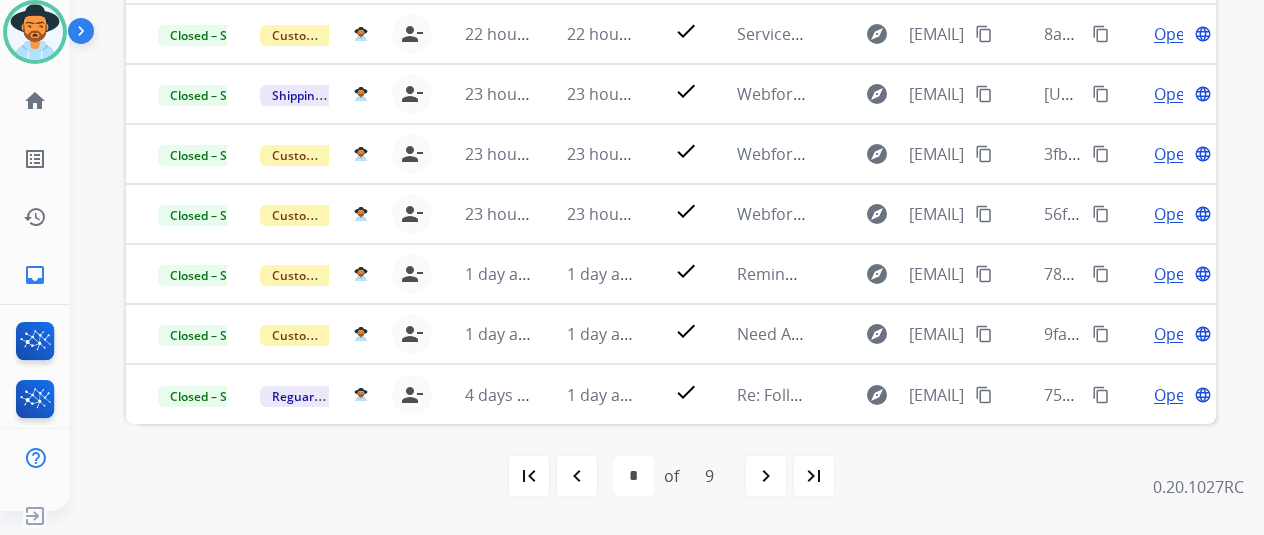 click on "first_page navigate_before * * * * * * * * * of 9 navigate_next last_page" at bounding box center (671, 476) 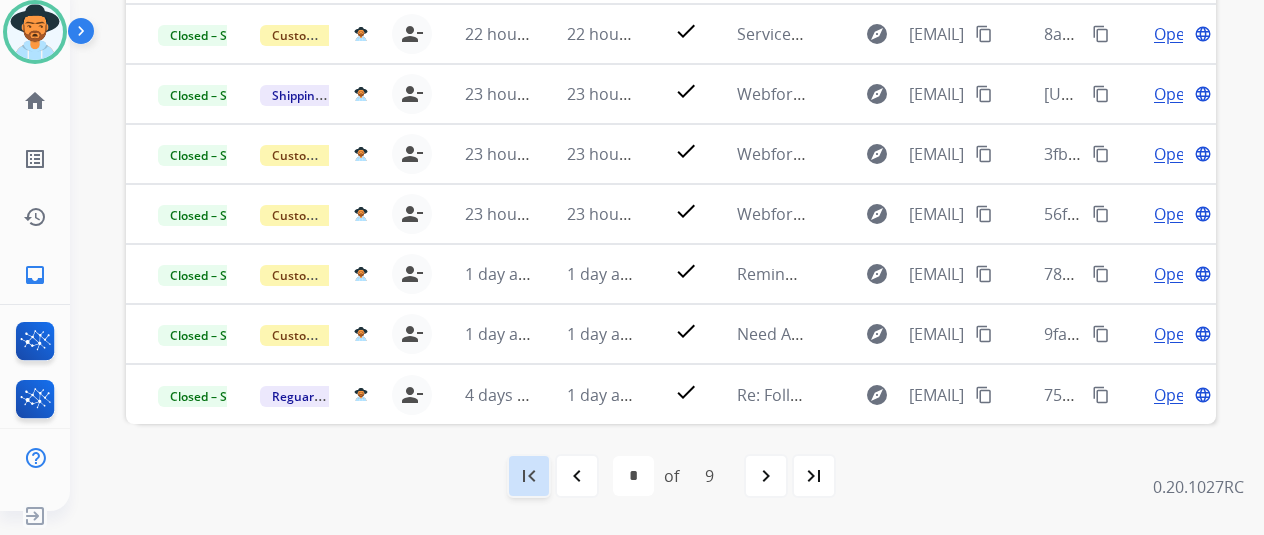 click on "first_page" at bounding box center (529, 476) 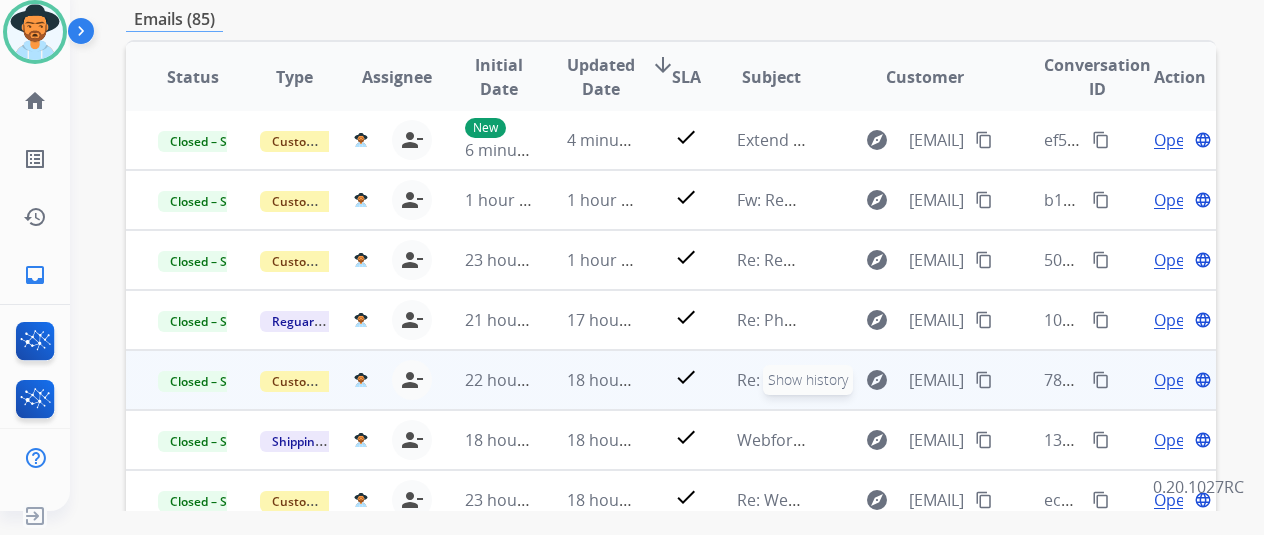 scroll, scrollTop: 400, scrollLeft: 0, axis: vertical 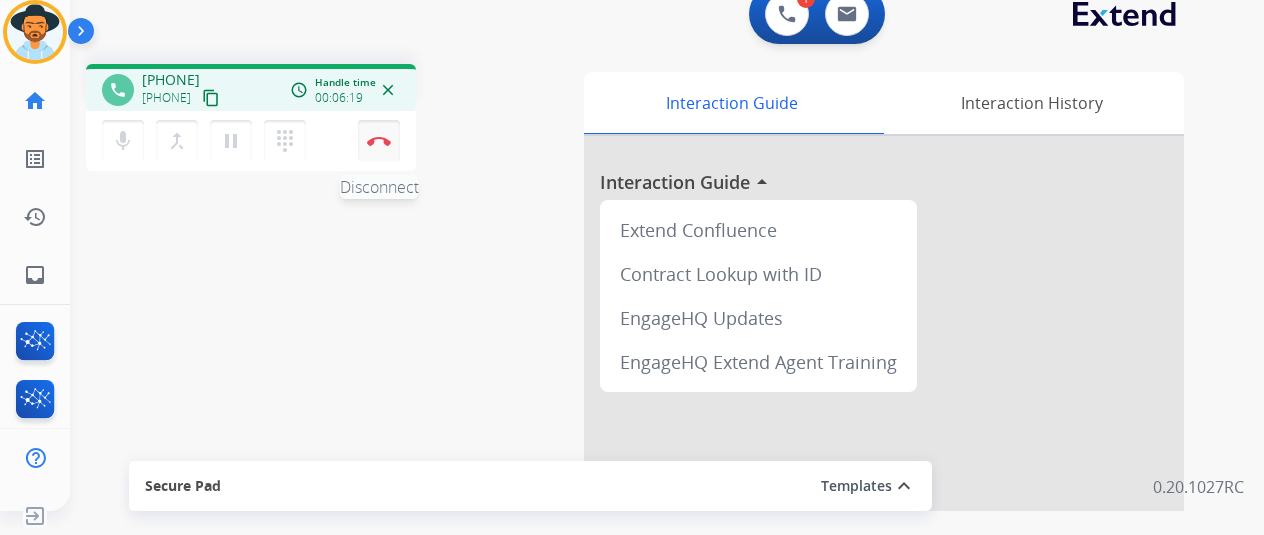 click on "Disconnect" at bounding box center [379, 141] 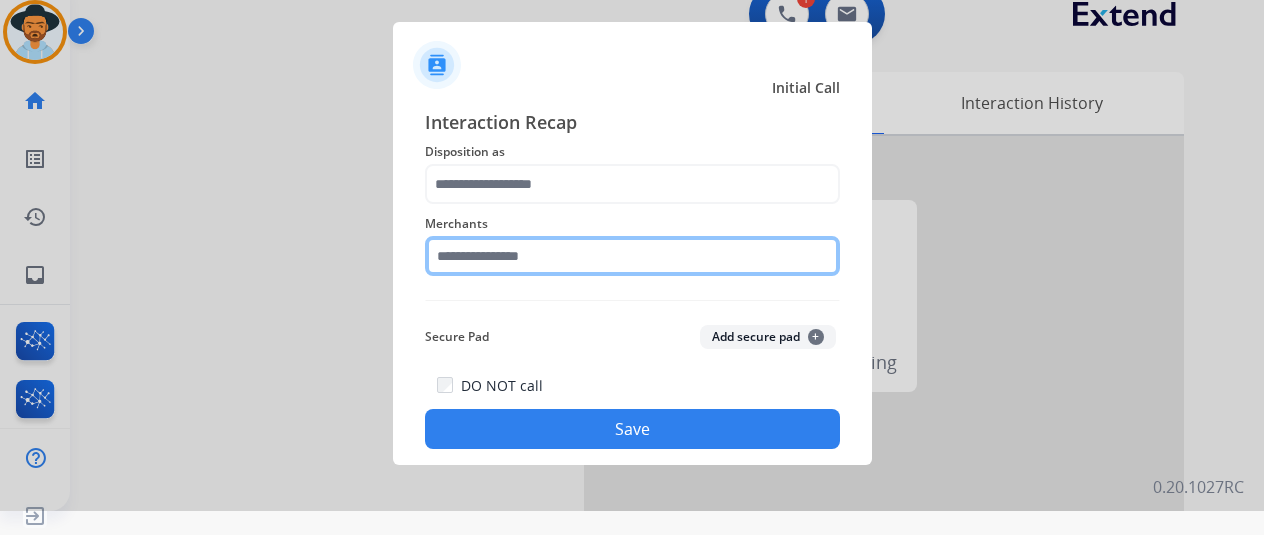 click 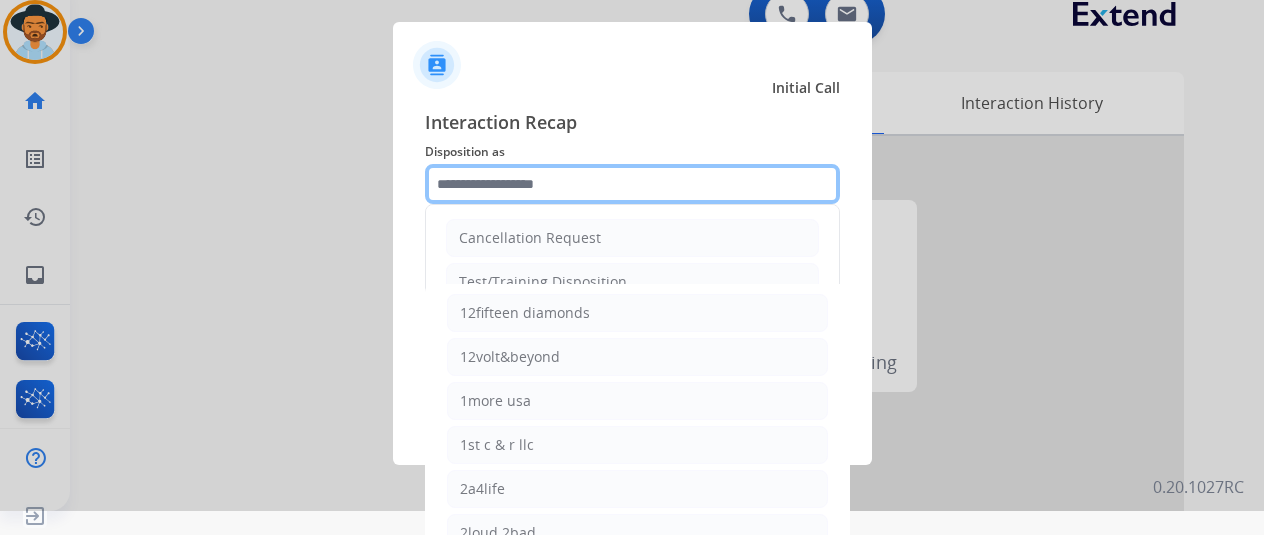 click 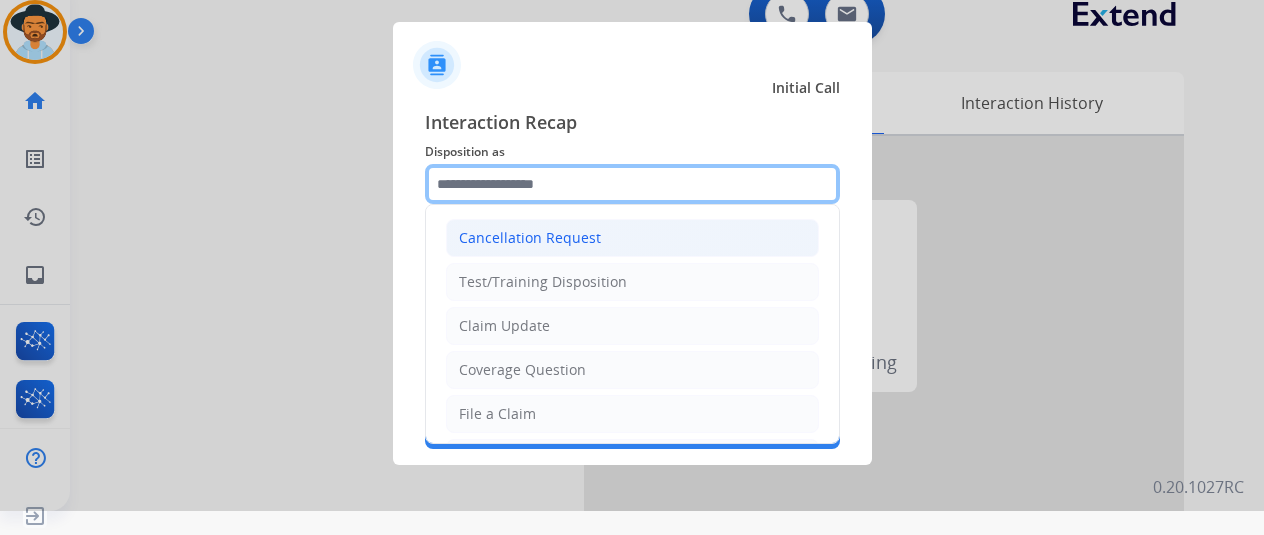 scroll, scrollTop: 100, scrollLeft: 0, axis: vertical 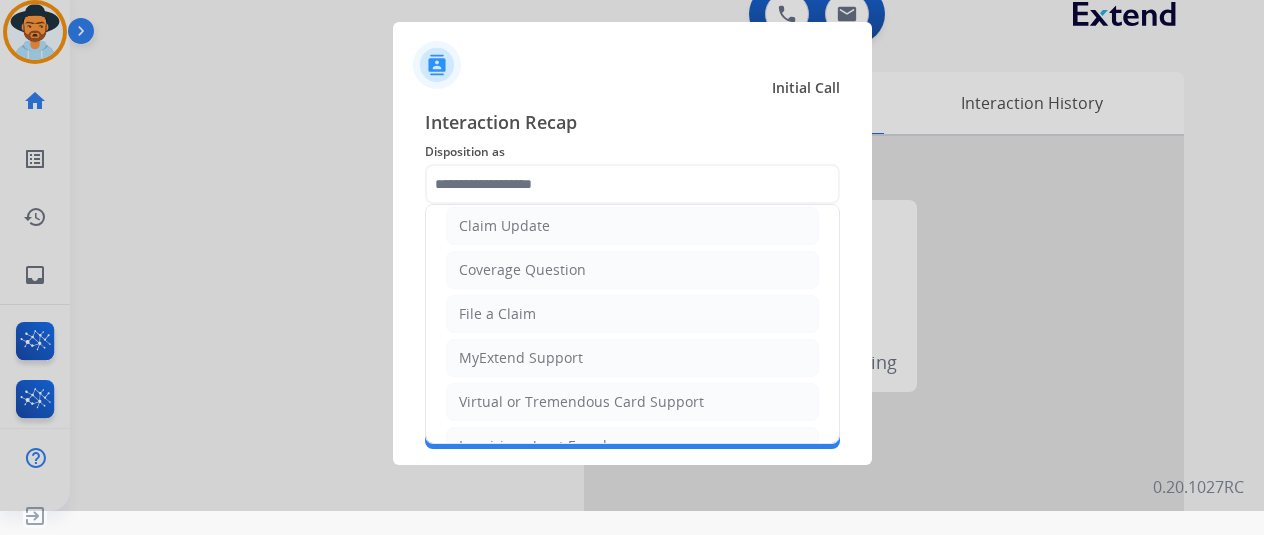 click on "Coverage Question" 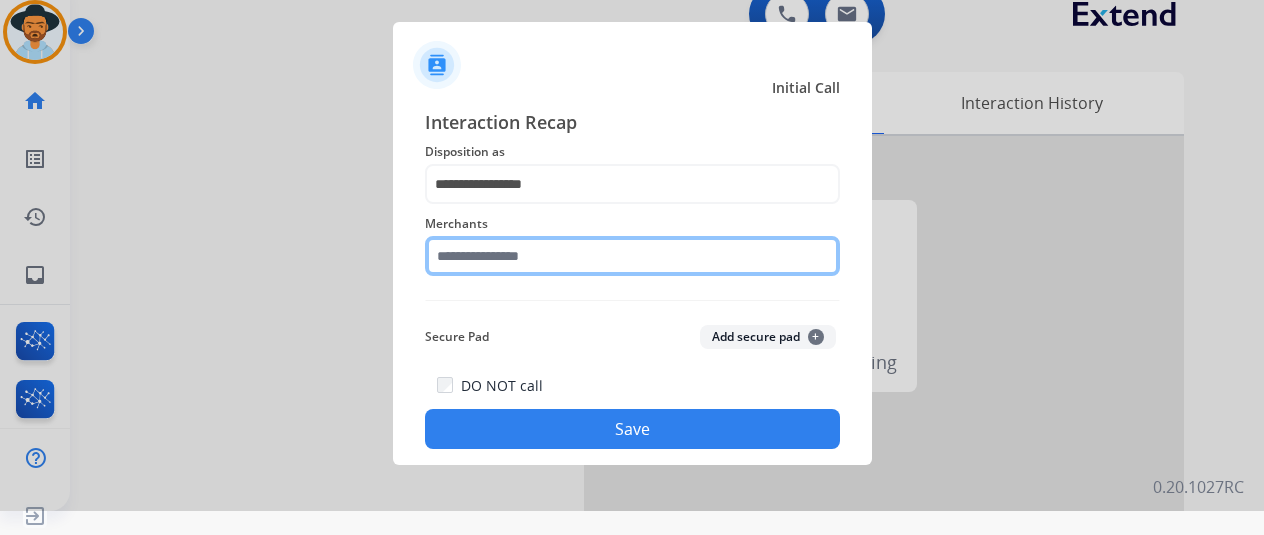 click 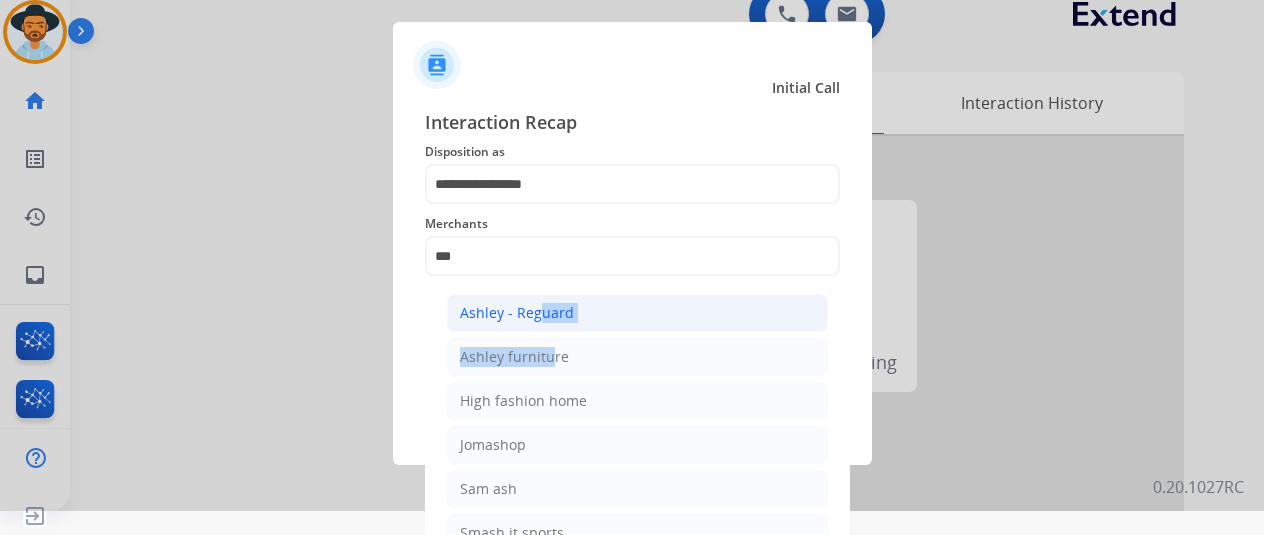 drag, startPoint x: 539, startPoint y: 356, endPoint x: 528, endPoint y: 325, distance: 32.89377 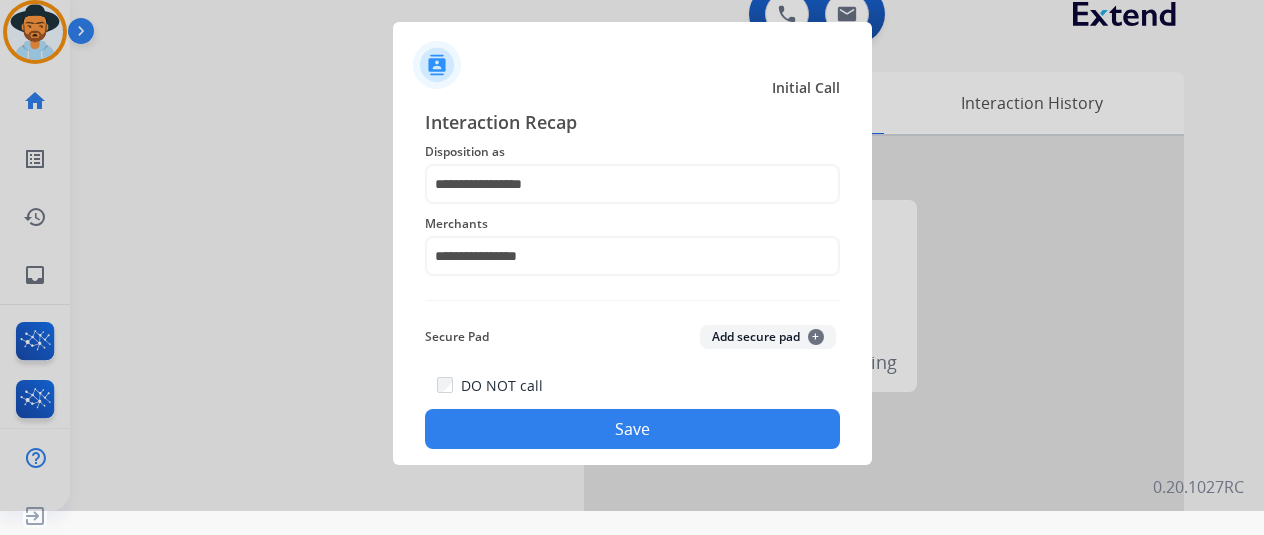 click on "Save" 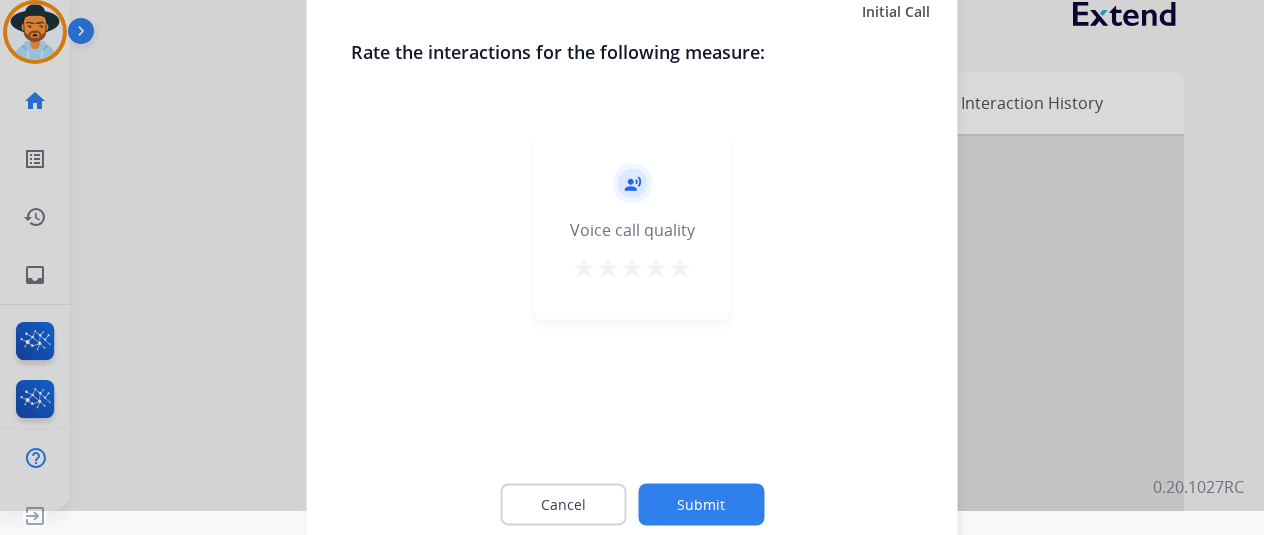 click on "star" at bounding box center (680, 267) 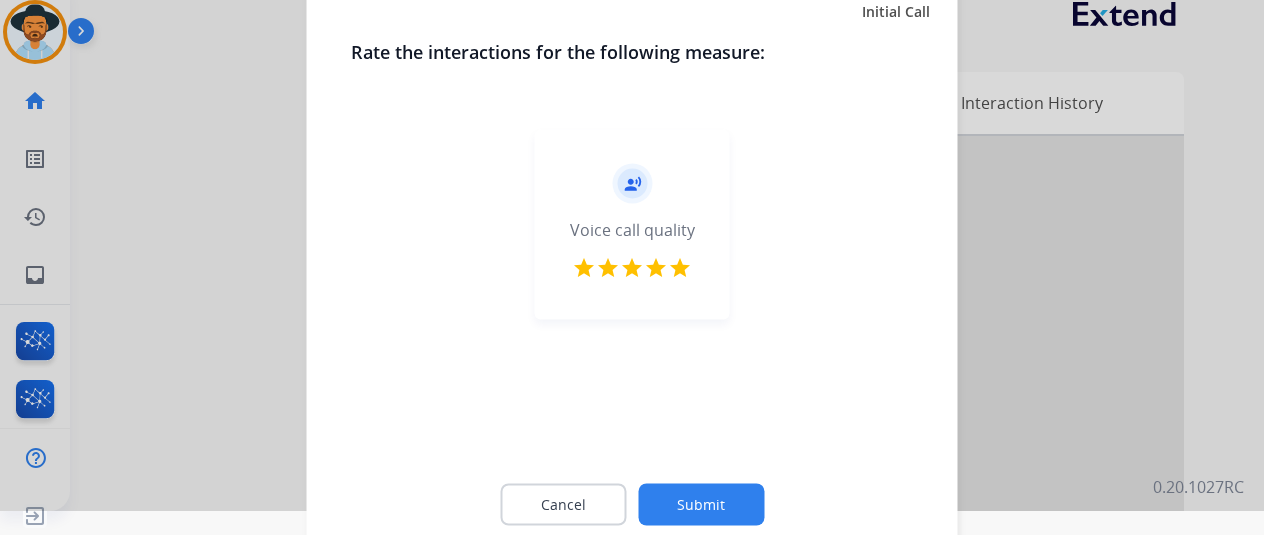 click on "Submit" 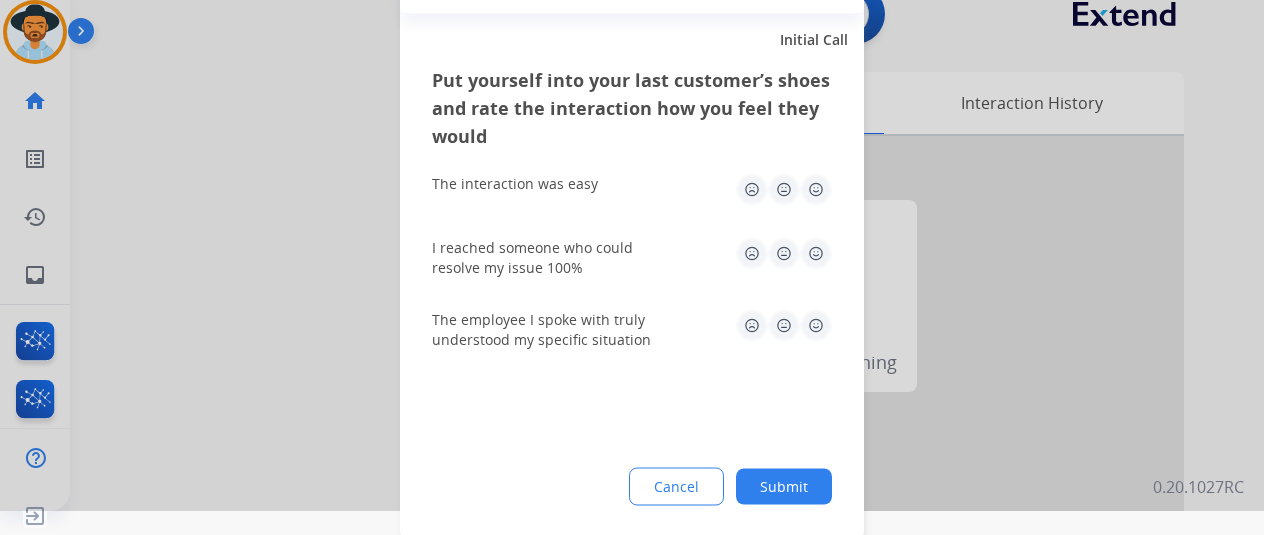 click 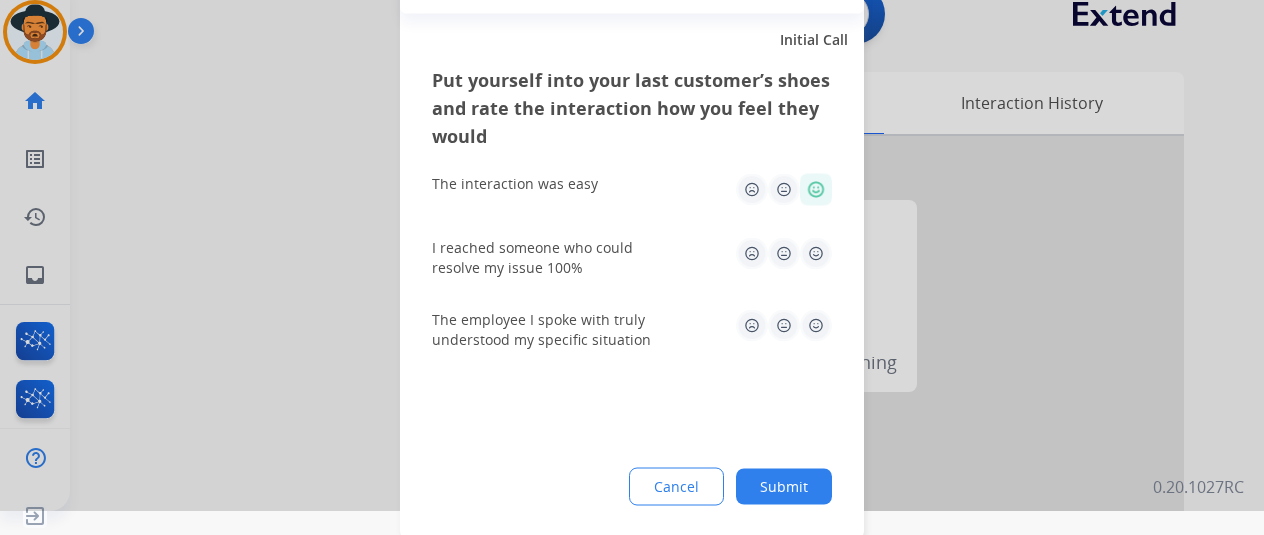 click 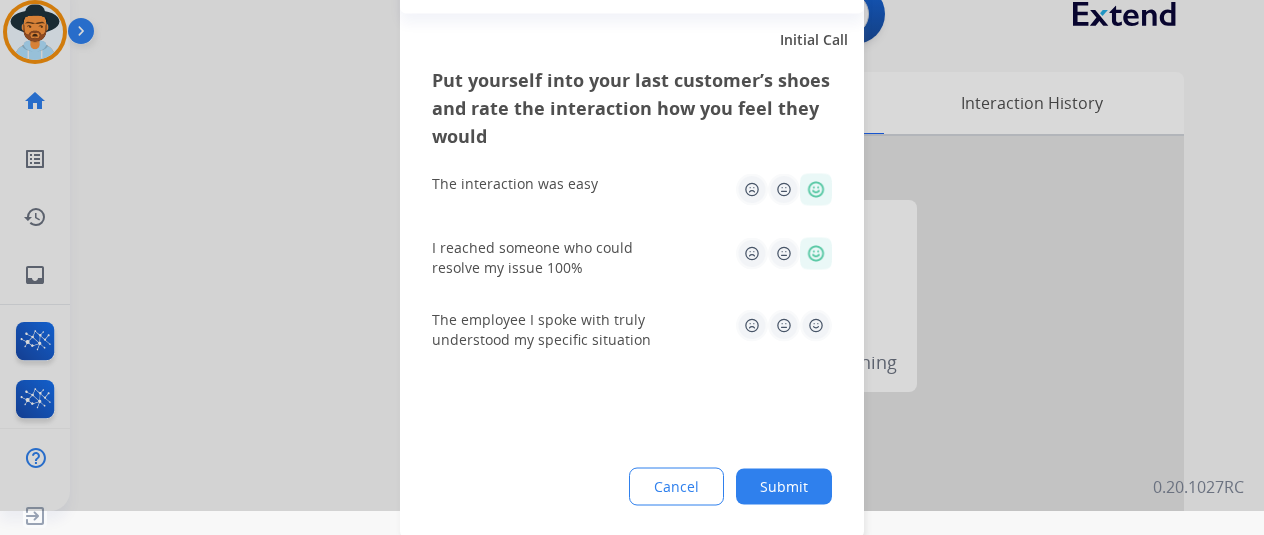 click 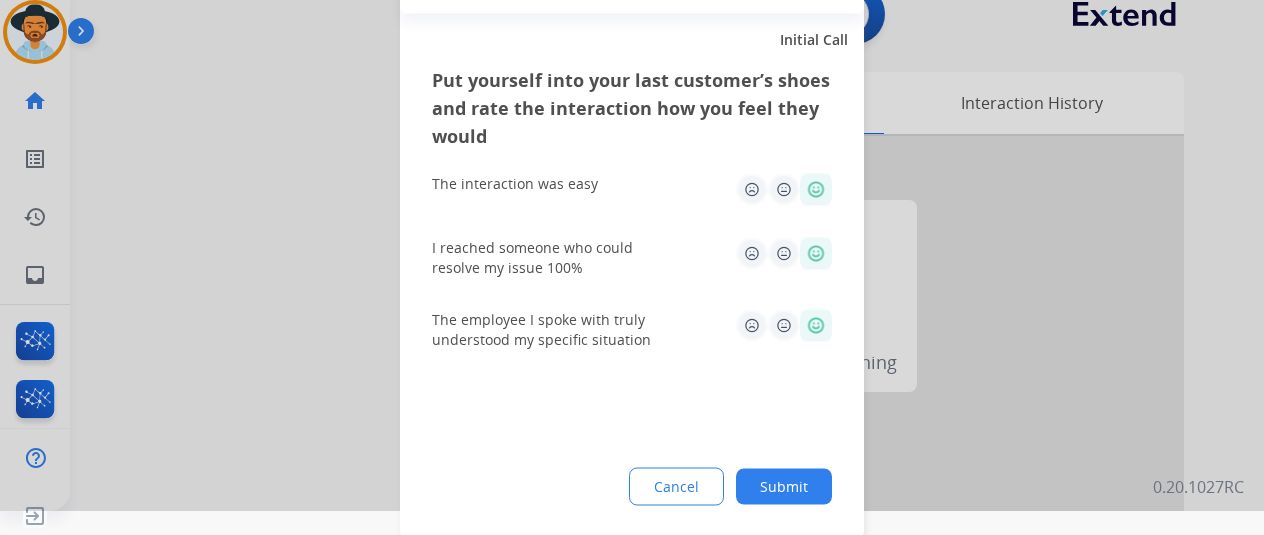 click on "Submit" 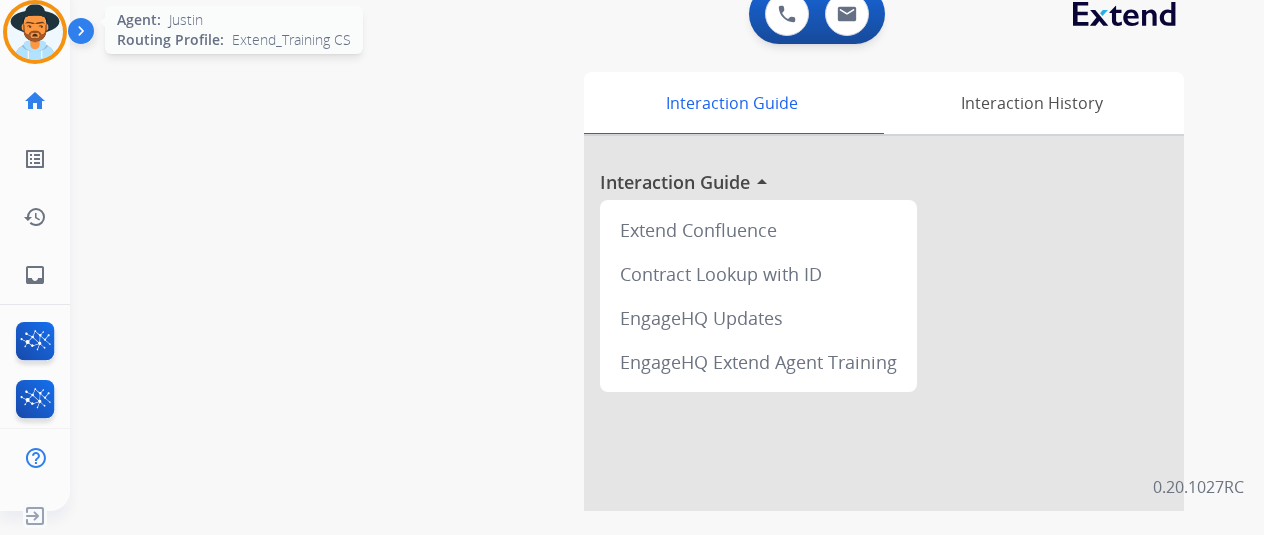 click at bounding box center (35, 32) 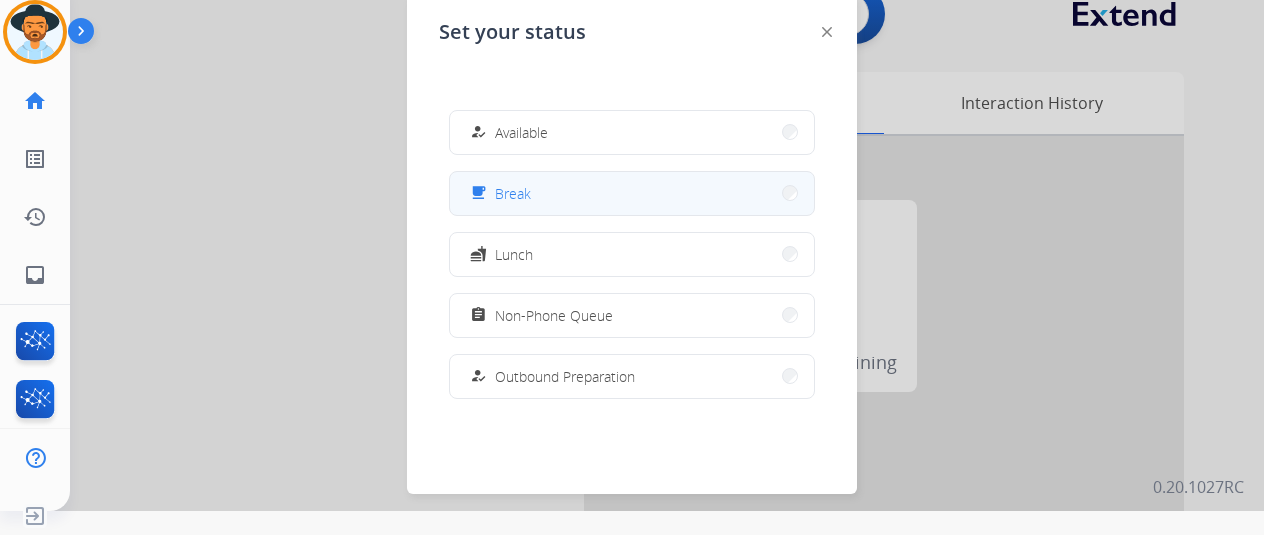 click on "free_breakfast Break" at bounding box center [632, 193] 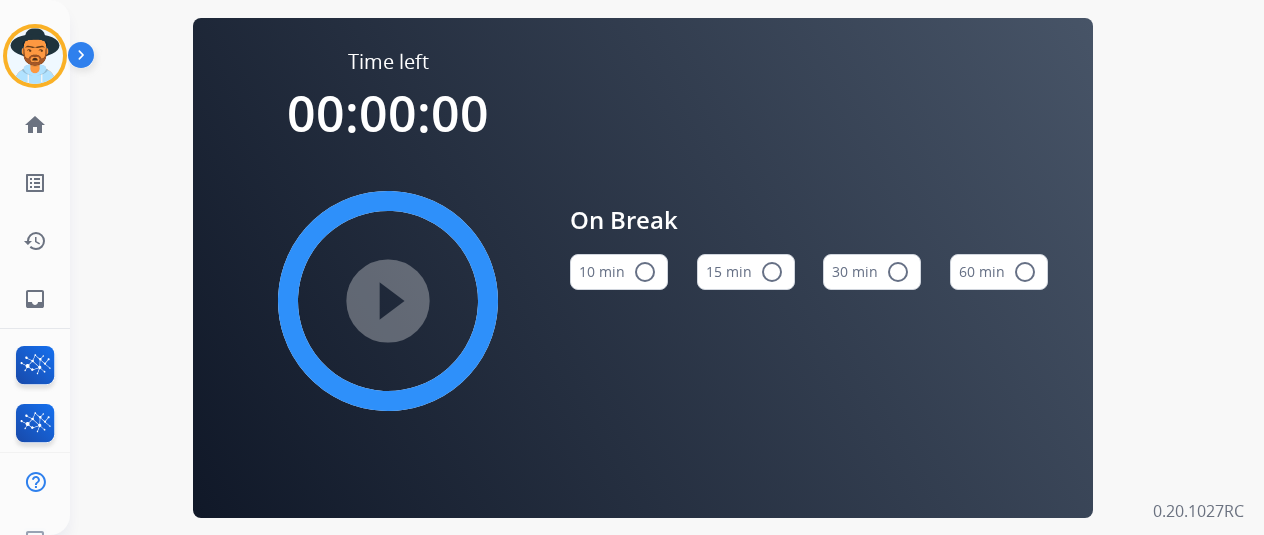 click on "15 min  radio_button_unchecked" at bounding box center (746, 272) 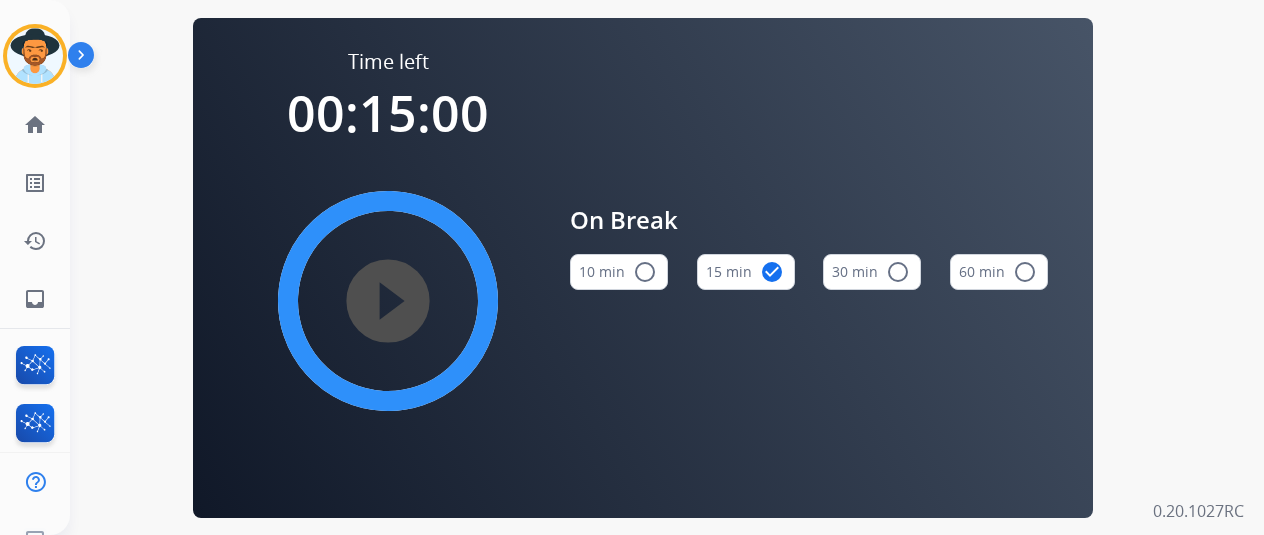 click on "play_circle_filled" at bounding box center [388, 301] 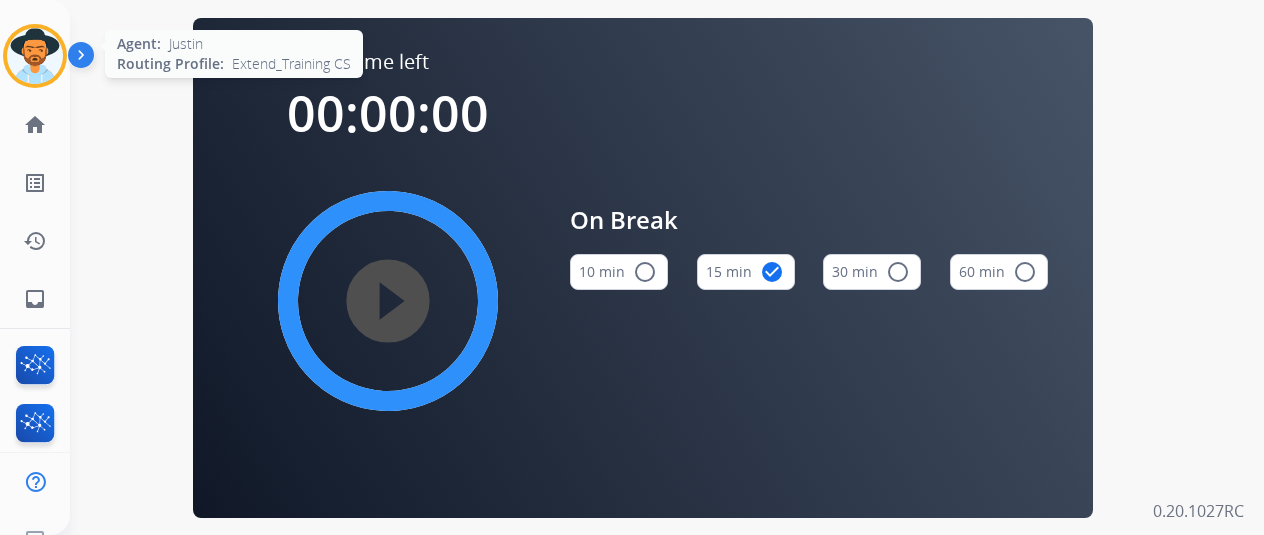click at bounding box center [35, 56] 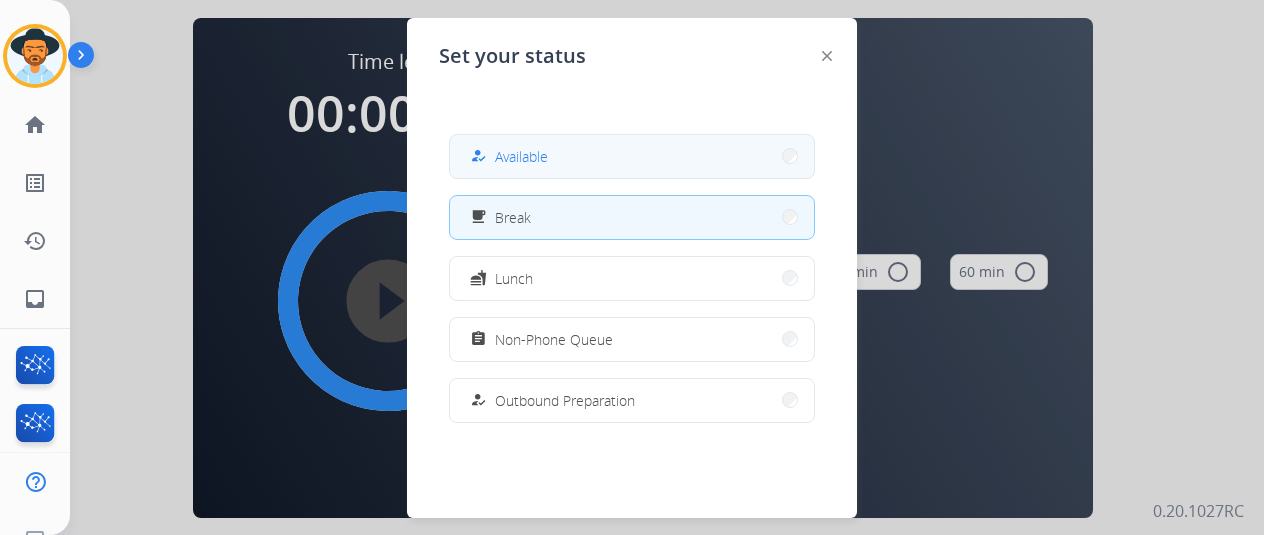 click on "how_to_reg" at bounding box center (478, 156) 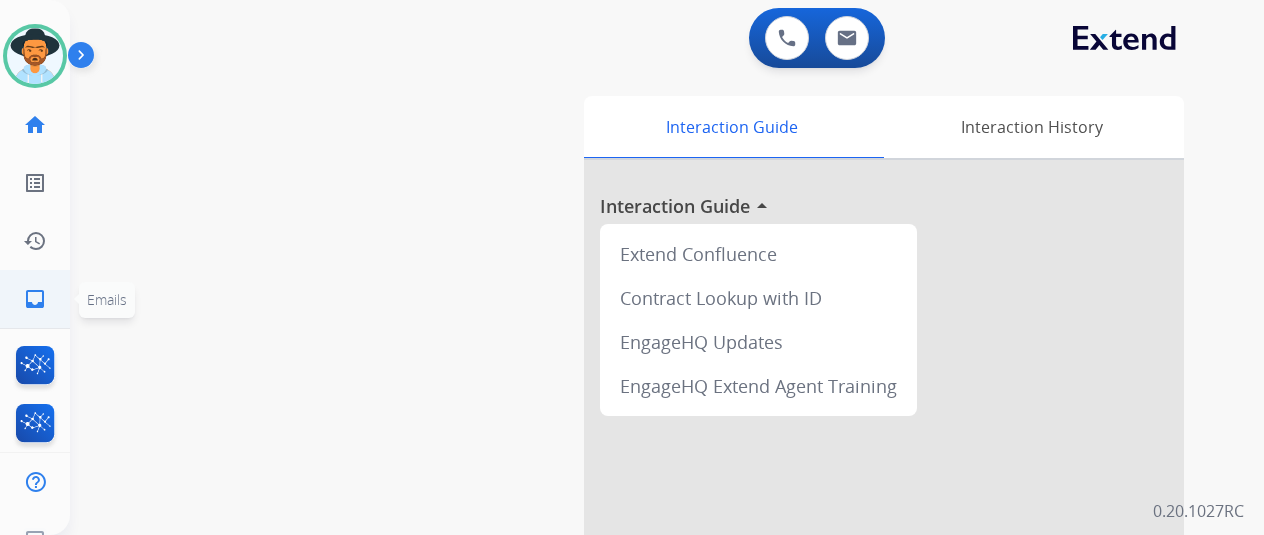 click on "inbox" 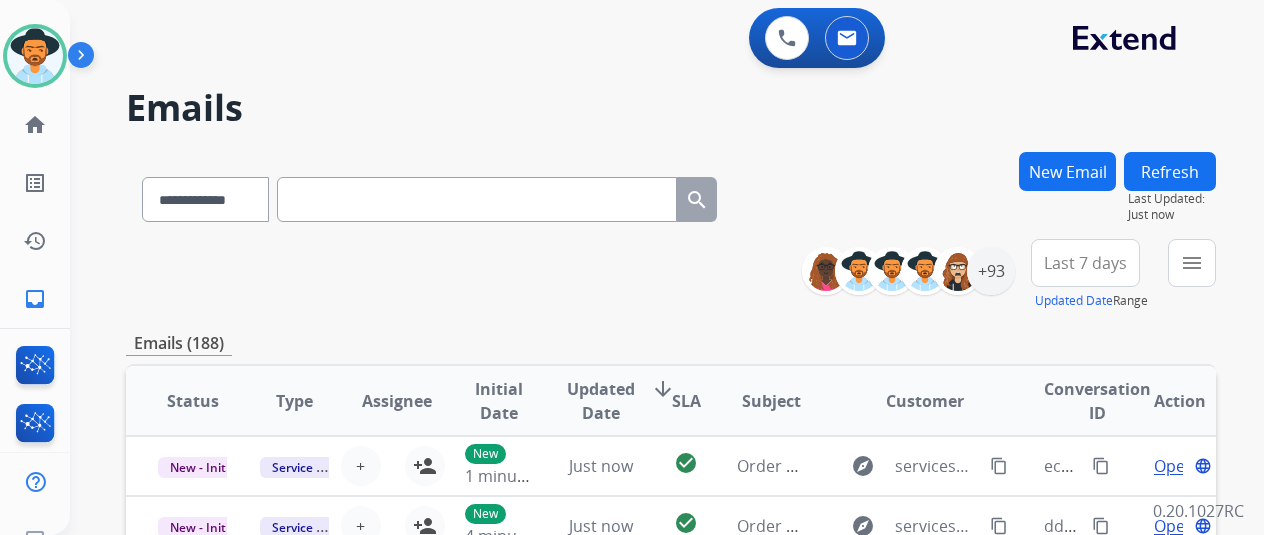 click on "**********" at bounding box center (671, 275) 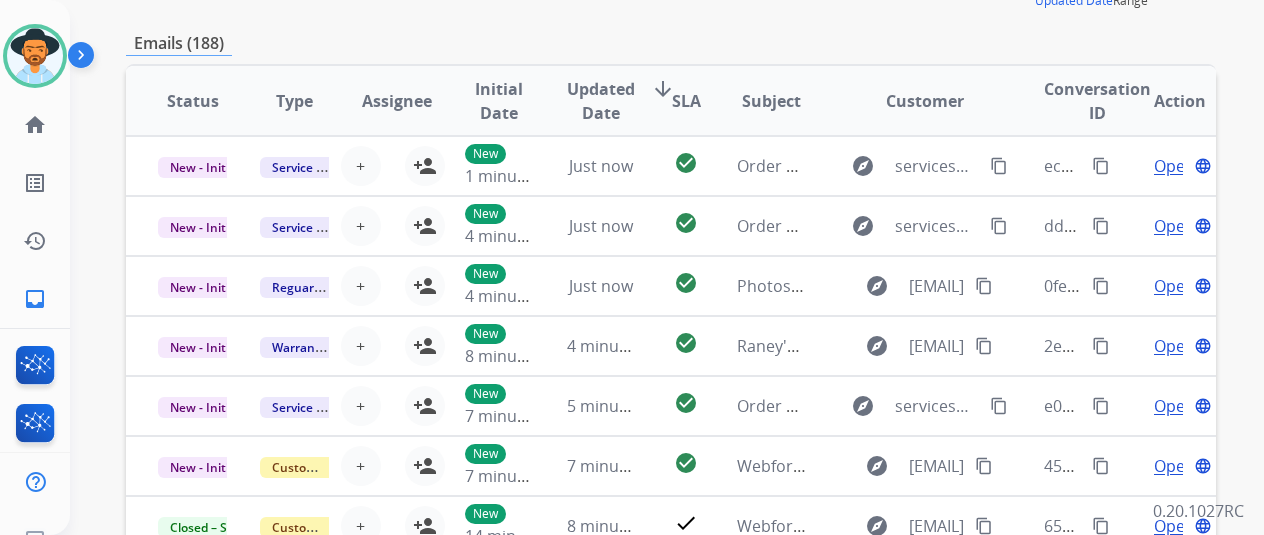 scroll, scrollTop: 200, scrollLeft: 0, axis: vertical 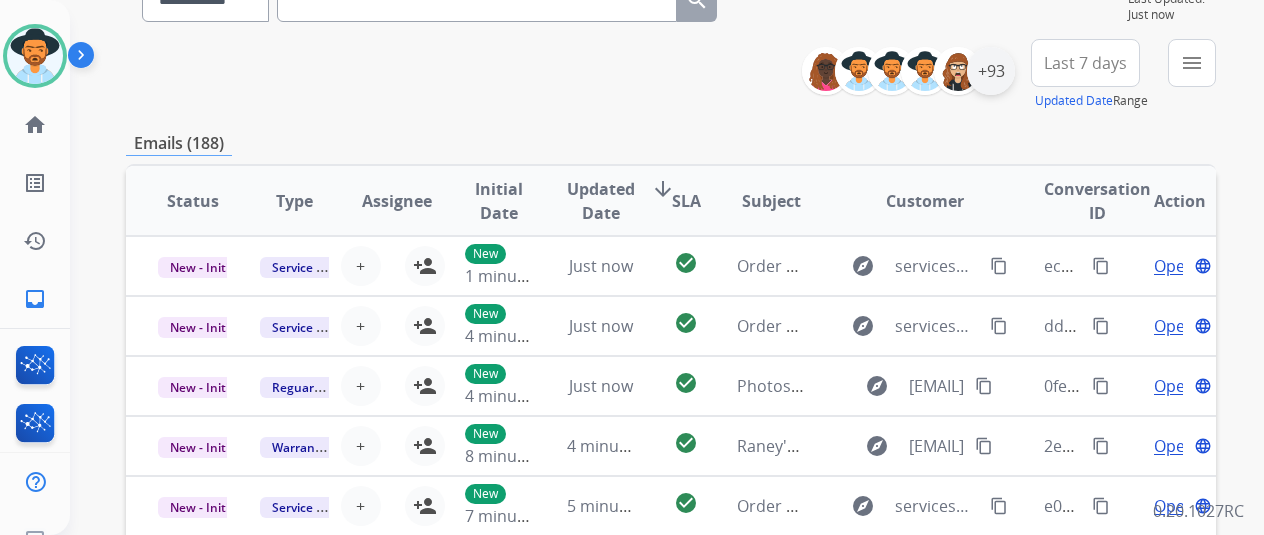 click on "+93" at bounding box center [991, 71] 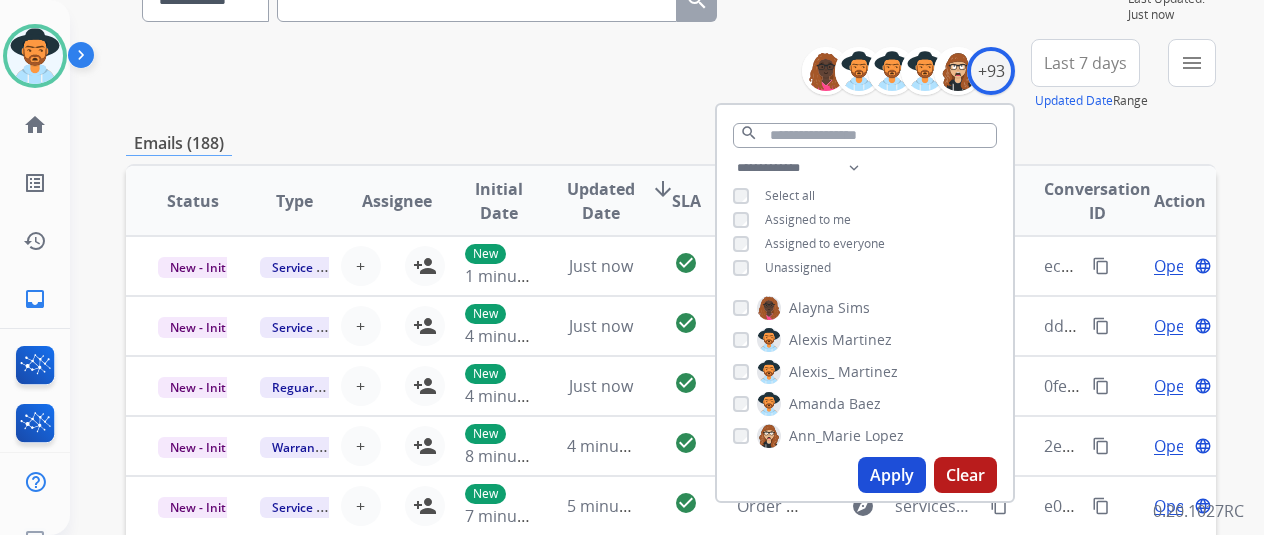 click on "Apply" at bounding box center [892, 475] 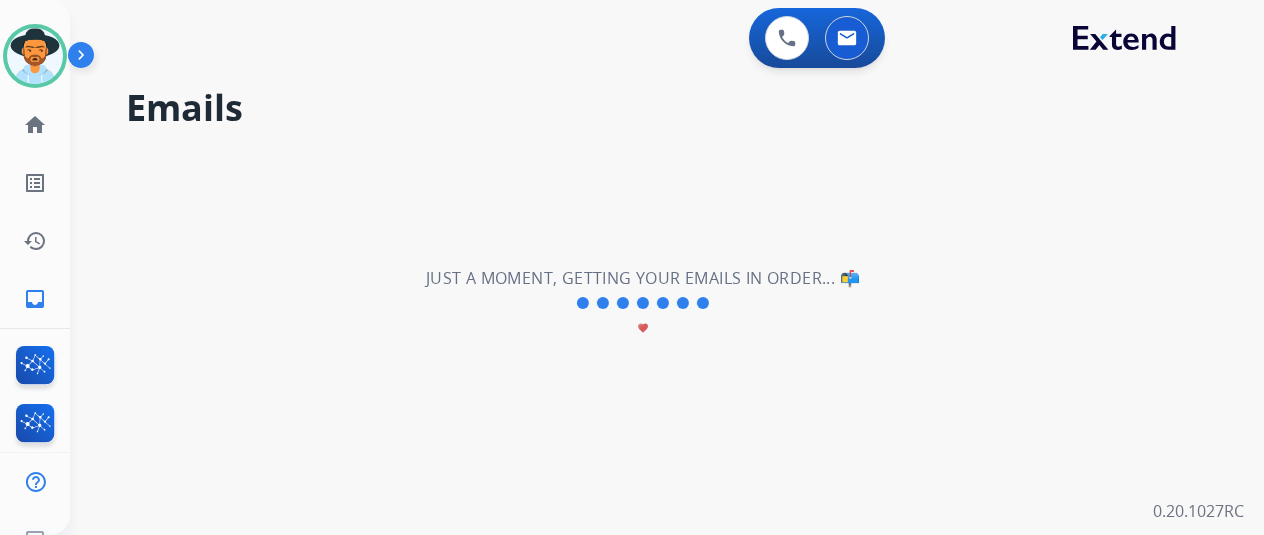scroll, scrollTop: 0, scrollLeft: 0, axis: both 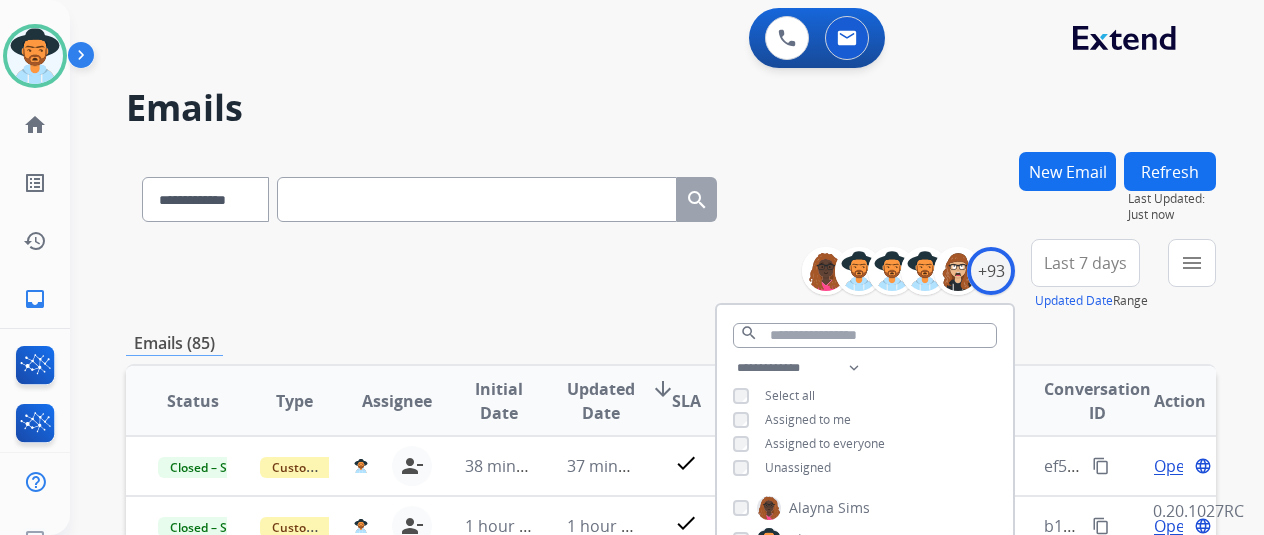 click on "**********" at bounding box center [671, 645] 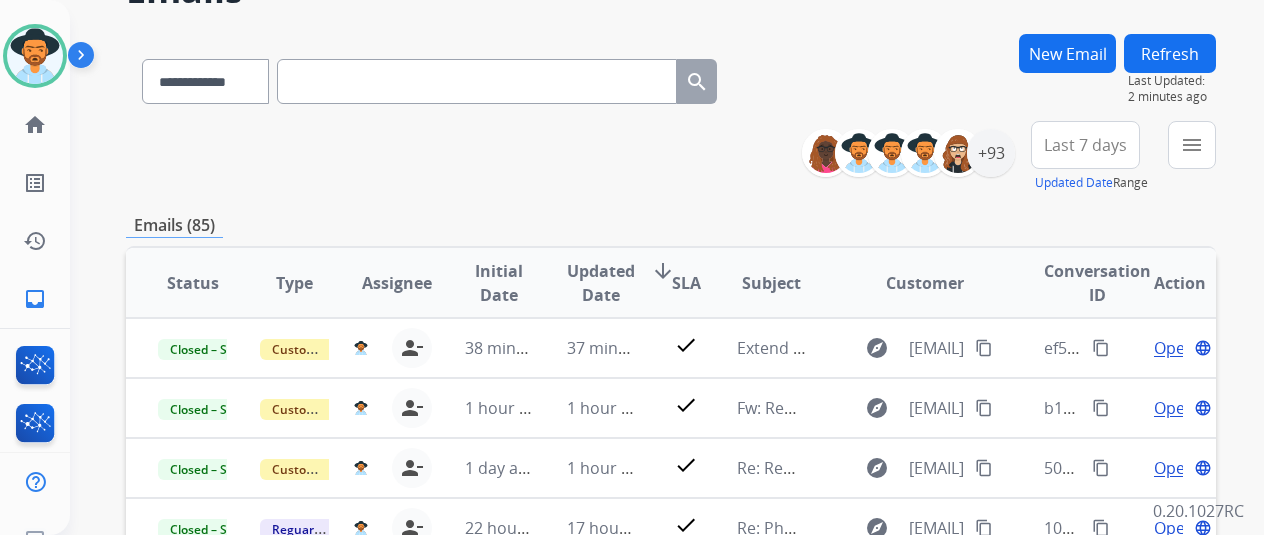 scroll, scrollTop: 86, scrollLeft: 0, axis: vertical 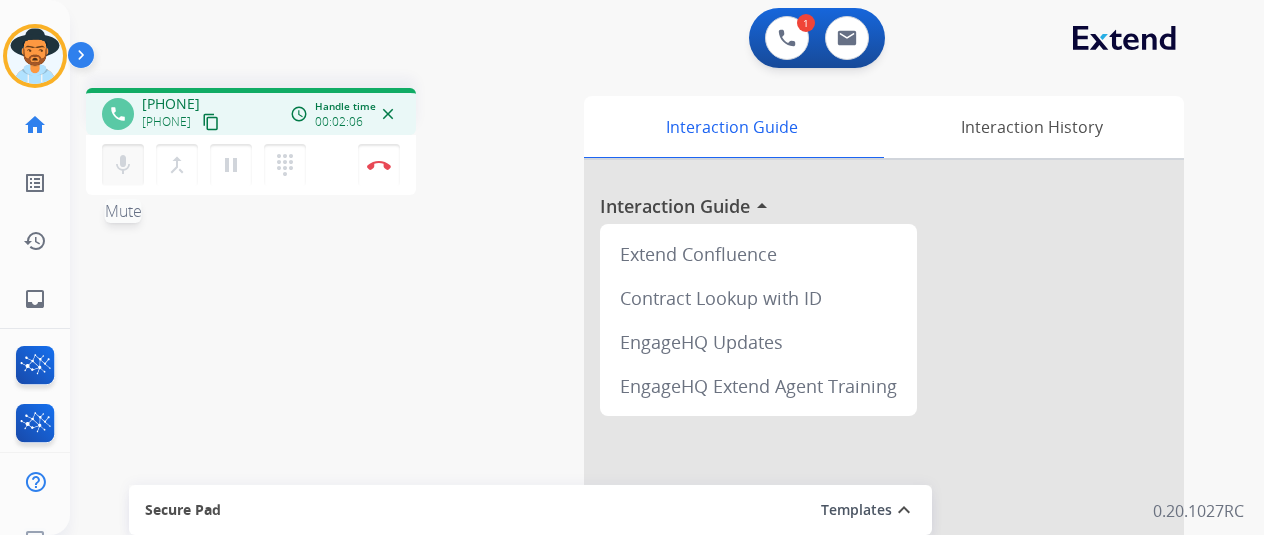 click on "mic Mute" at bounding box center (123, 165) 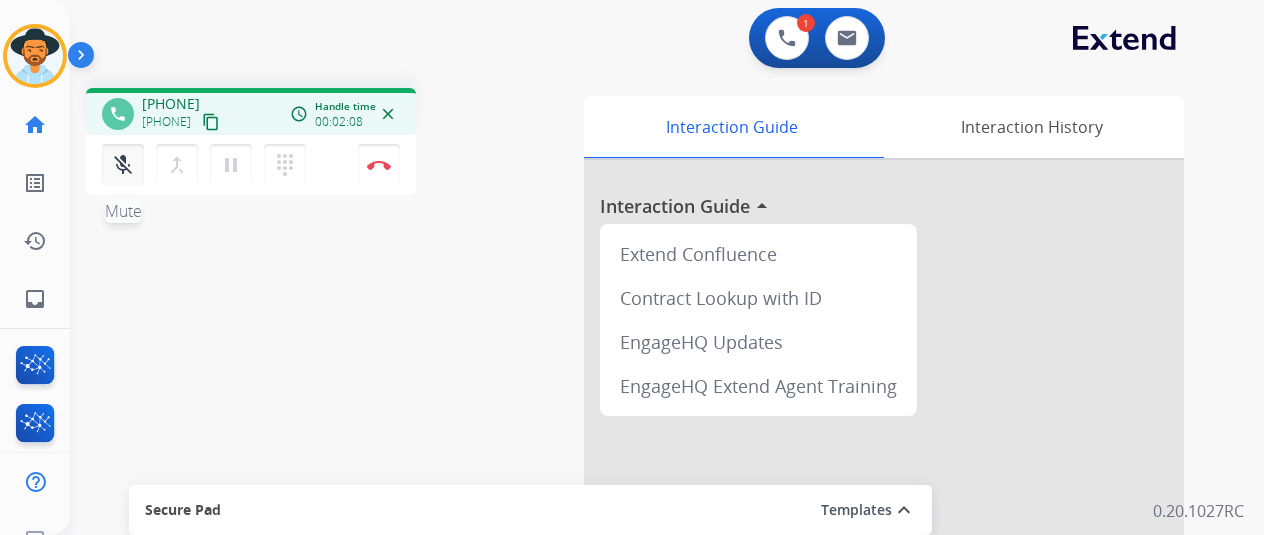click on "mic_off Mute" at bounding box center (123, 165) 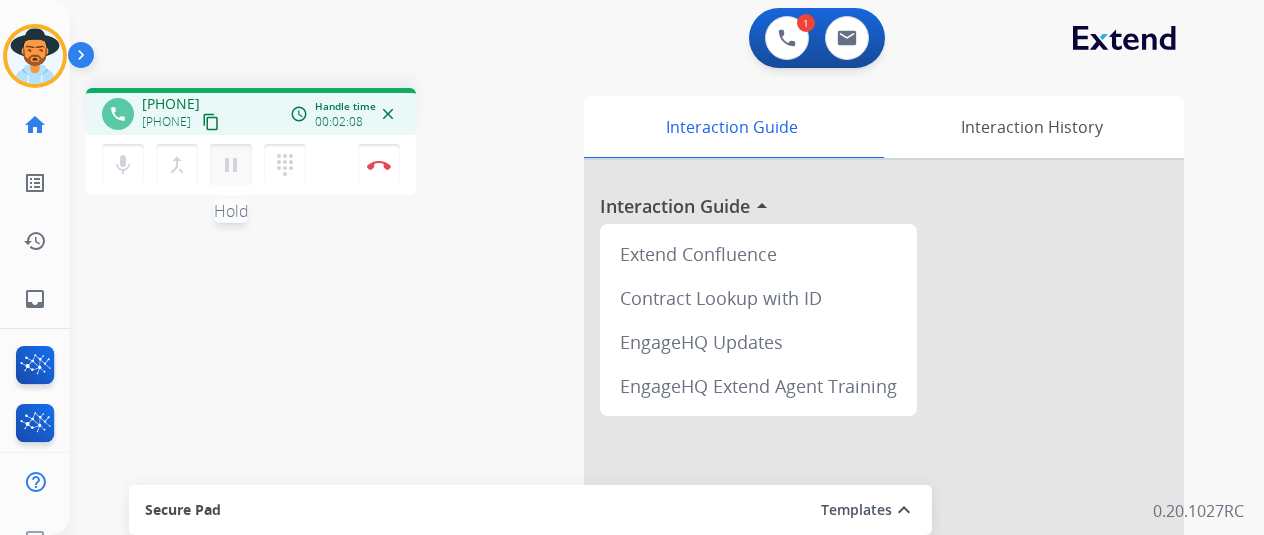 click on "pause Hold" at bounding box center (231, 165) 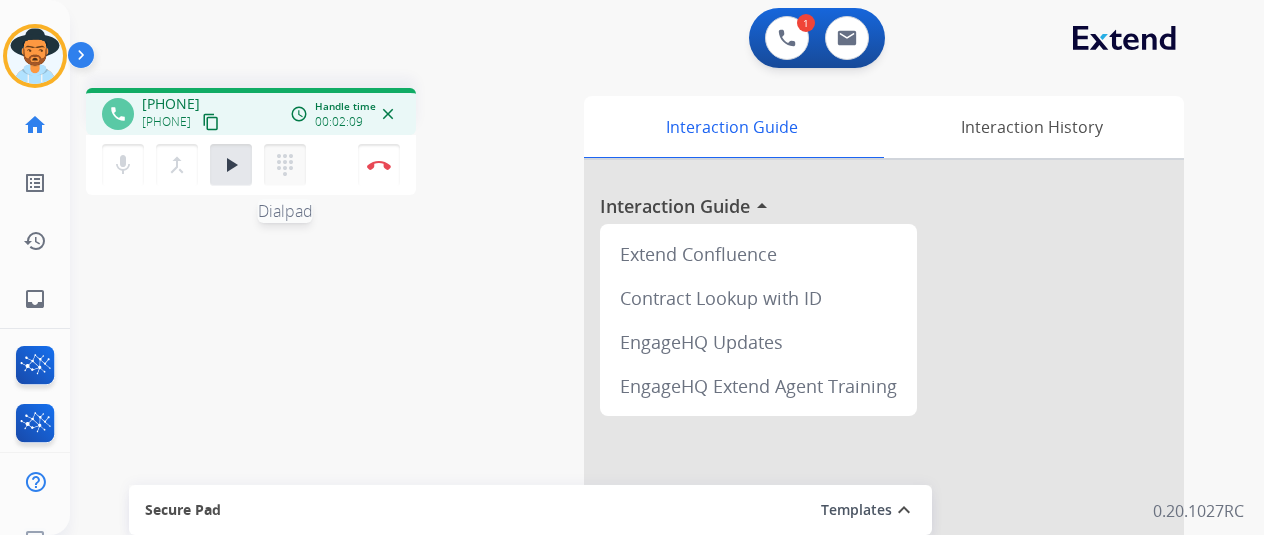 click on "dialpad Dialpad" at bounding box center [285, 165] 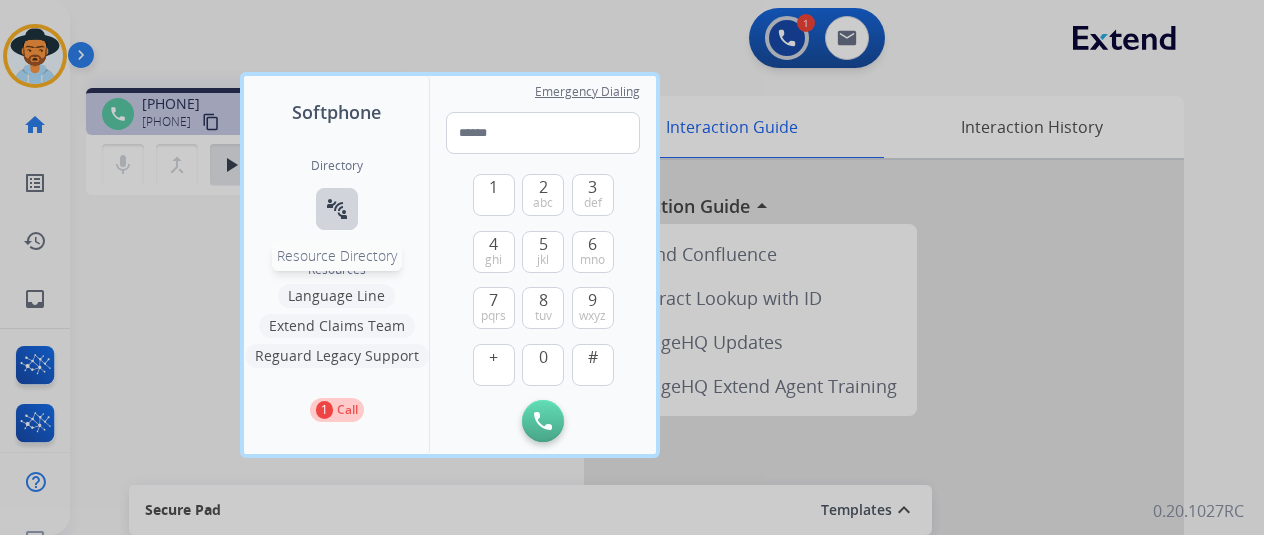click on "connect_without_contact" at bounding box center [337, 209] 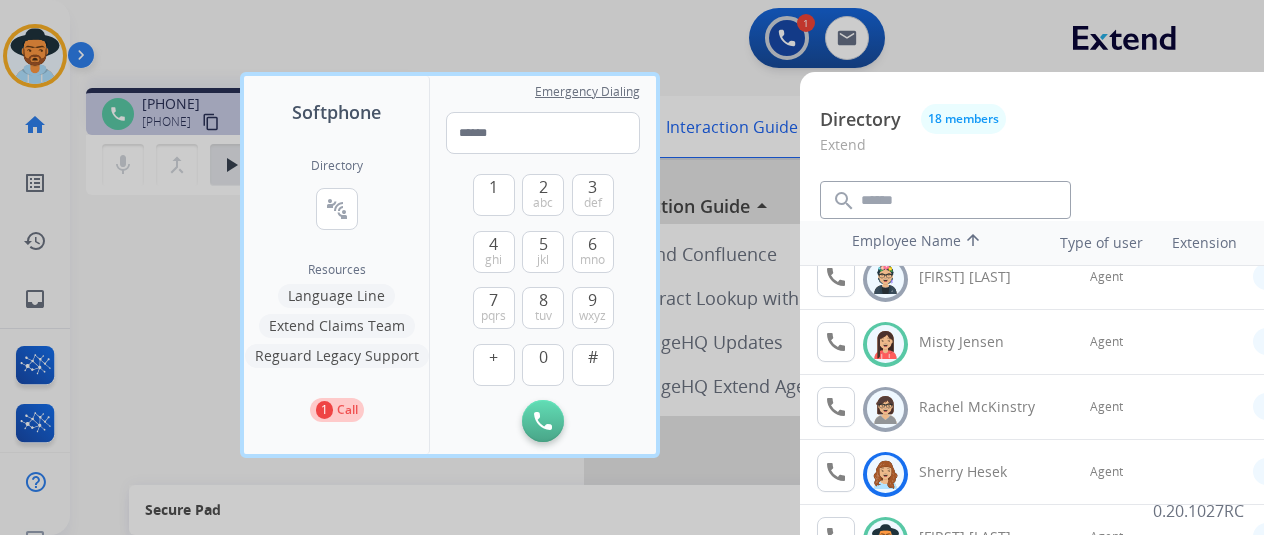 scroll, scrollTop: 756, scrollLeft: 0, axis: vertical 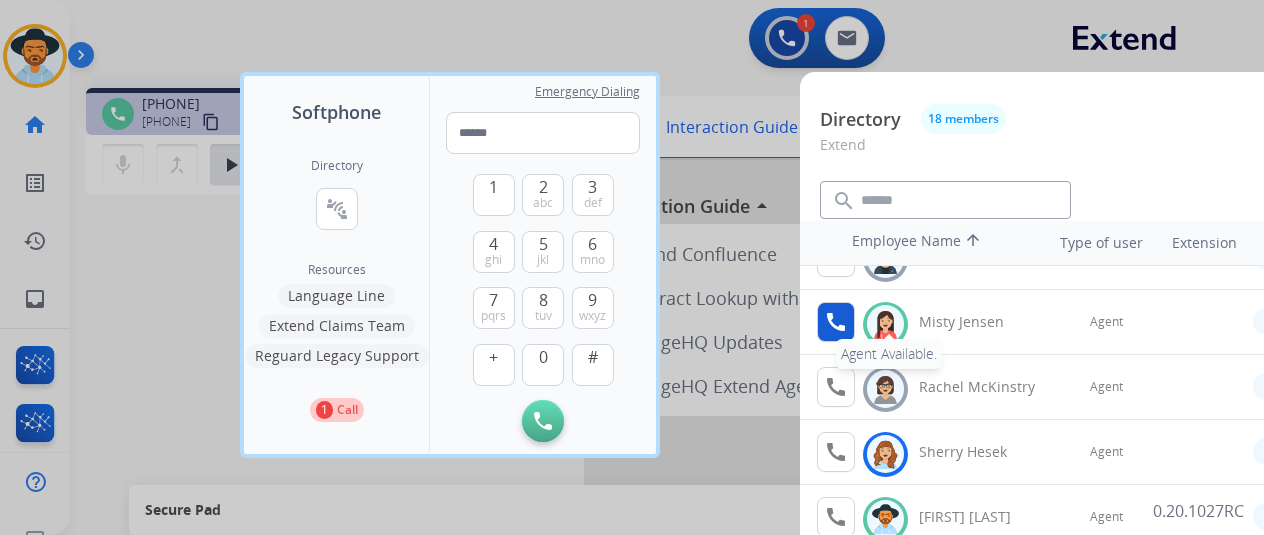 click on "call" at bounding box center [836, 322] 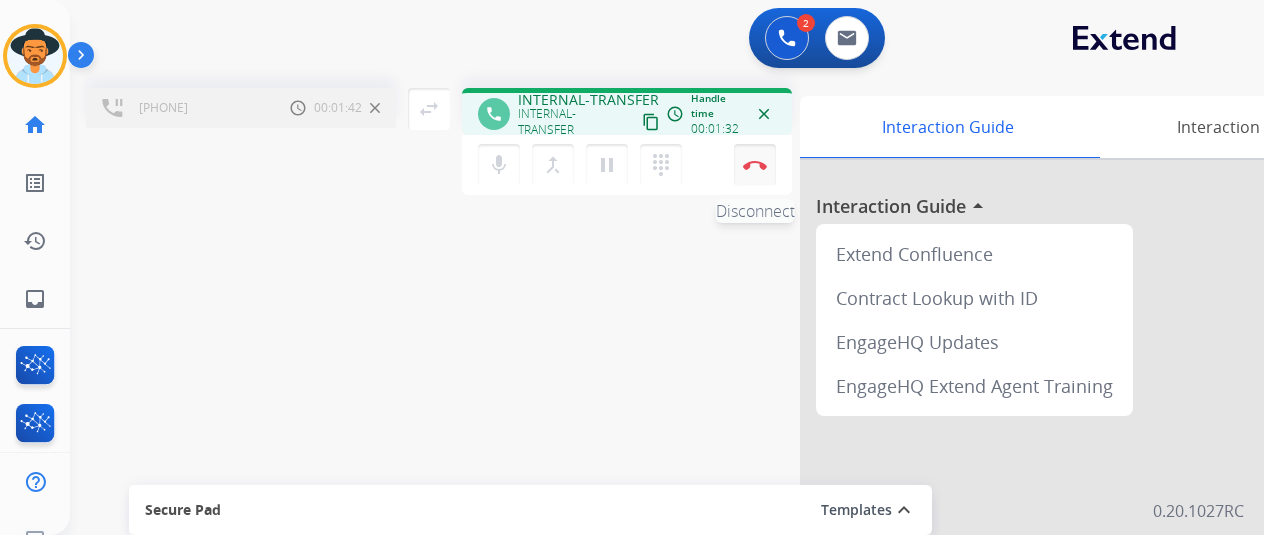 click on "Disconnect" at bounding box center [755, 165] 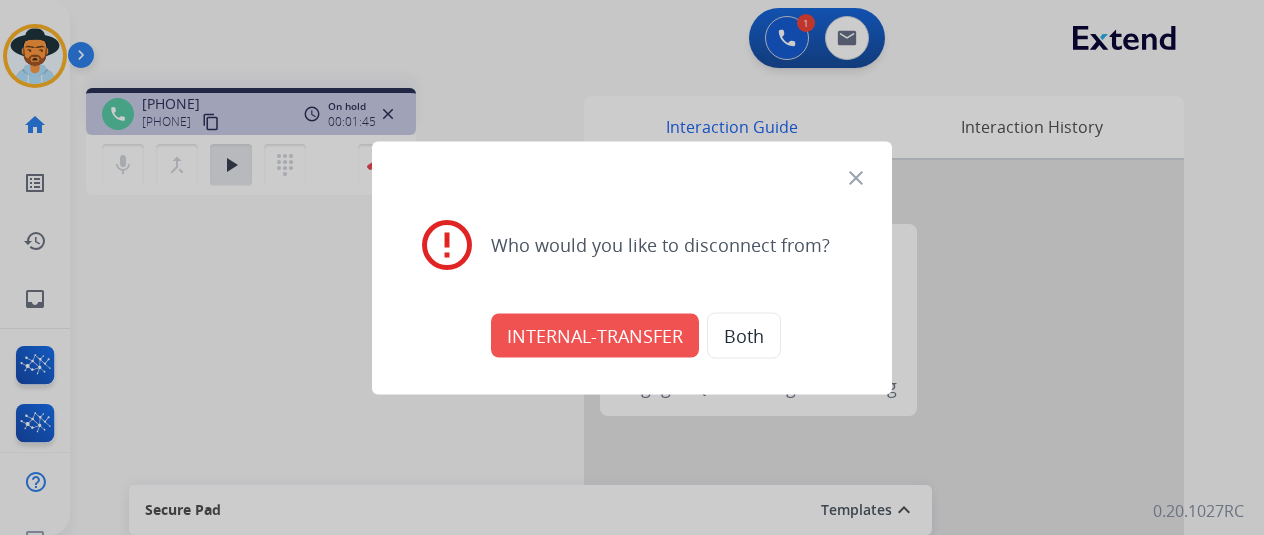 click on "close" at bounding box center (856, 177) 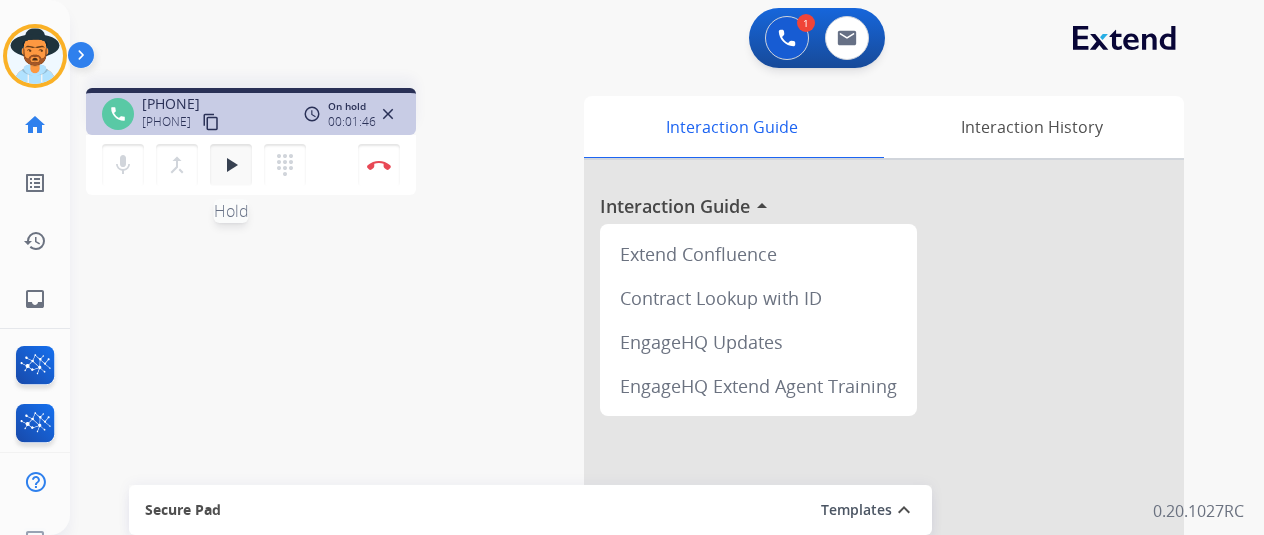 drag, startPoint x: 242, startPoint y: 162, endPoint x: 238, endPoint y: 173, distance: 11.7046995 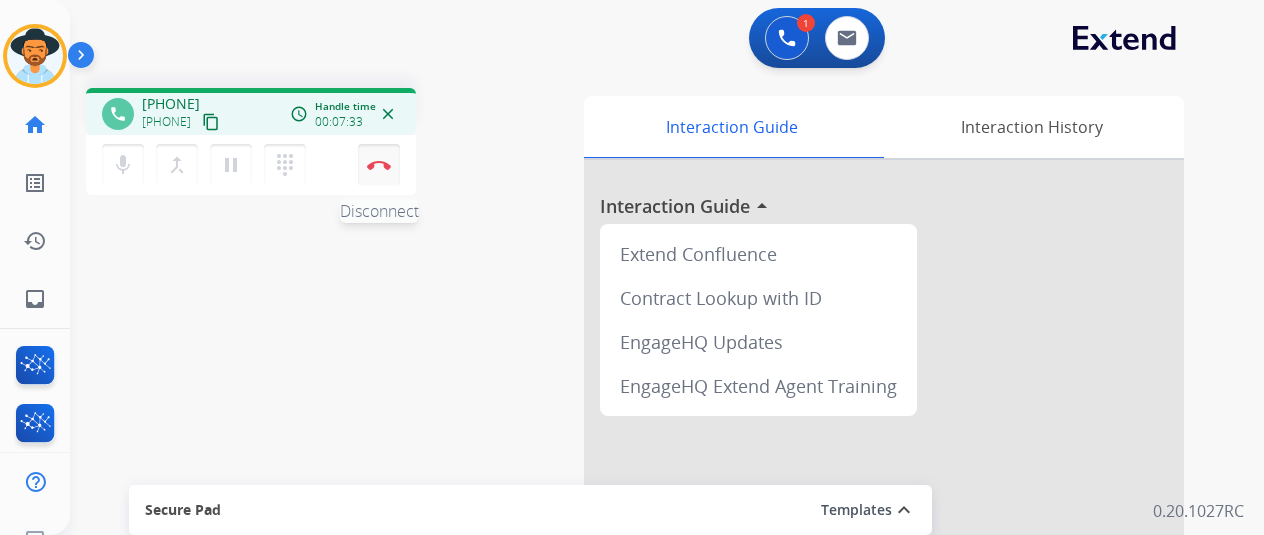 click at bounding box center [379, 165] 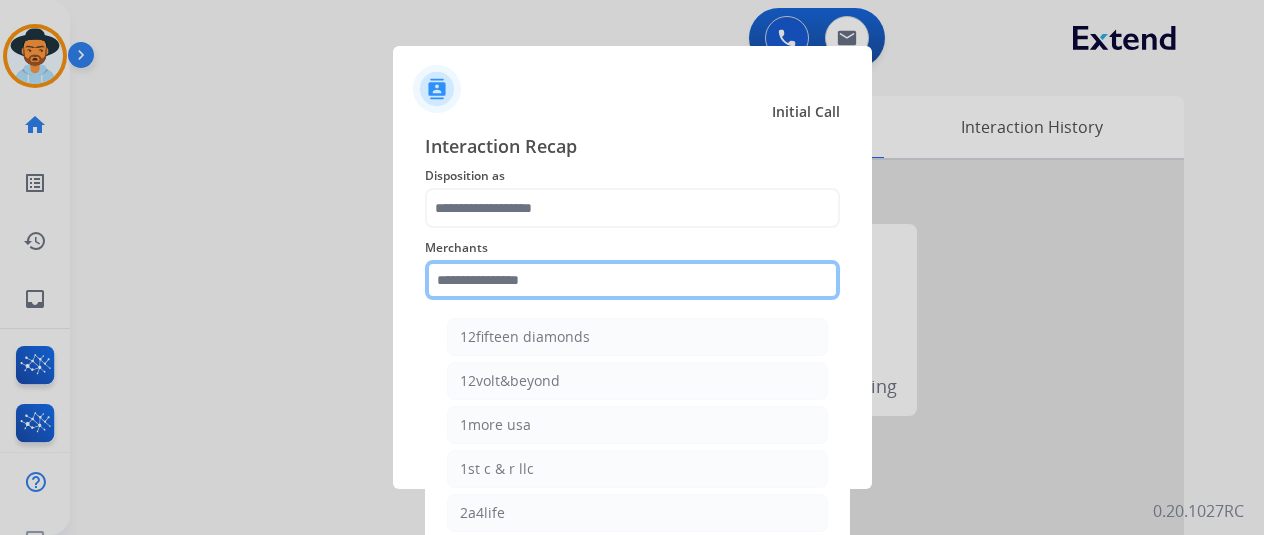 click 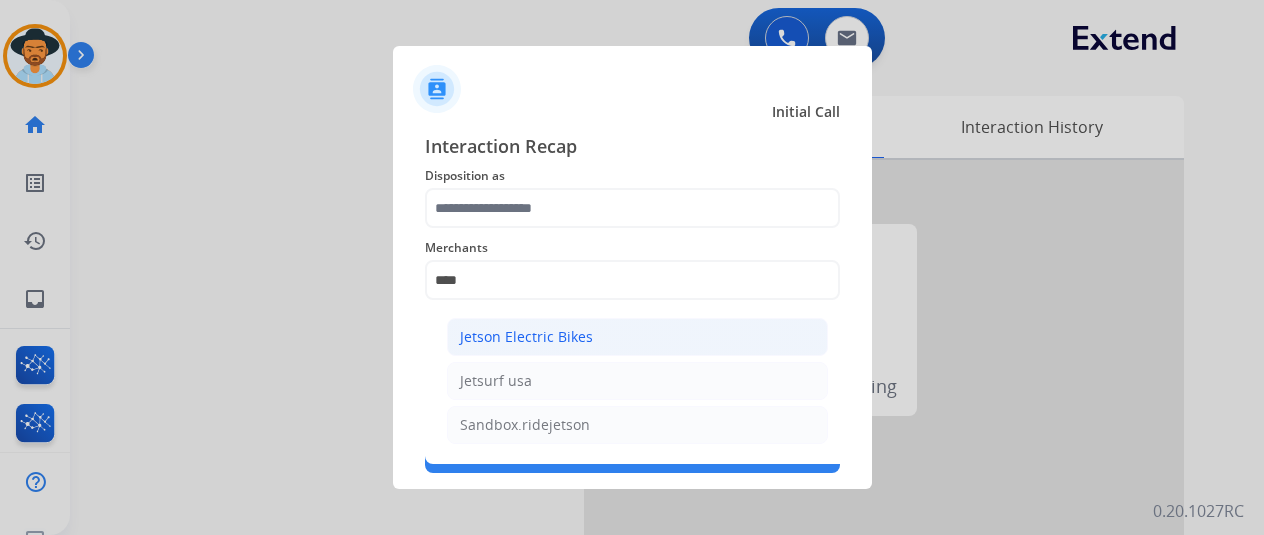 click on "Jetson Electric Bikes" 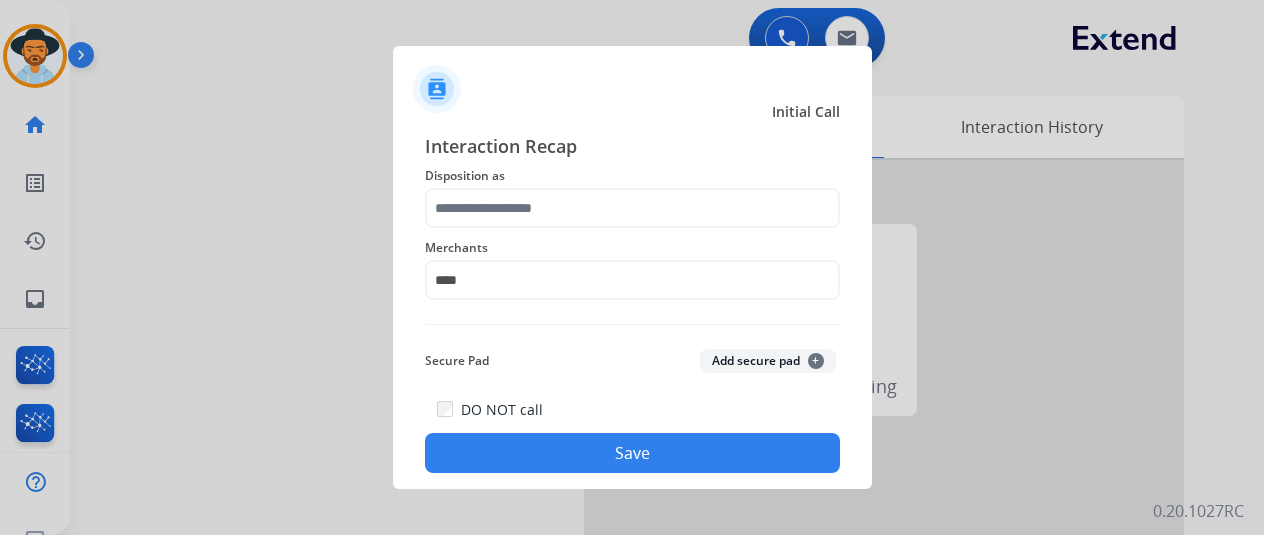 type on "**********" 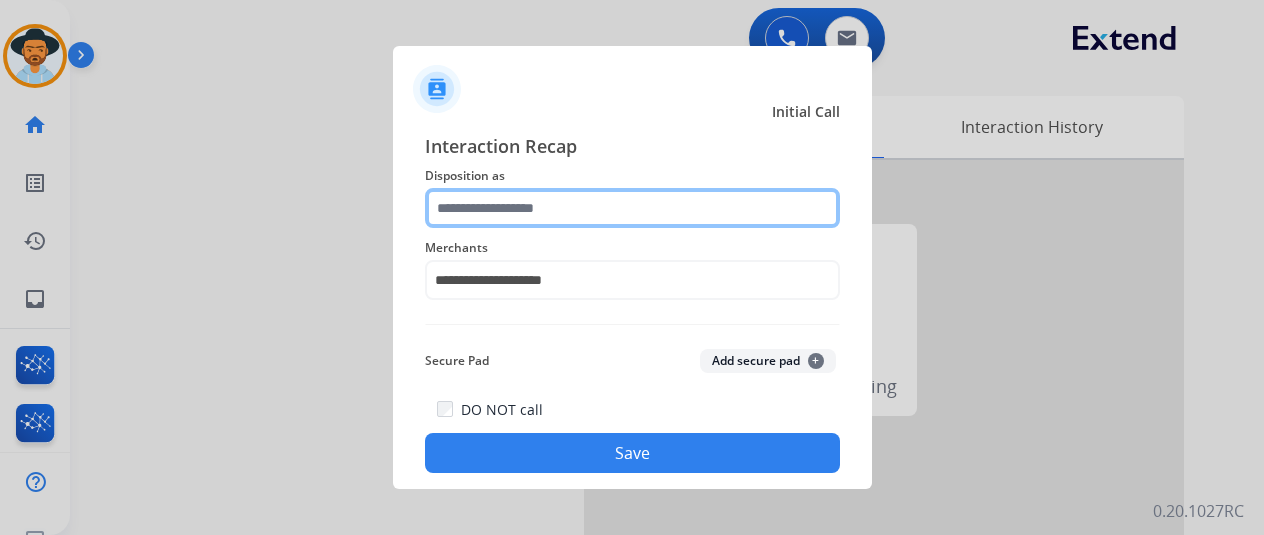click 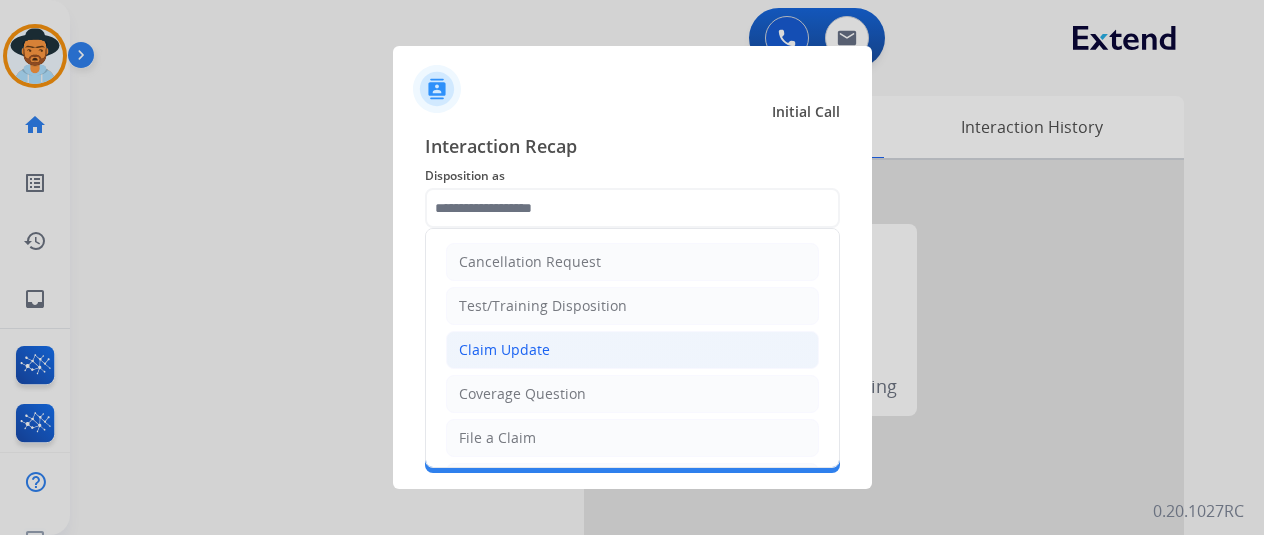 click on "Claim Update" 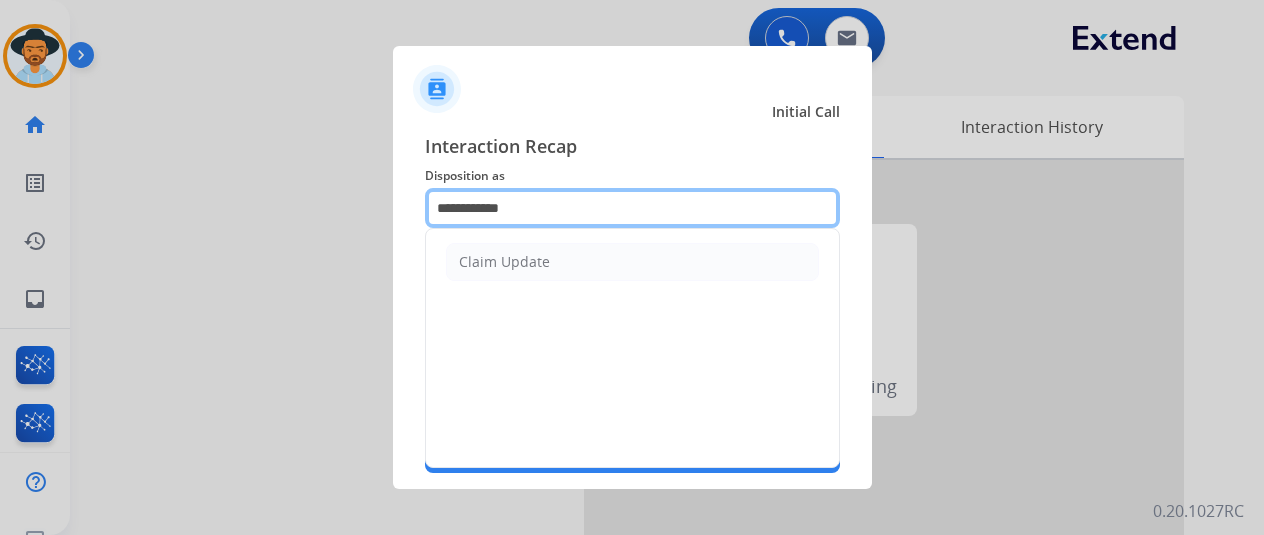 click on "**********" 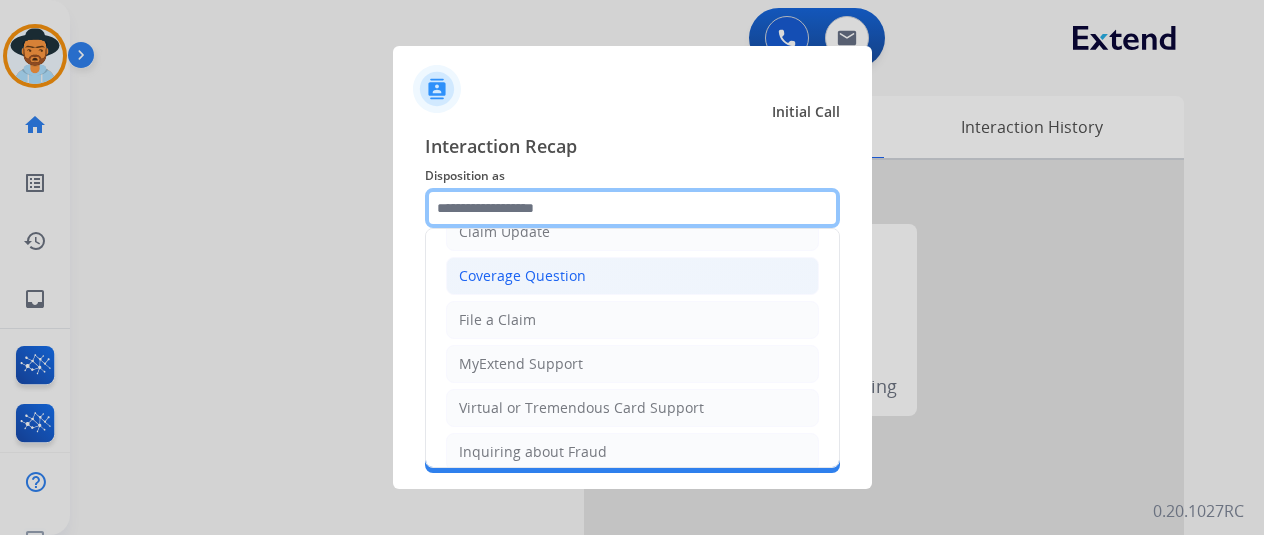 scroll, scrollTop: 200, scrollLeft: 0, axis: vertical 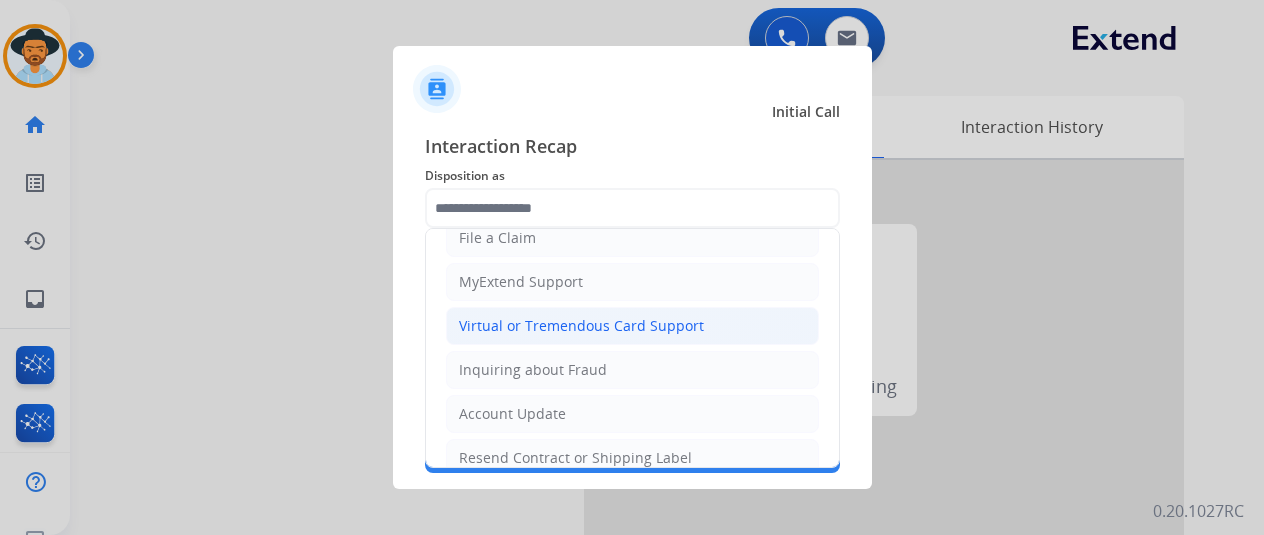 drag, startPoint x: 544, startPoint y: 340, endPoint x: 538, endPoint y: 324, distance: 17.088007 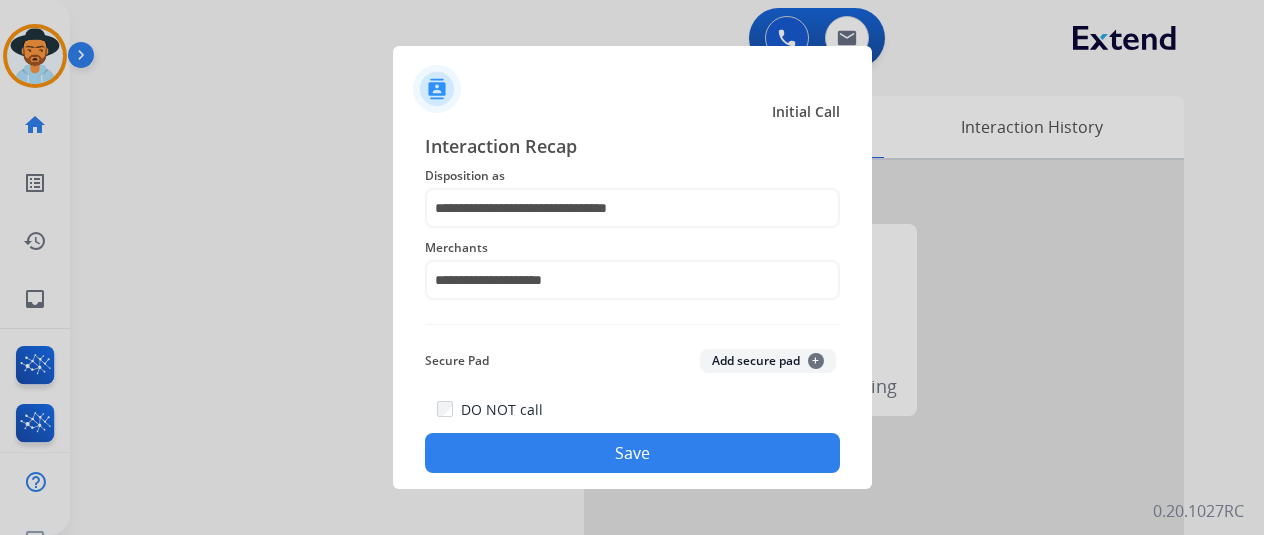 click on "Save" 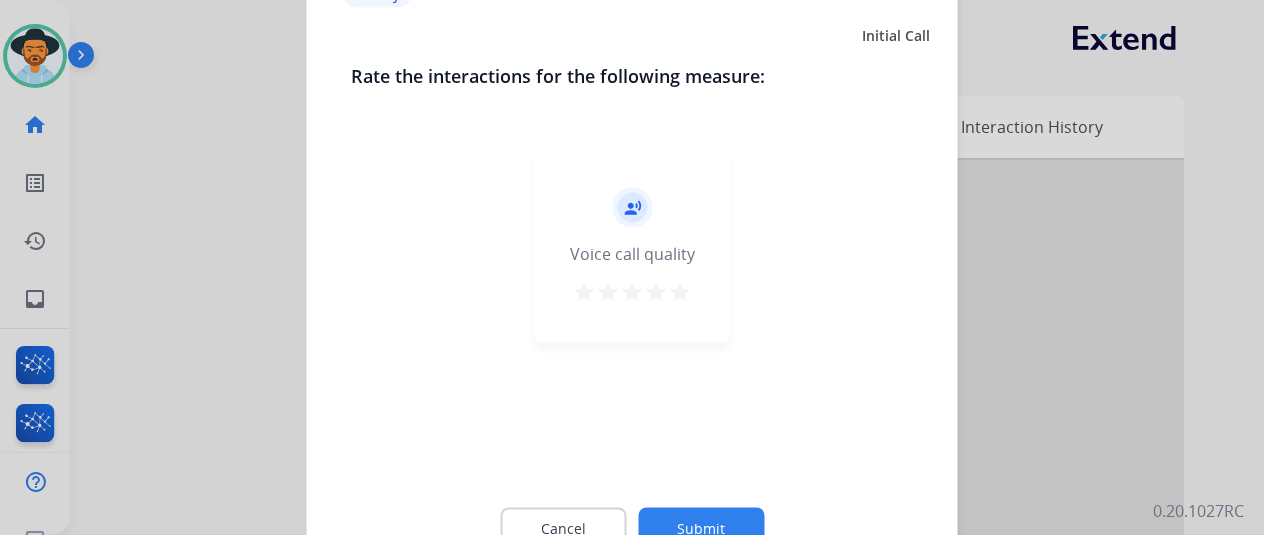 click on "record_voice_over   Voice call quality   star   star   star   star   star" 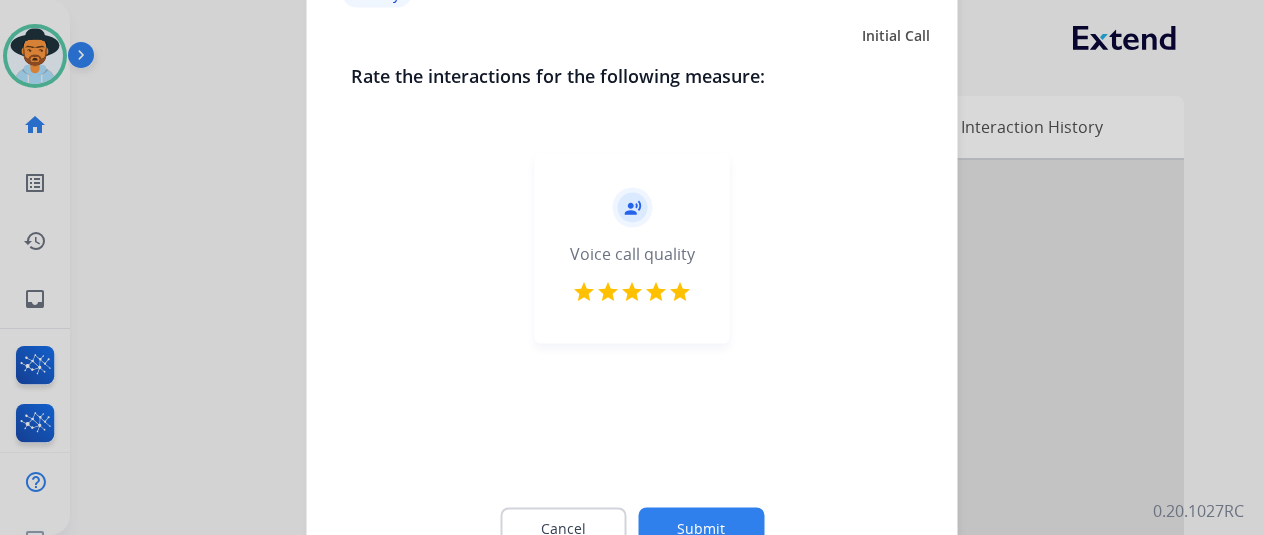click on "Submit" 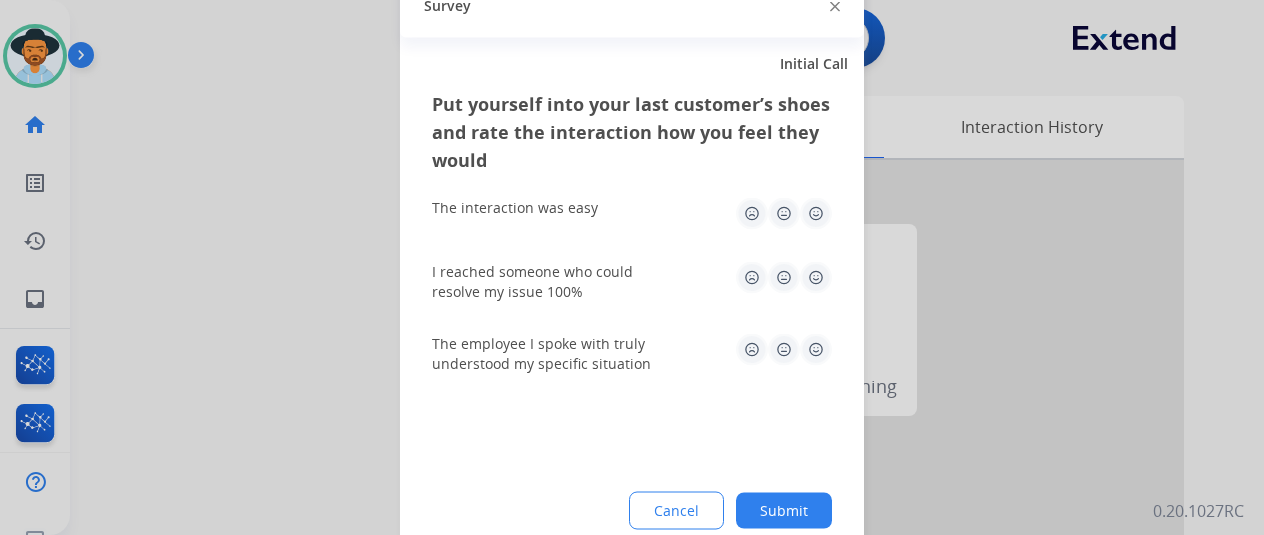 drag, startPoint x: 818, startPoint y: 225, endPoint x: 818, endPoint y: 261, distance: 36 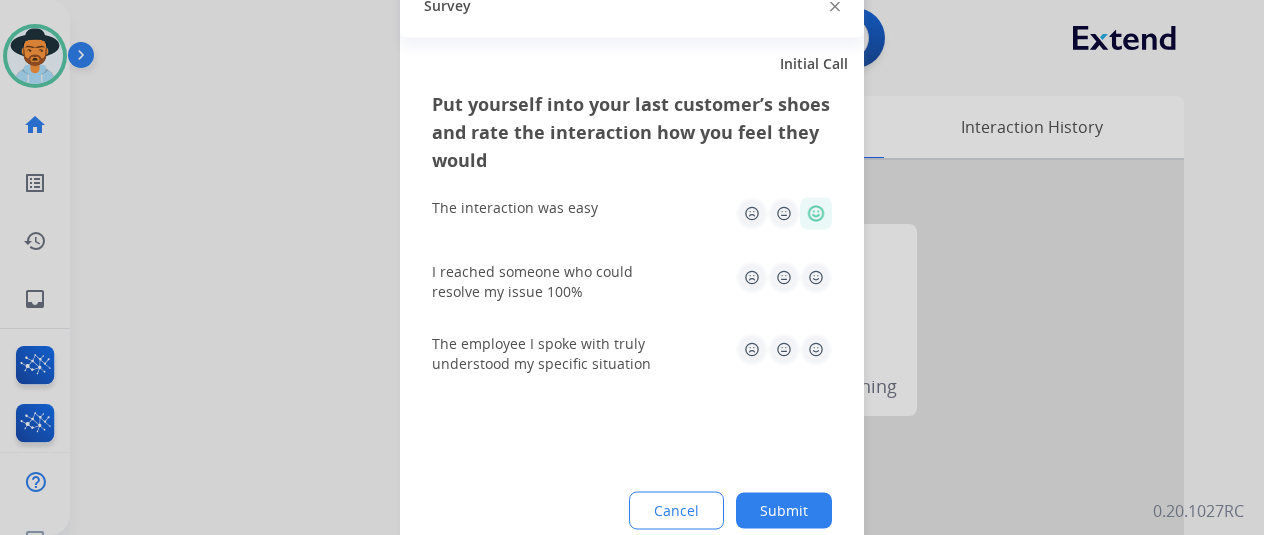 click 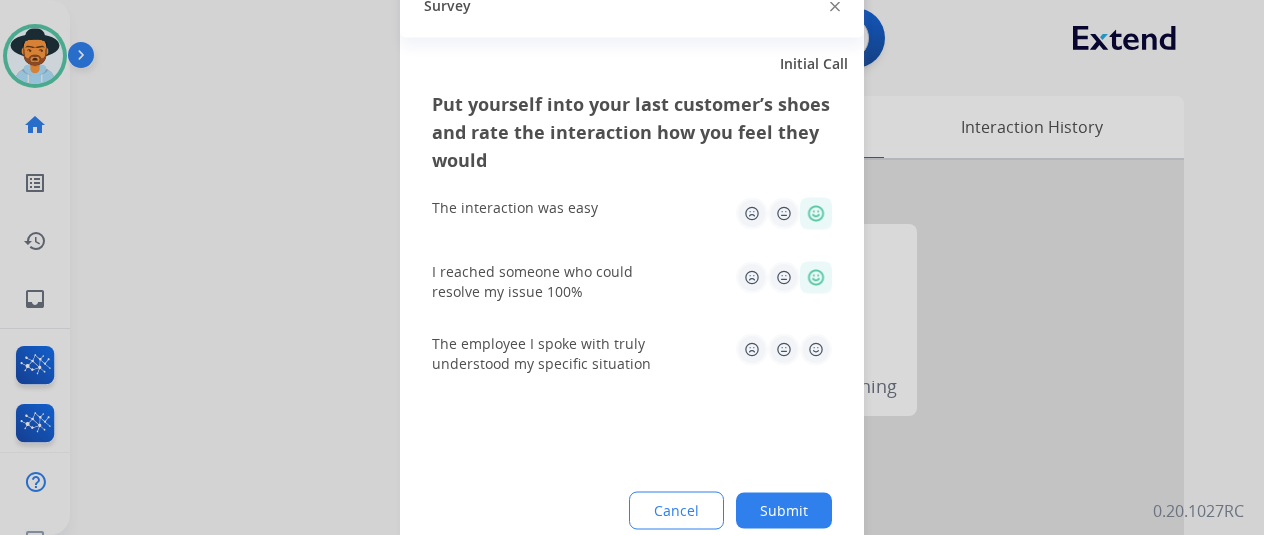 click 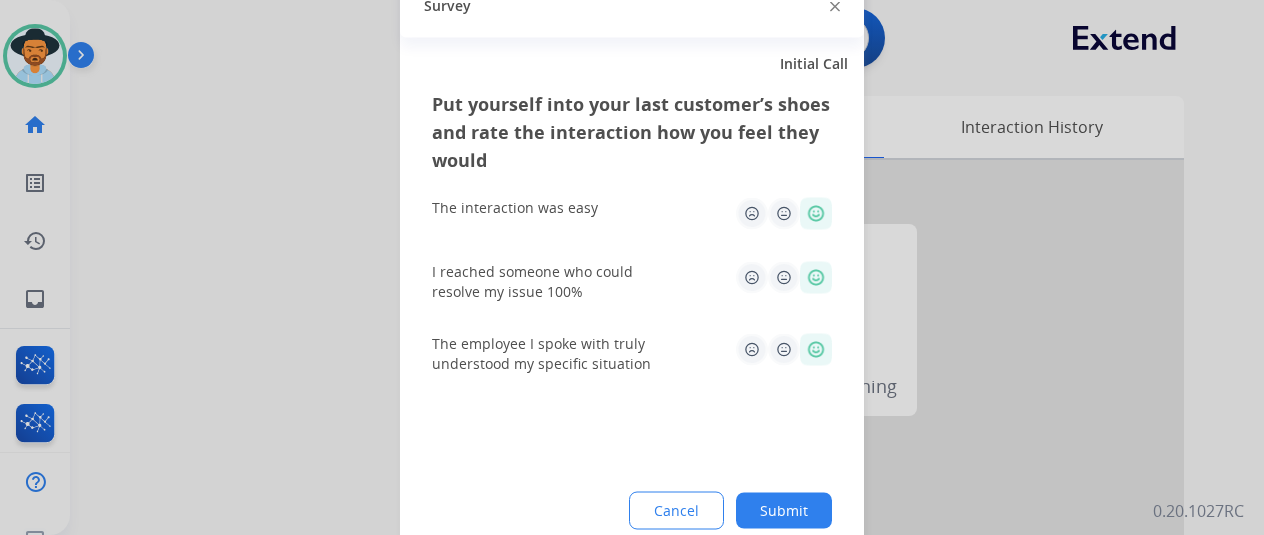 click on "Submit" 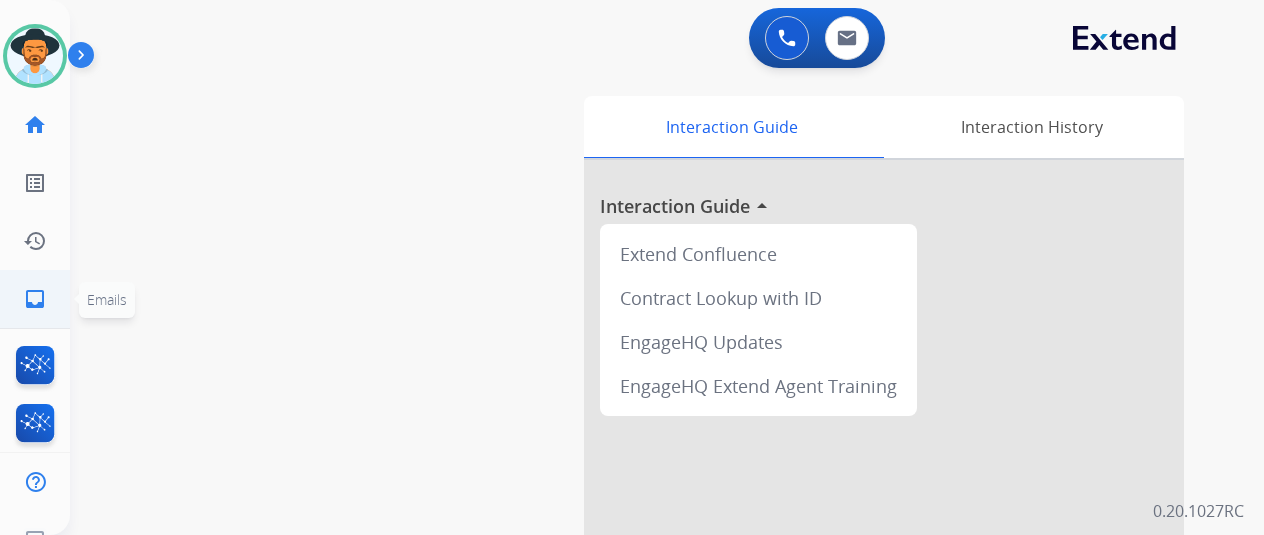 click on "inbox  Emails" 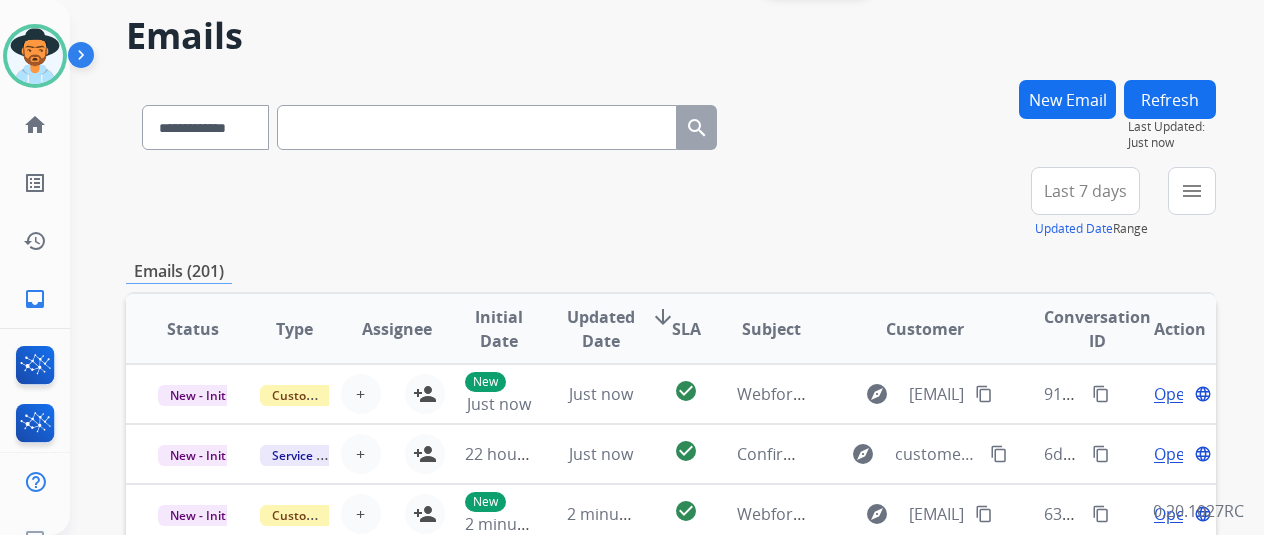 scroll, scrollTop: 100, scrollLeft: 0, axis: vertical 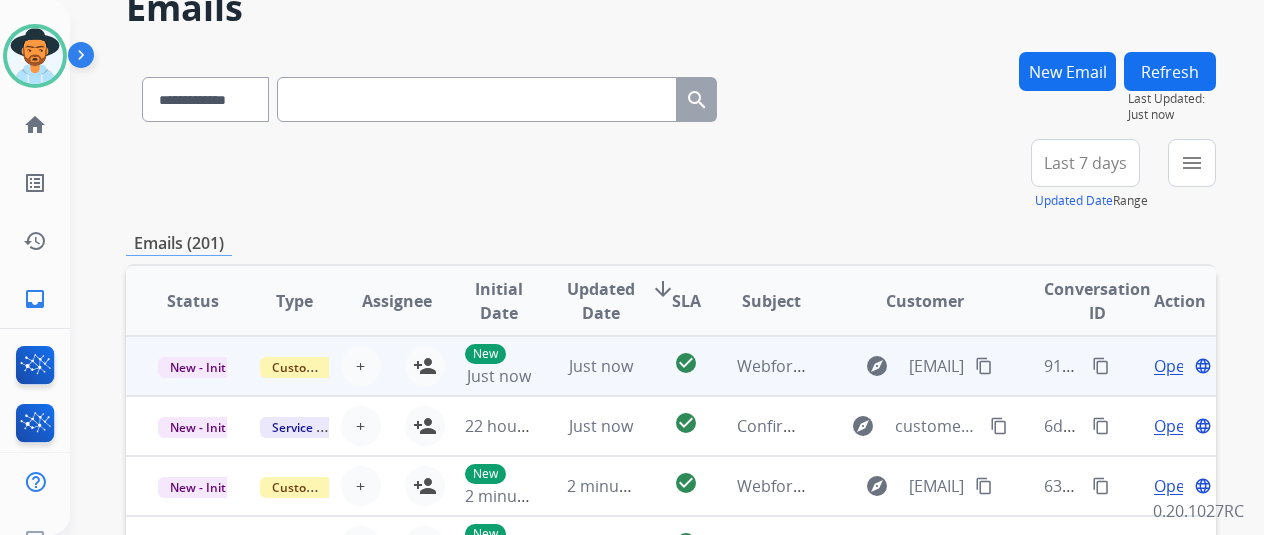 click on "Open" at bounding box center (1174, 366) 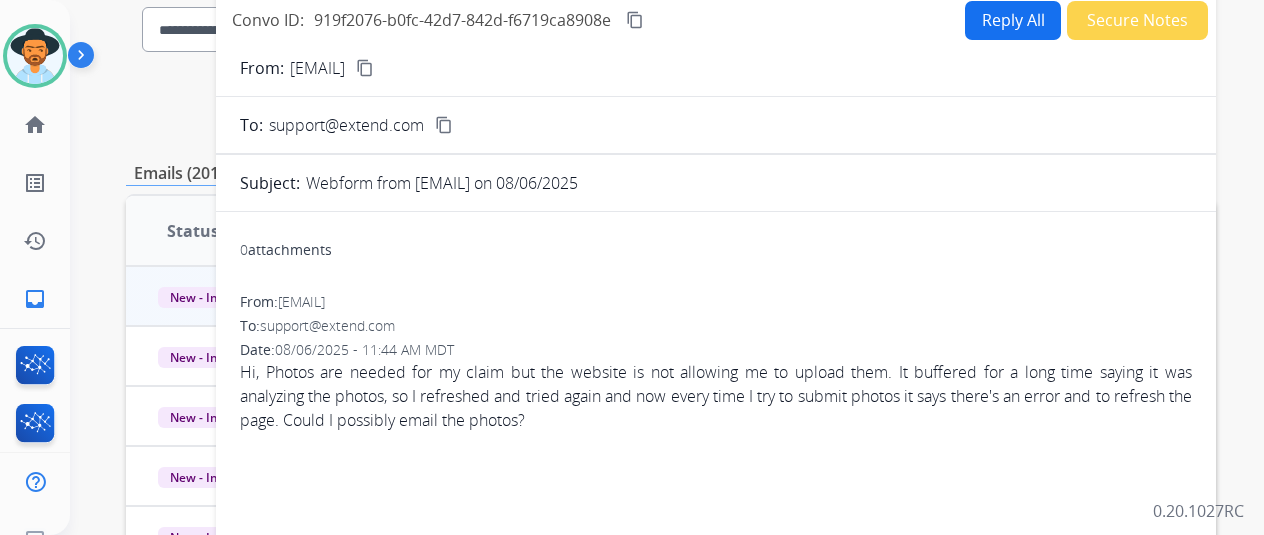 scroll, scrollTop: 200, scrollLeft: 0, axis: vertical 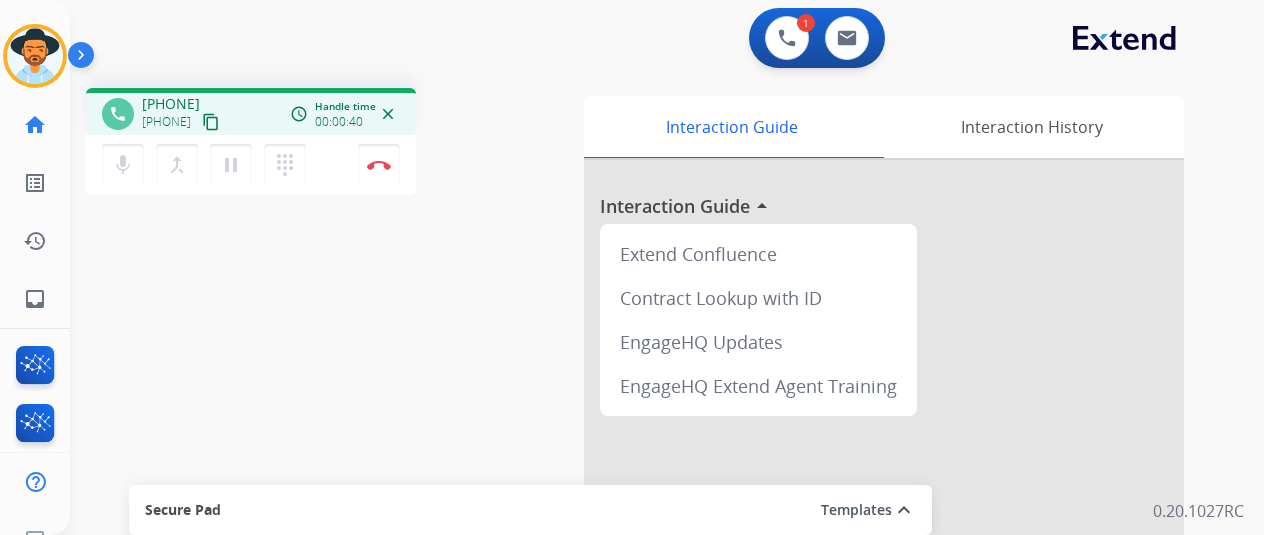 click on "content_copy" at bounding box center (211, 122) 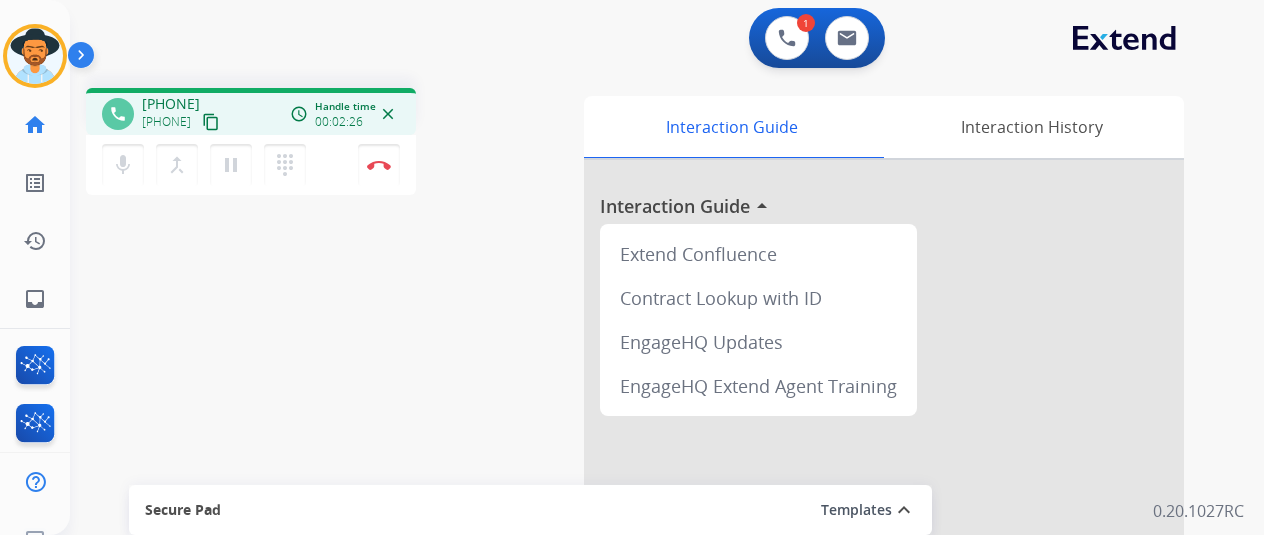 click on "content_copy" at bounding box center [211, 122] 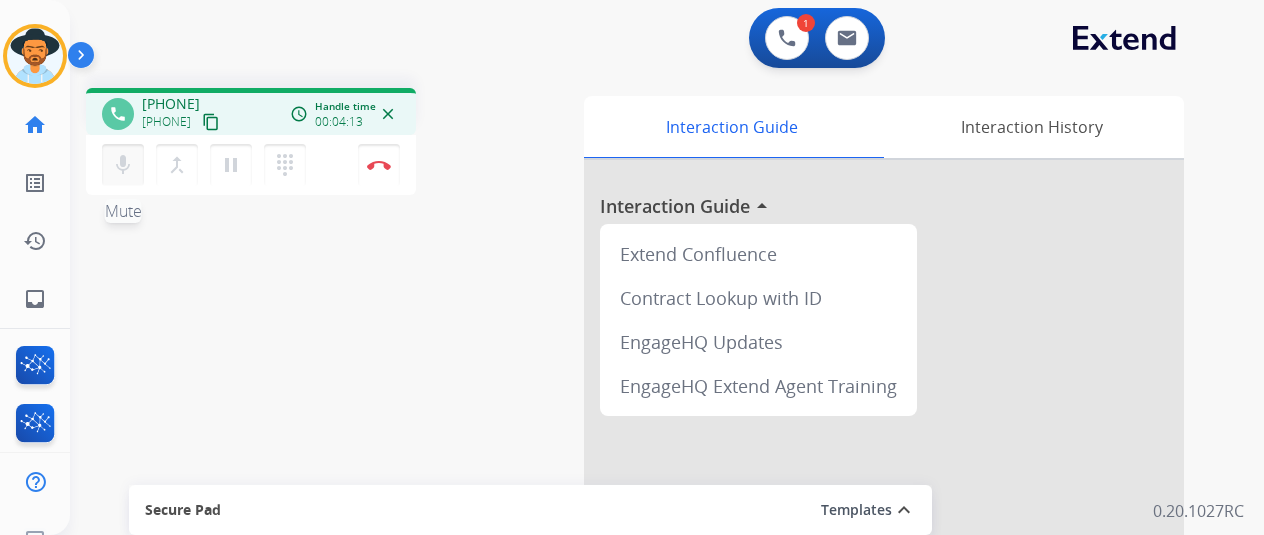 click on "mic Mute" at bounding box center [123, 165] 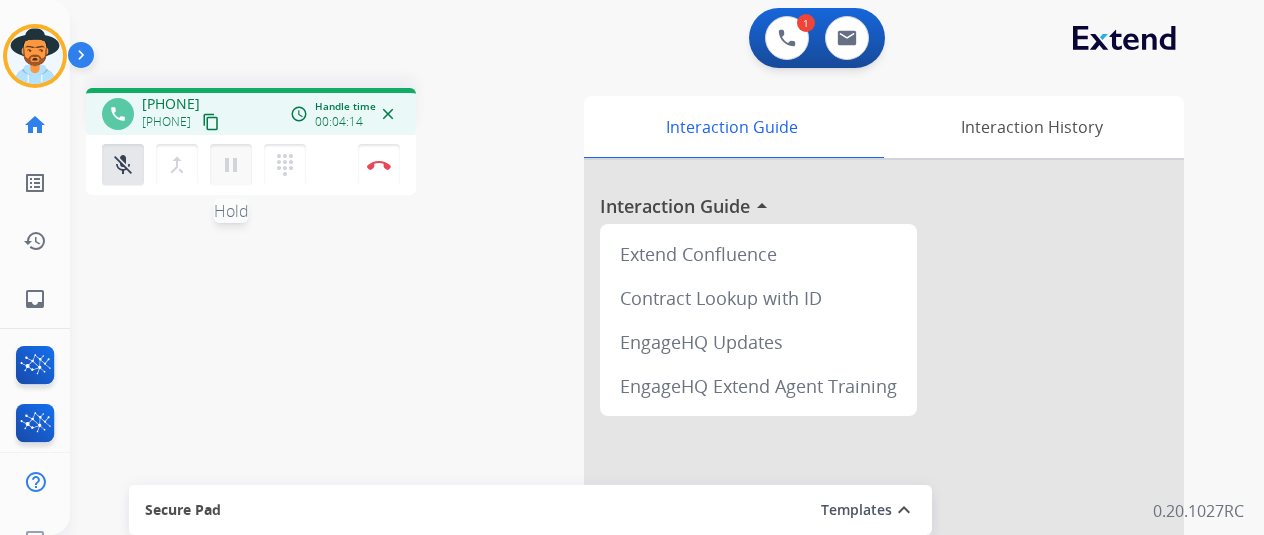 click on "pause" at bounding box center [231, 165] 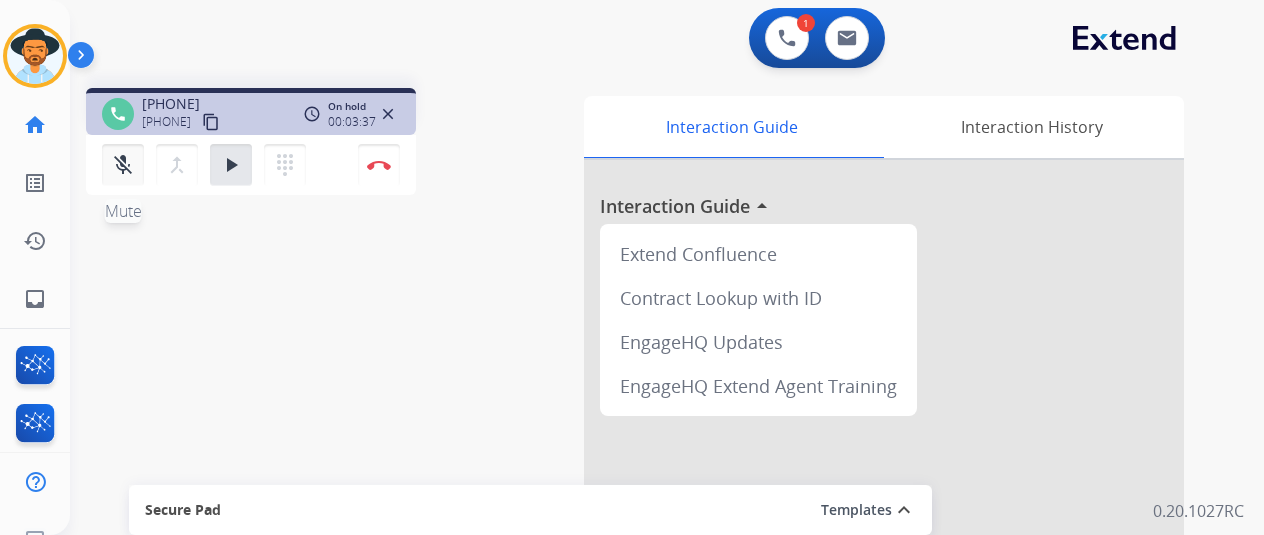 click on "mic_off" at bounding box center (123, 165) 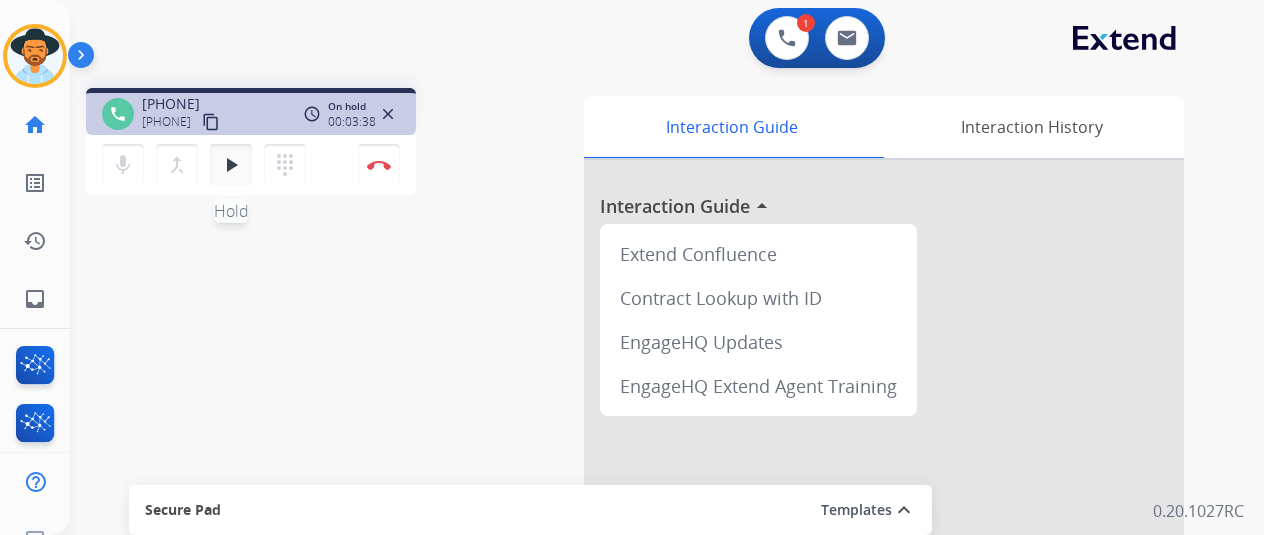 click on "play_arrow Hold" at bounding box center [231, 165] 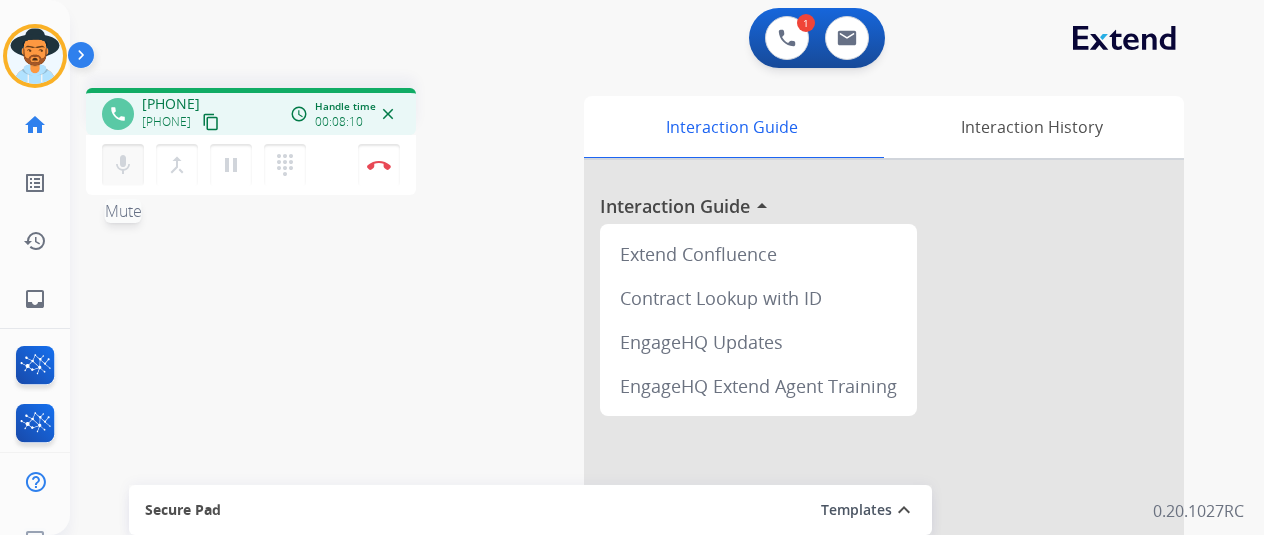 click on "mic" at bounding box center [123, 165] 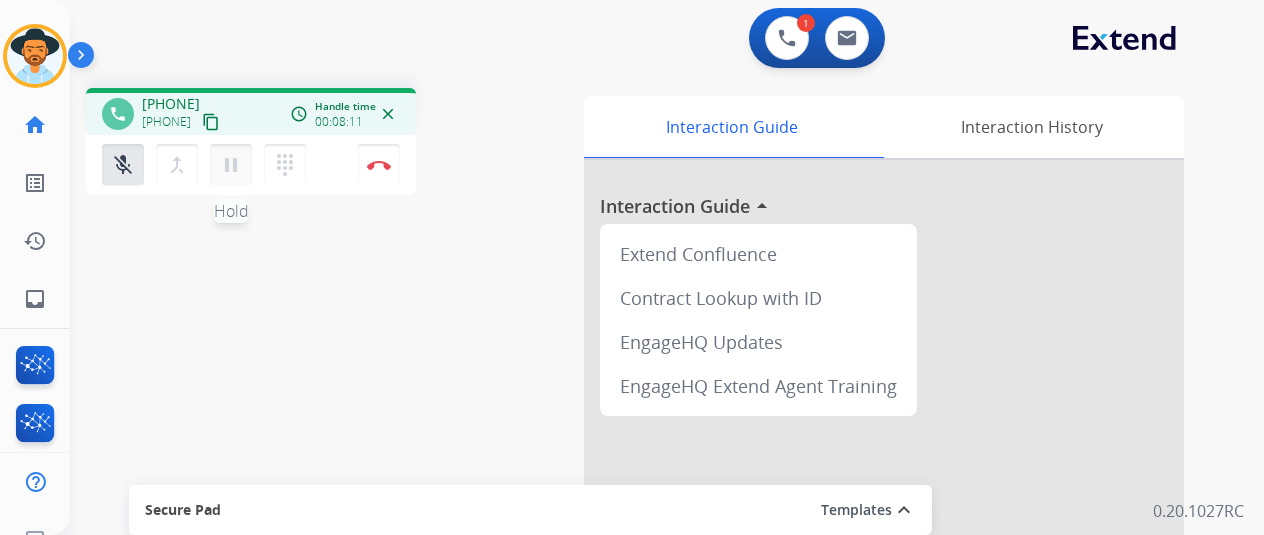 click on "pause" at bounding box center (231, 165) 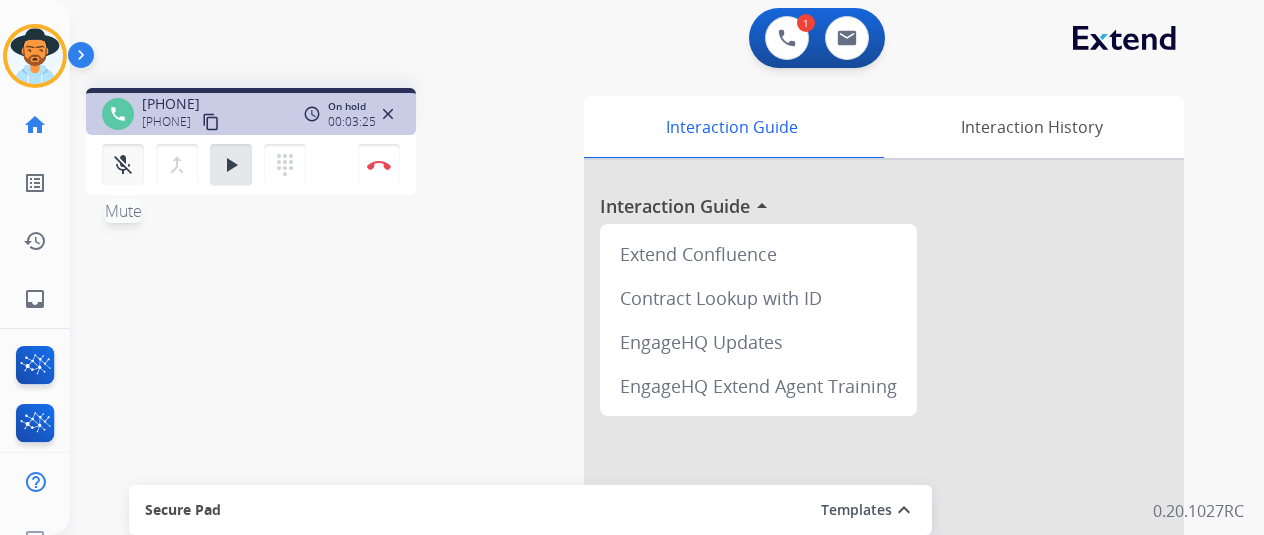 click on "mic_off" at bounding box center [123, 165] 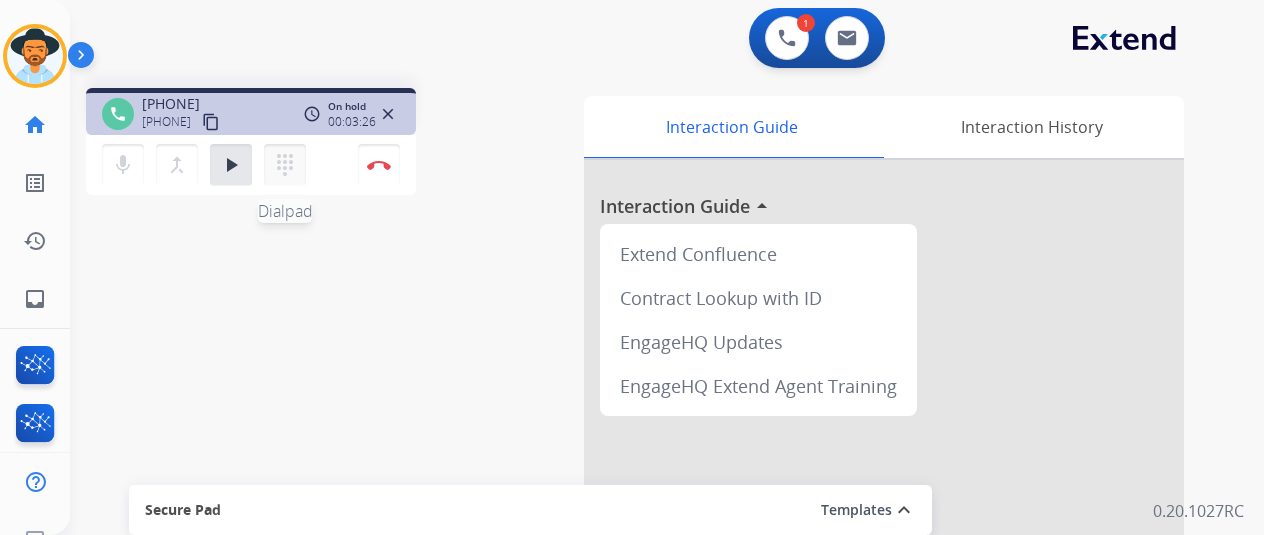 click on "dialpad Dialpad" at bounding box center (285, 165) 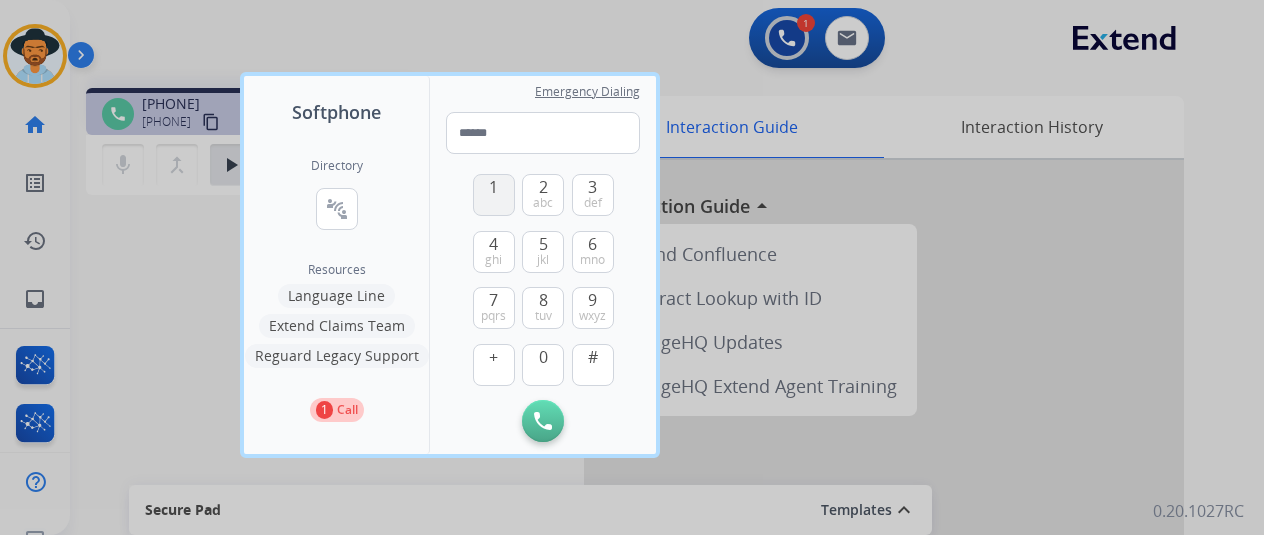 click on "1" at bounding box center [493, 187] 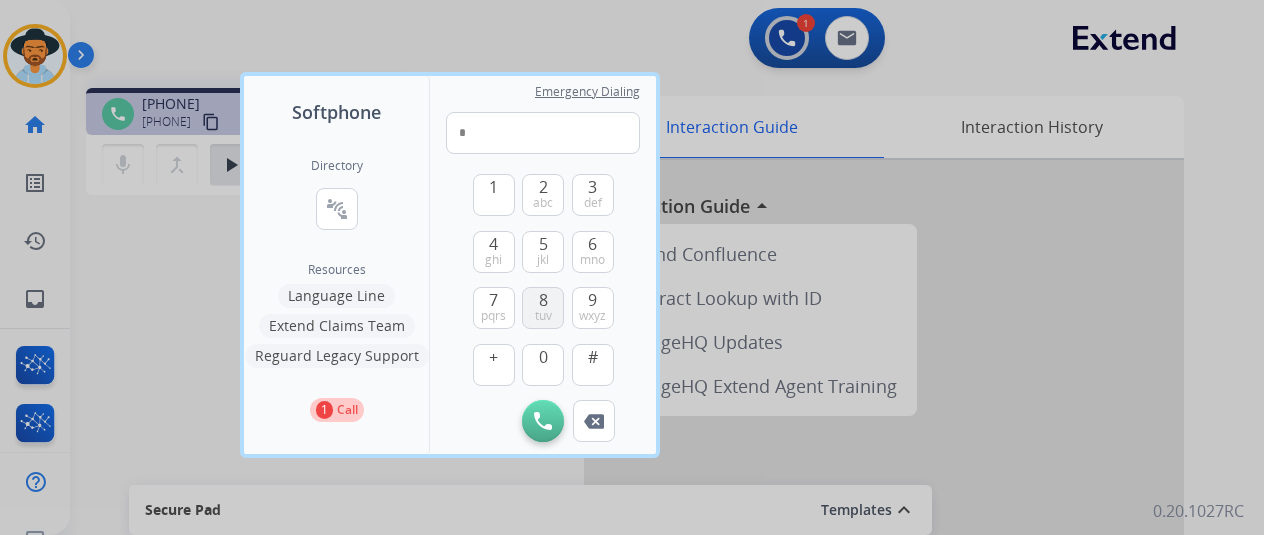 click on "tuv" at bounding box center [543, 316] 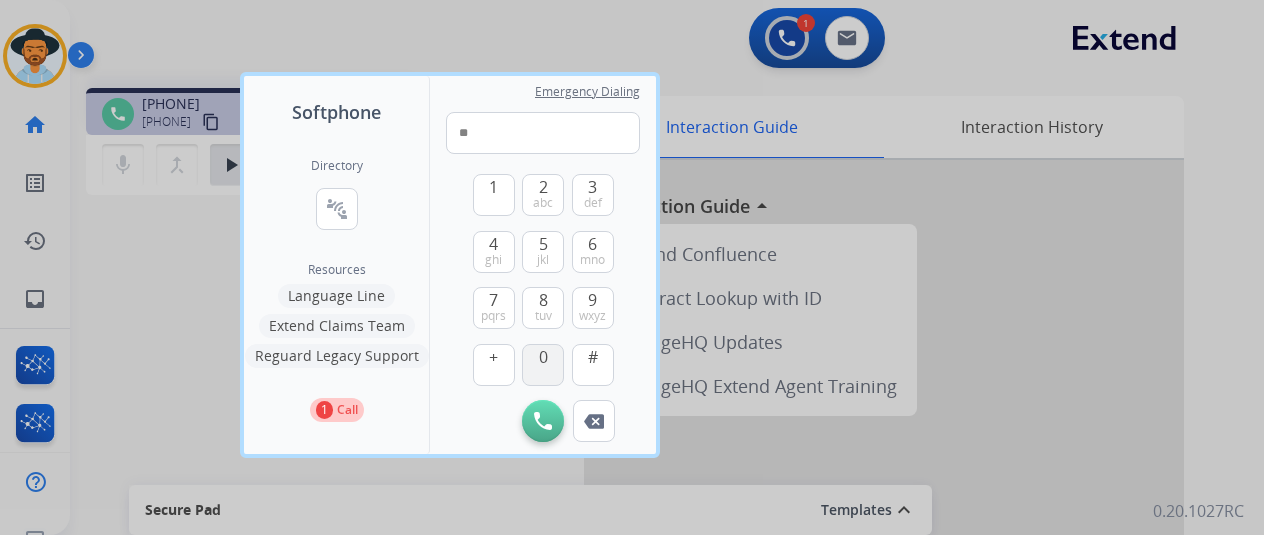 click on "0" at bounding box center (543, 365) 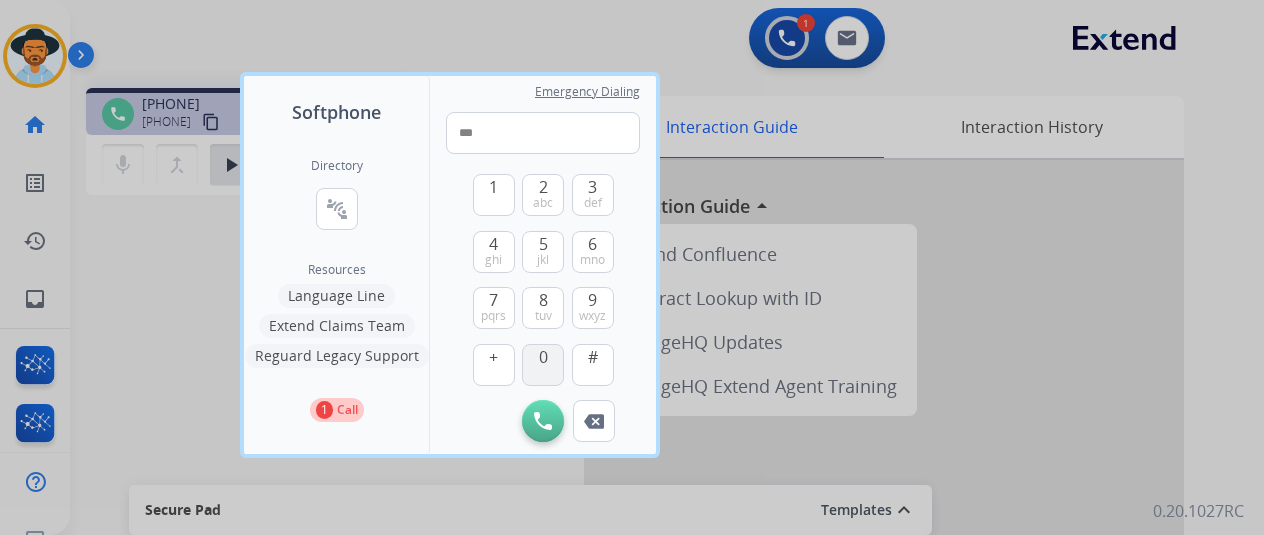 click on "0" at bounding box center (543, 365) 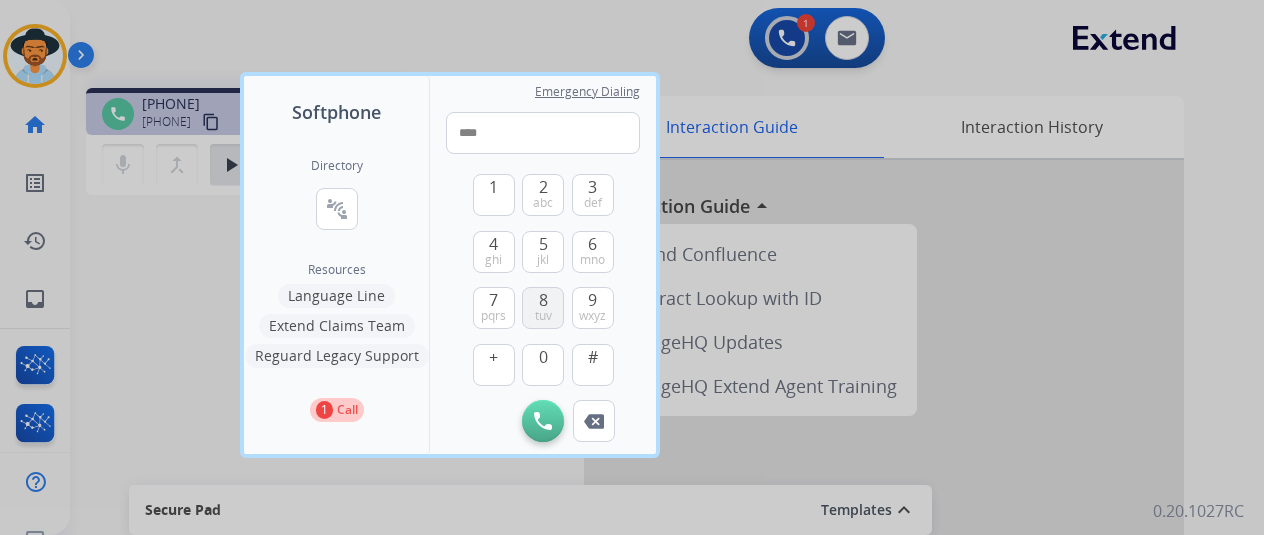 click on "tuv" at bounding box center (543, 316) 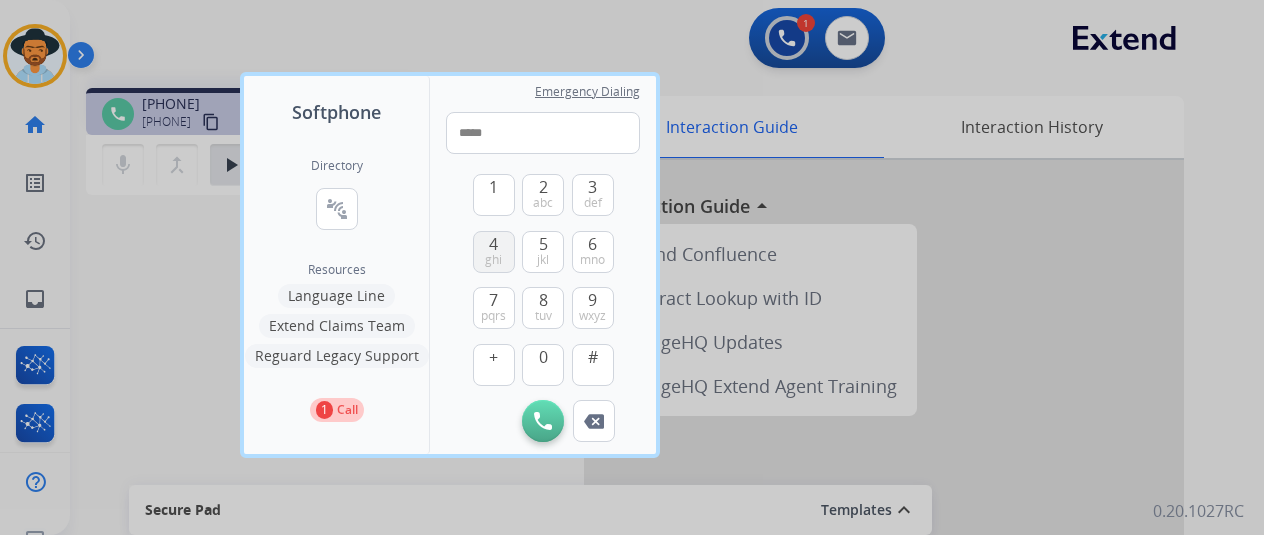 click on "ghi" at bounding box center [493, 260] 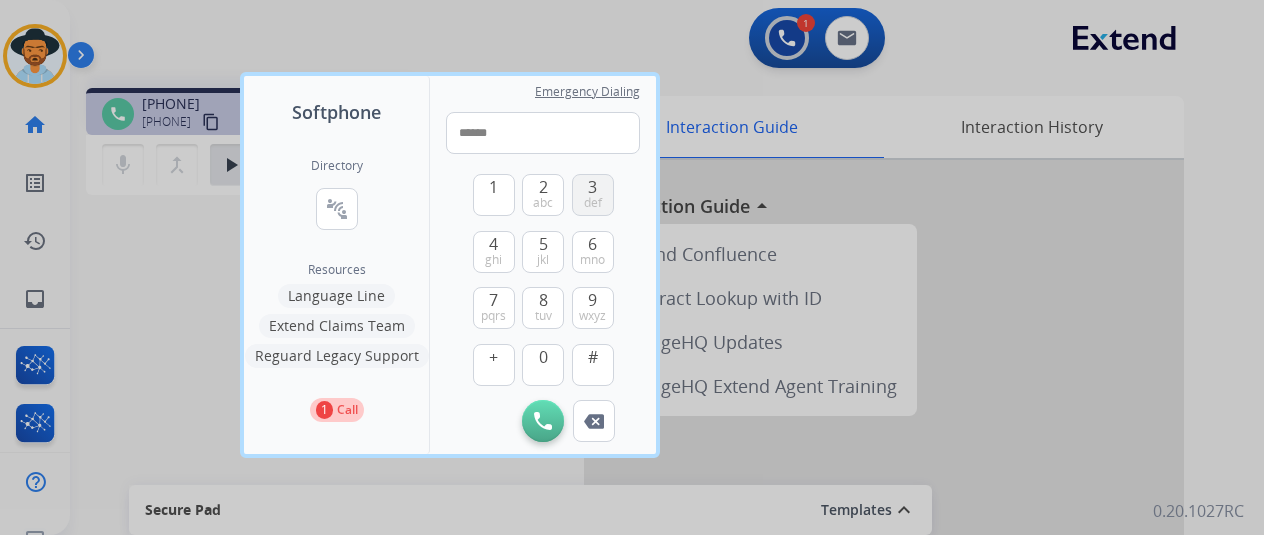 click on "3 def" at bounding box center [593, 195] 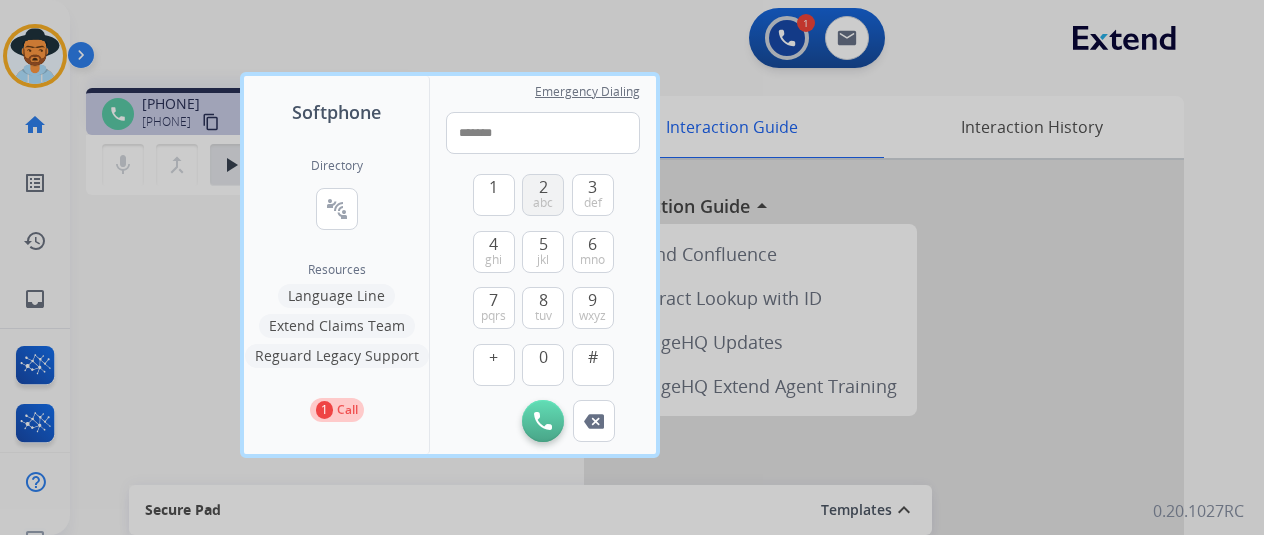 click on "2 abc" at bounding box center [543, 195] 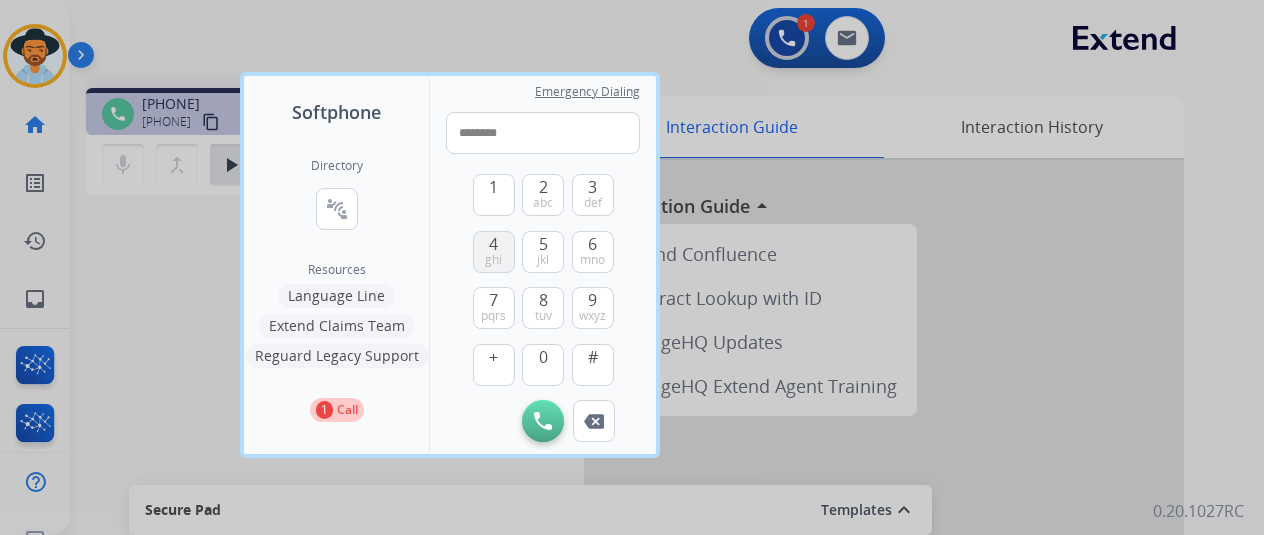 click on "4" at bounding box center (493, 244) 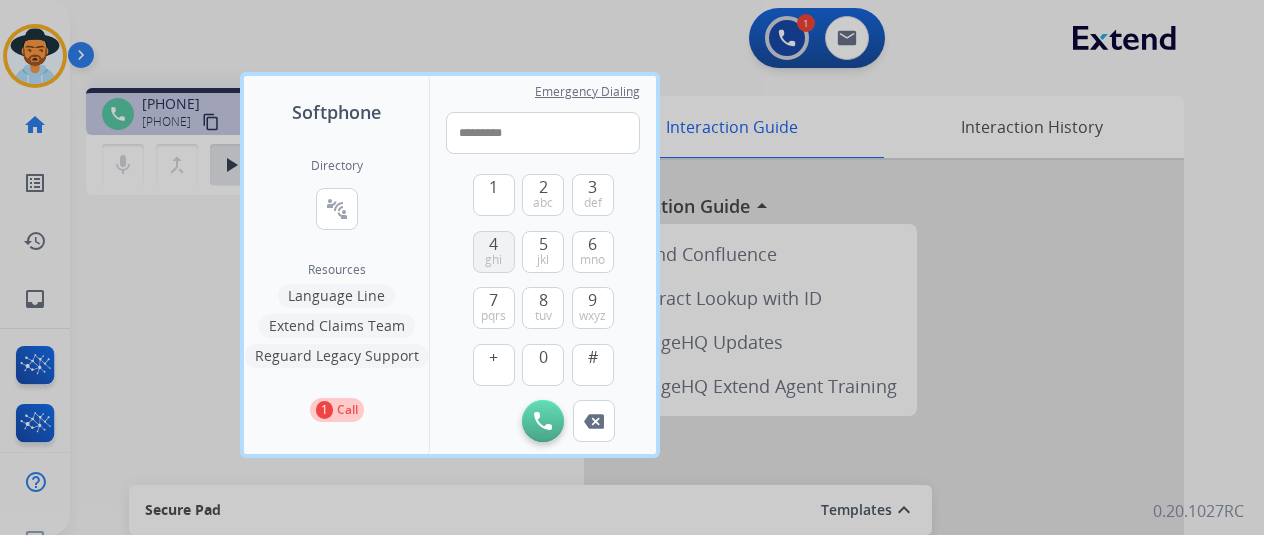click on "4" at bounding box center [493, 244] 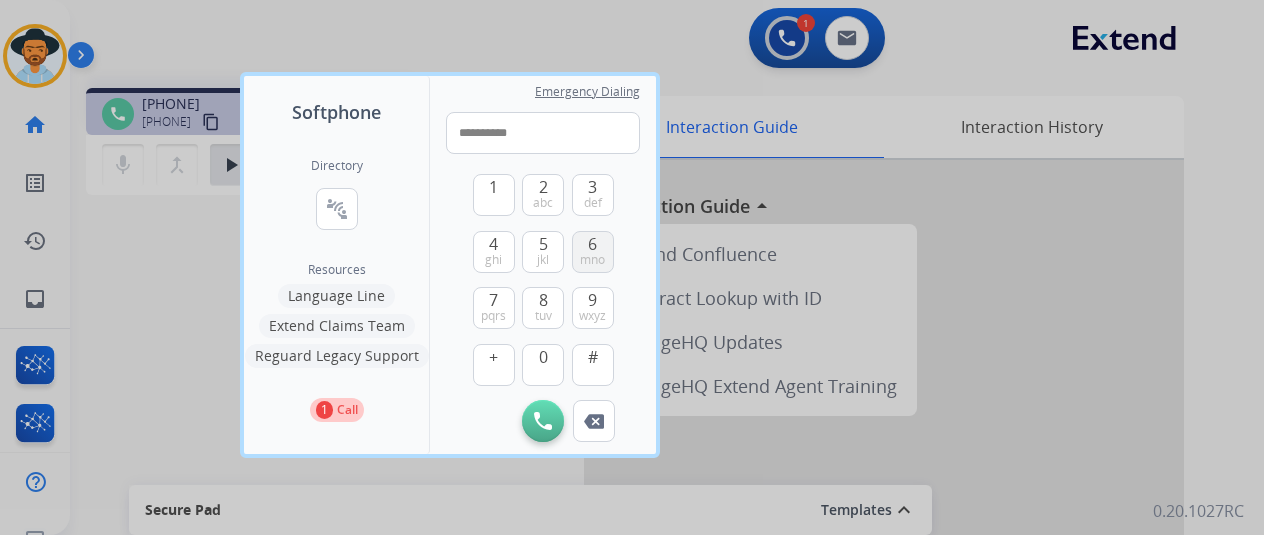click on "6" at bounding box center [592, 244] 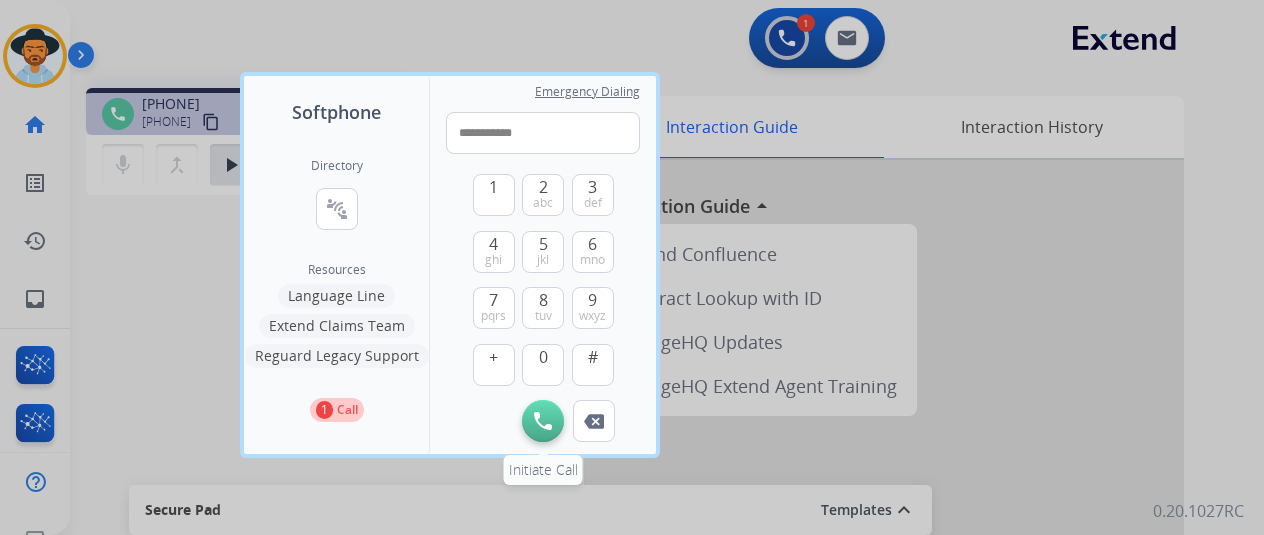click at bounding box center (543, 421) 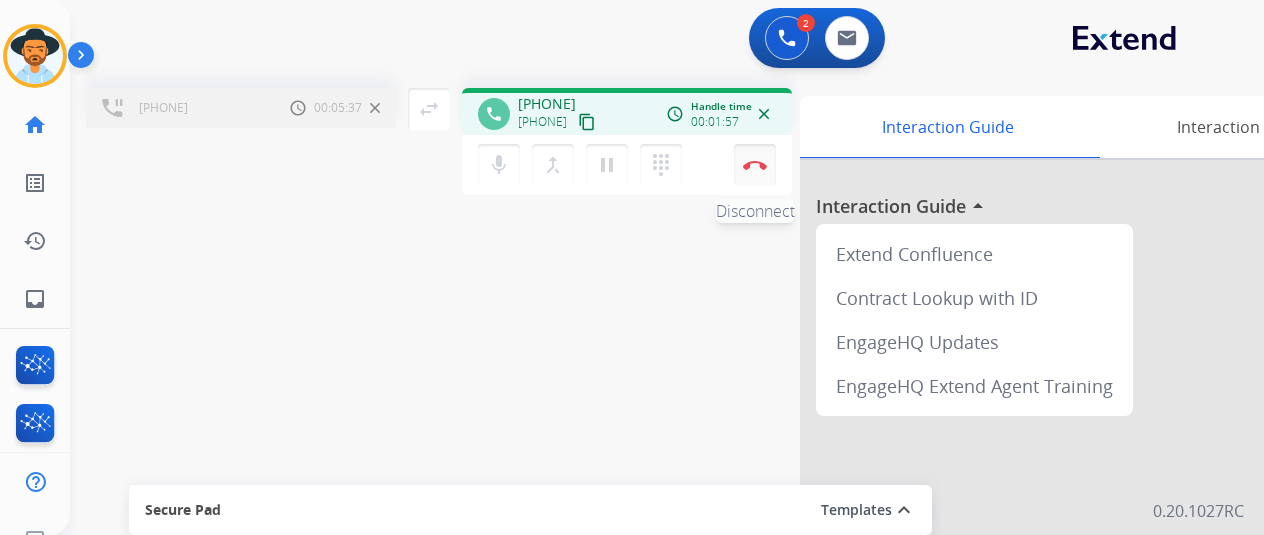 click on "Disconnect" at bounding box center [755, 165] 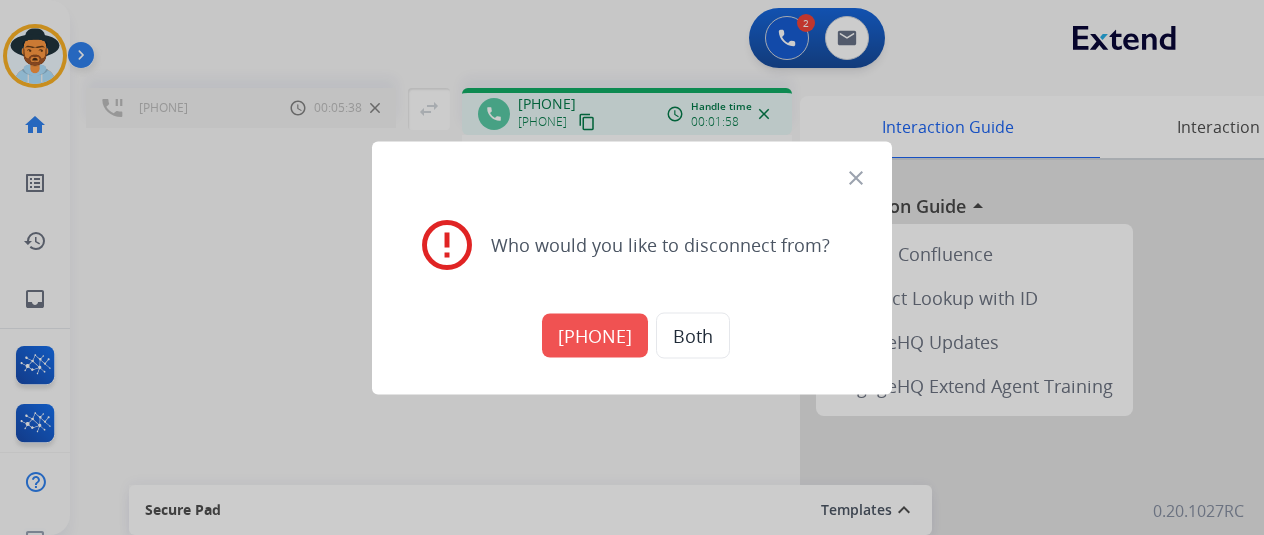 click on "[PHONE]" at bounding box center (595, 335) 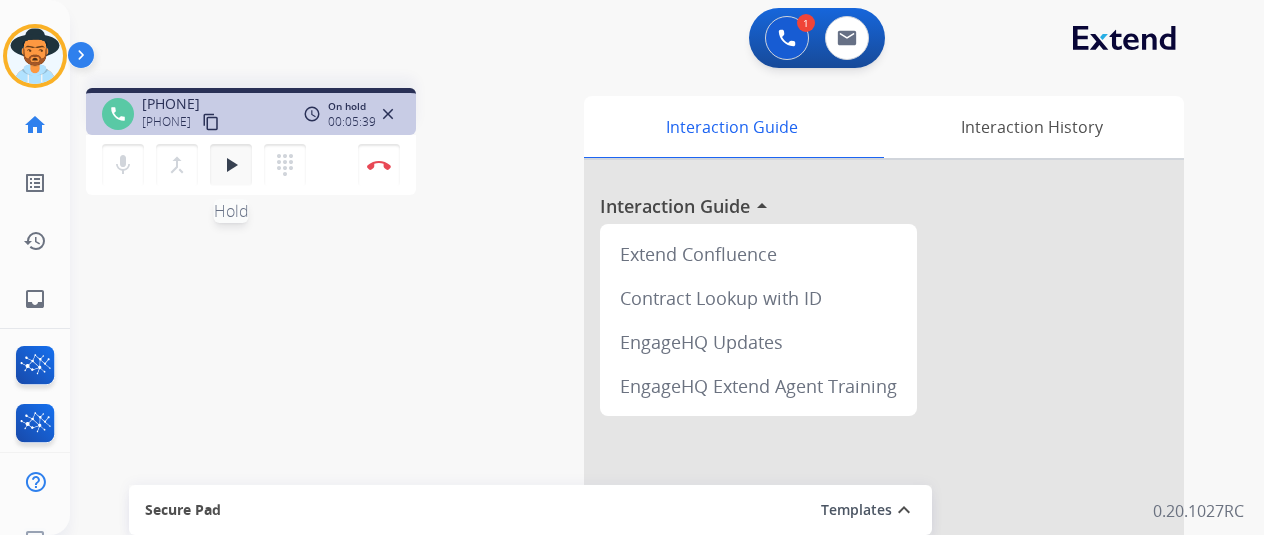 click on "play_arrow" at bounding box center (231, 165) 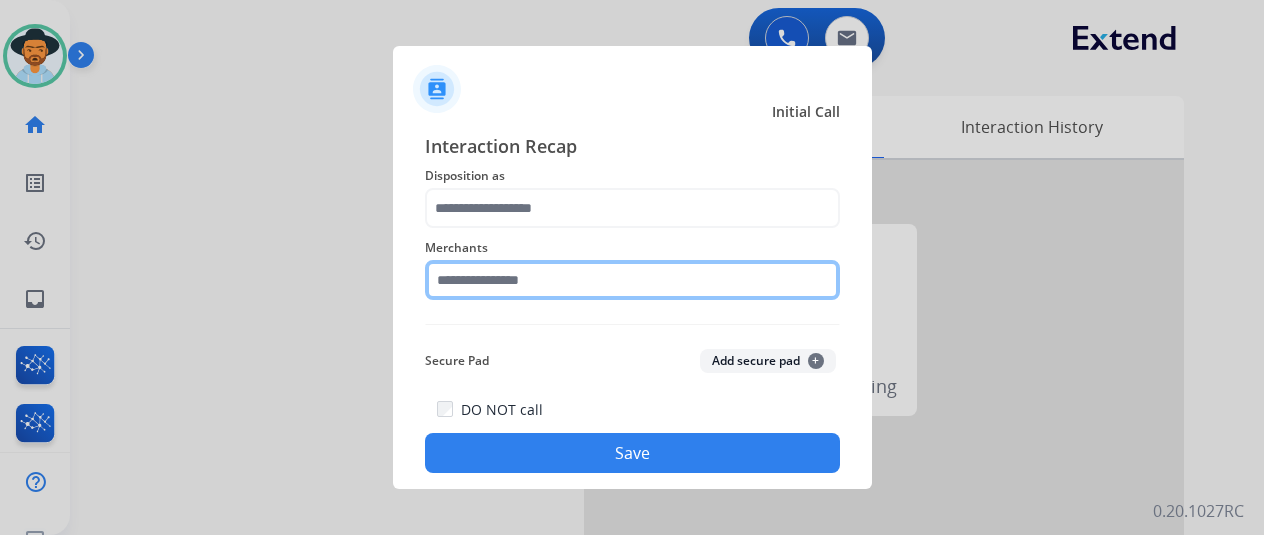 click 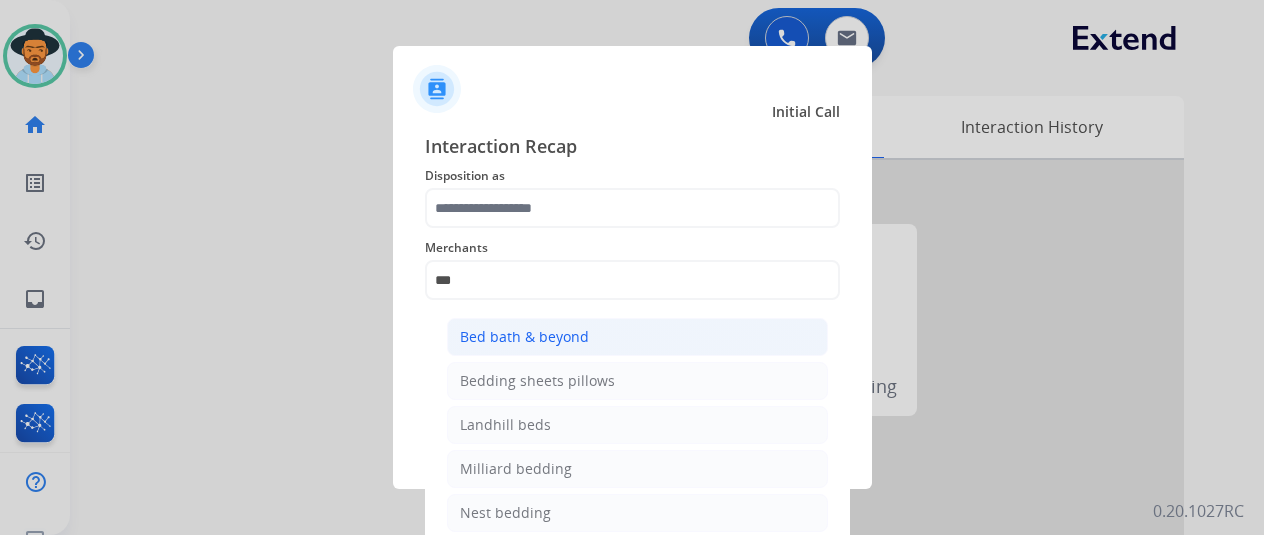click on "Bed bath & beyond" 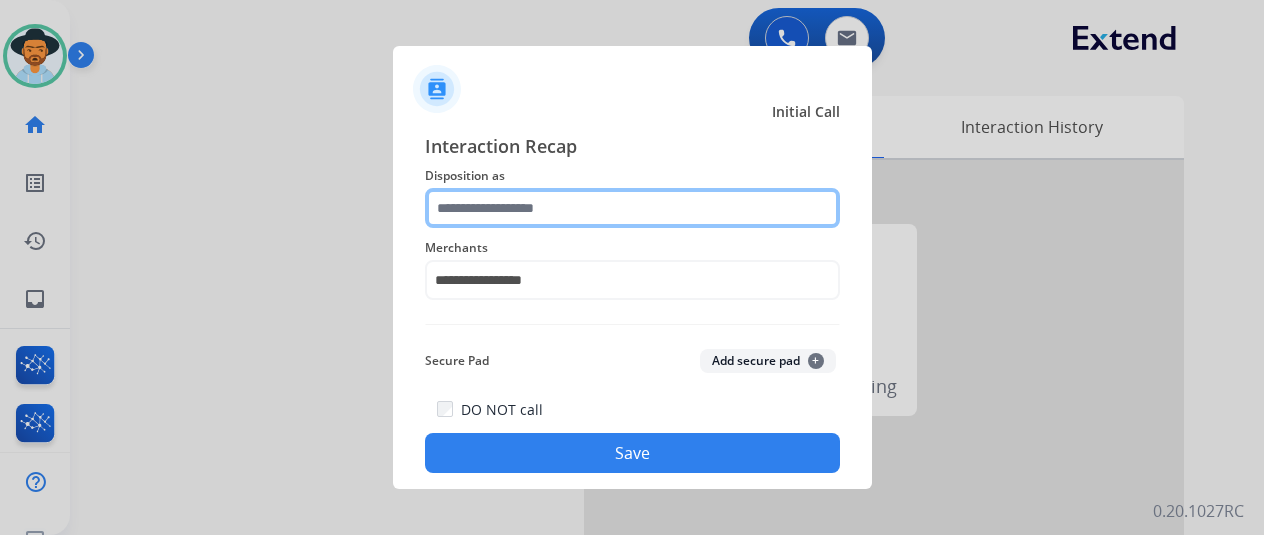 click 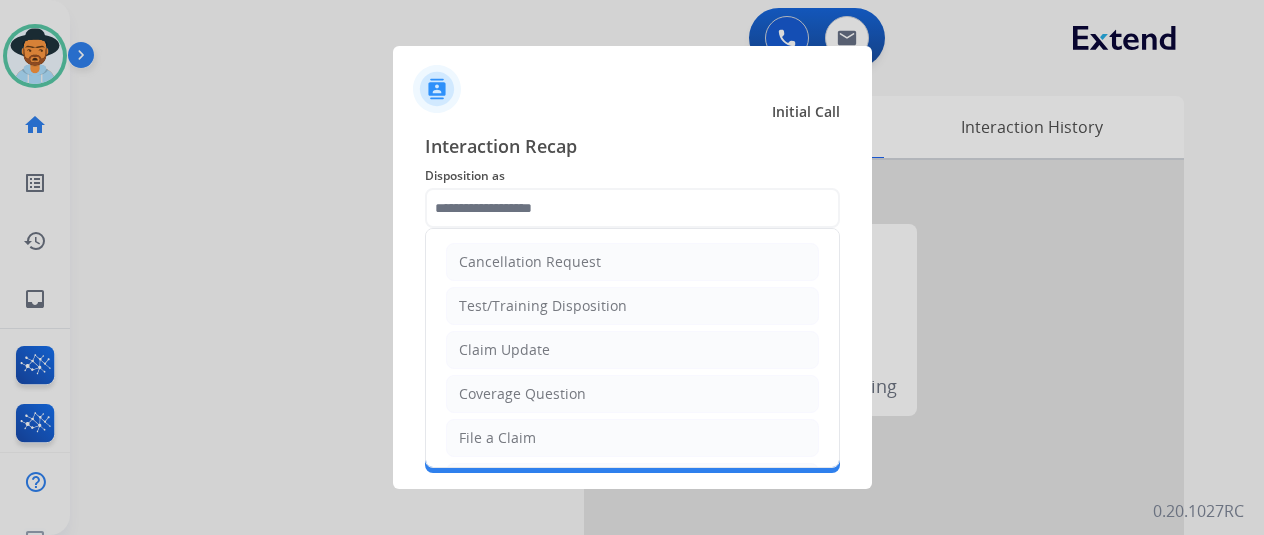 click on "Coverage Question" 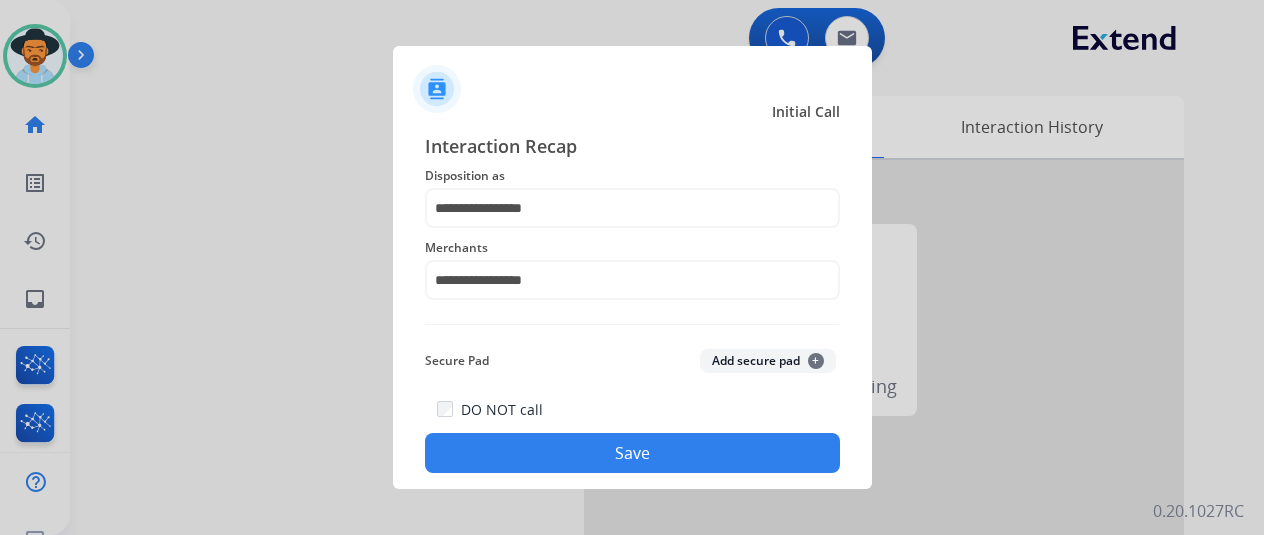 click on "Save" 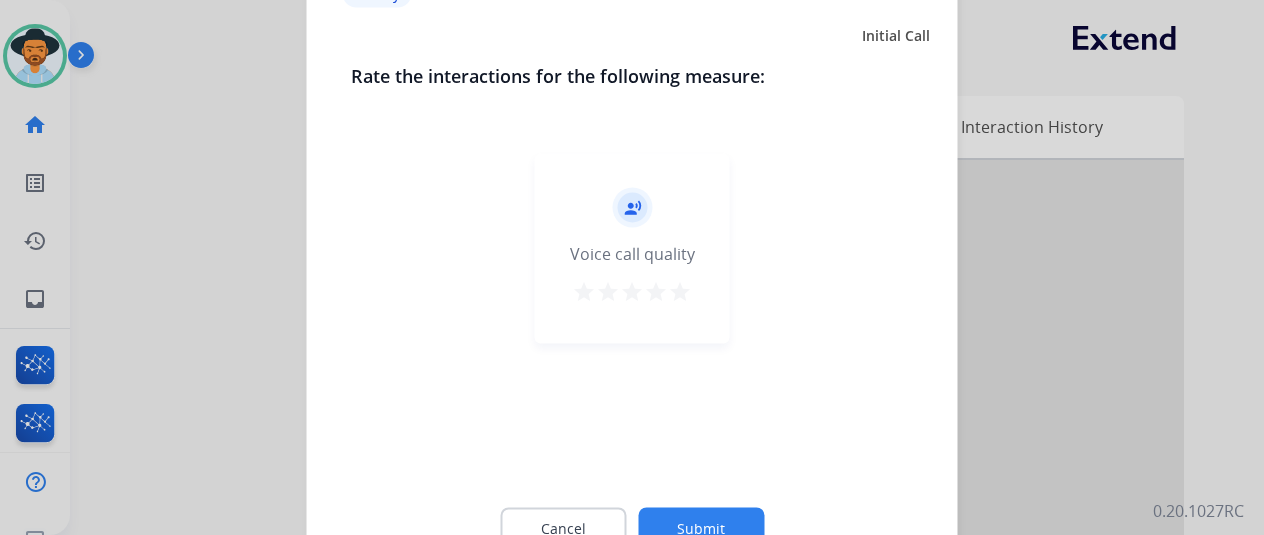 click on "star" at bounding box center [680, 291] 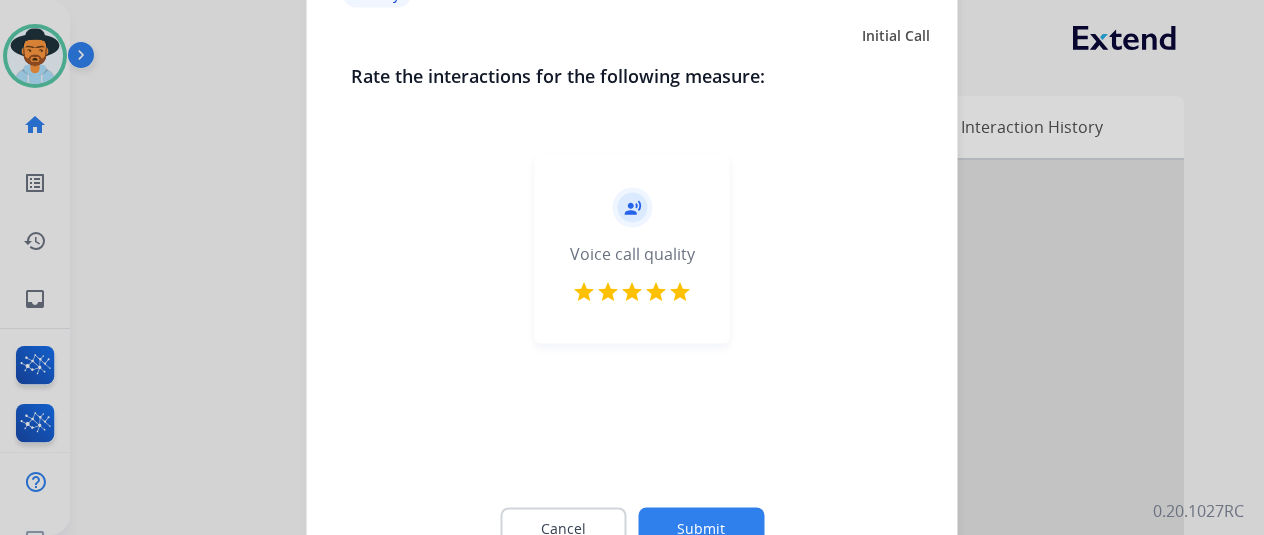 click on "Submit" 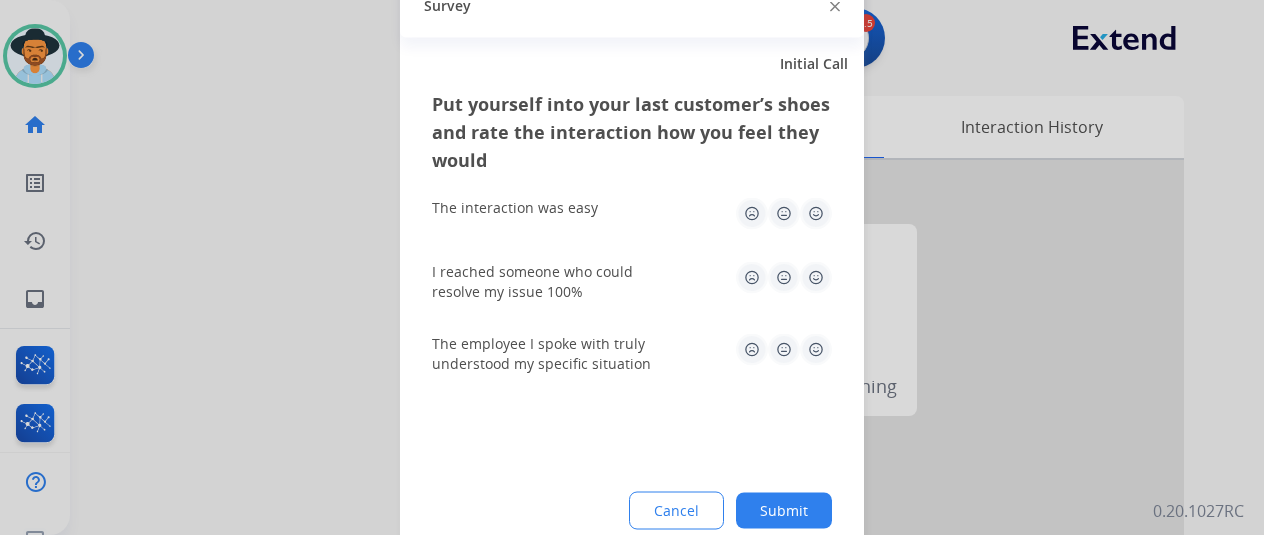 click 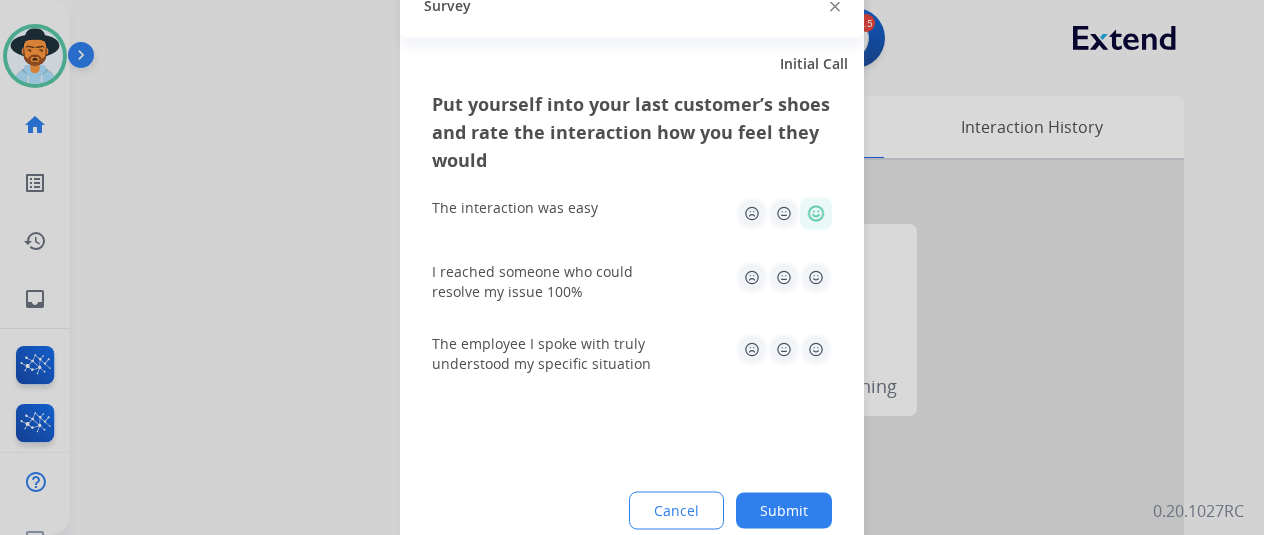 click 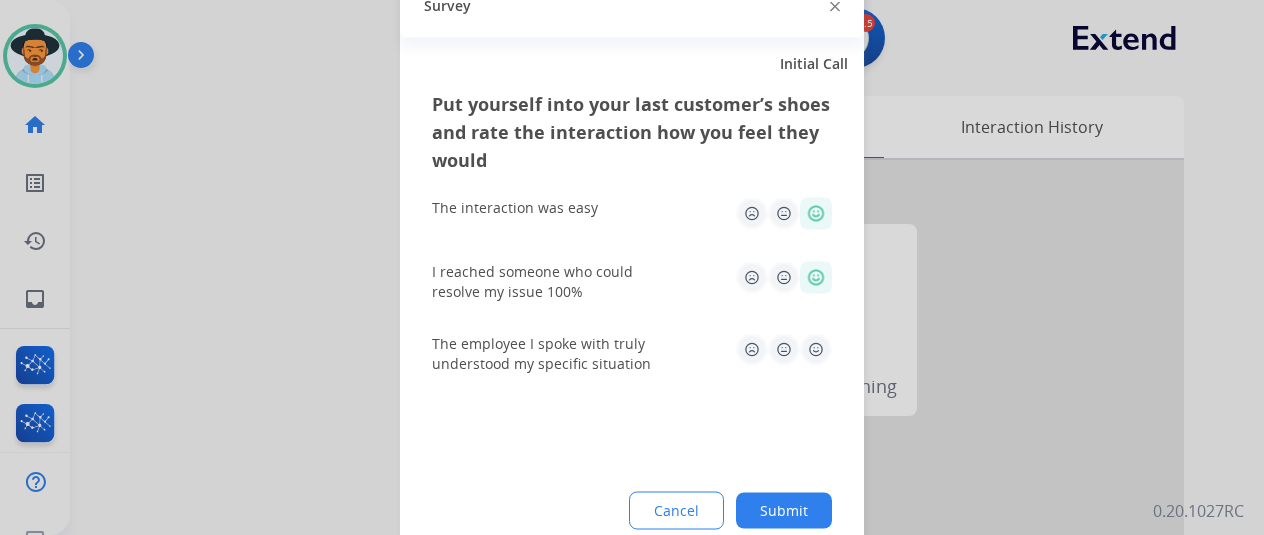 click 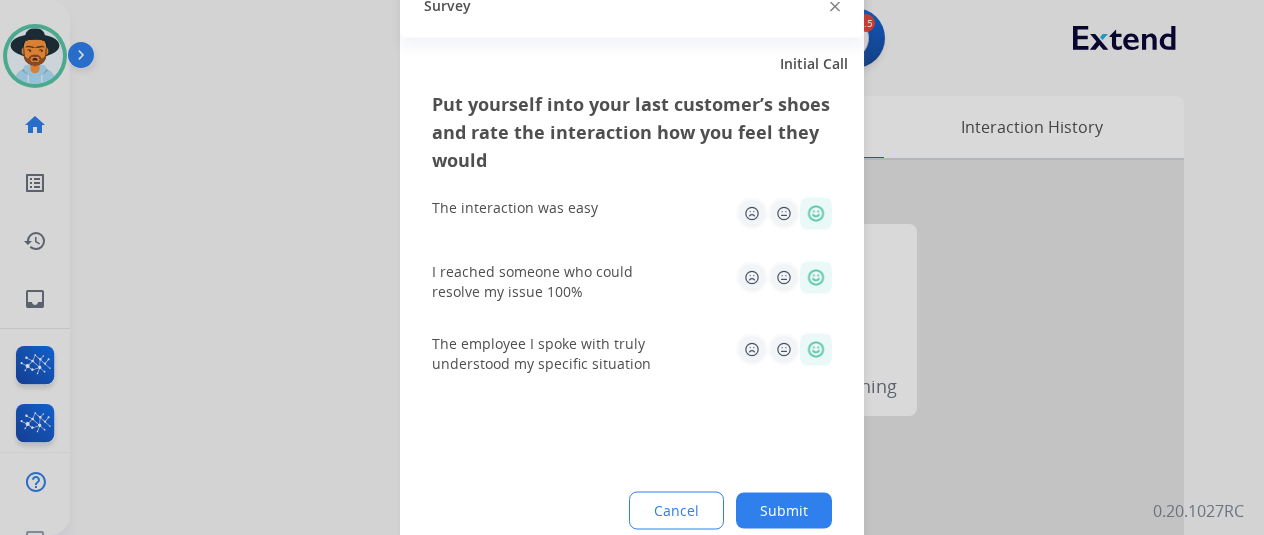 click on "Put yourself into your last customer’s shoes and rate the interaction how you feel they would  The interaction was easy   I reached someone who could resolve my issue 100%   The employee I spoke with truly understood my specific situation  Cancel Submit" 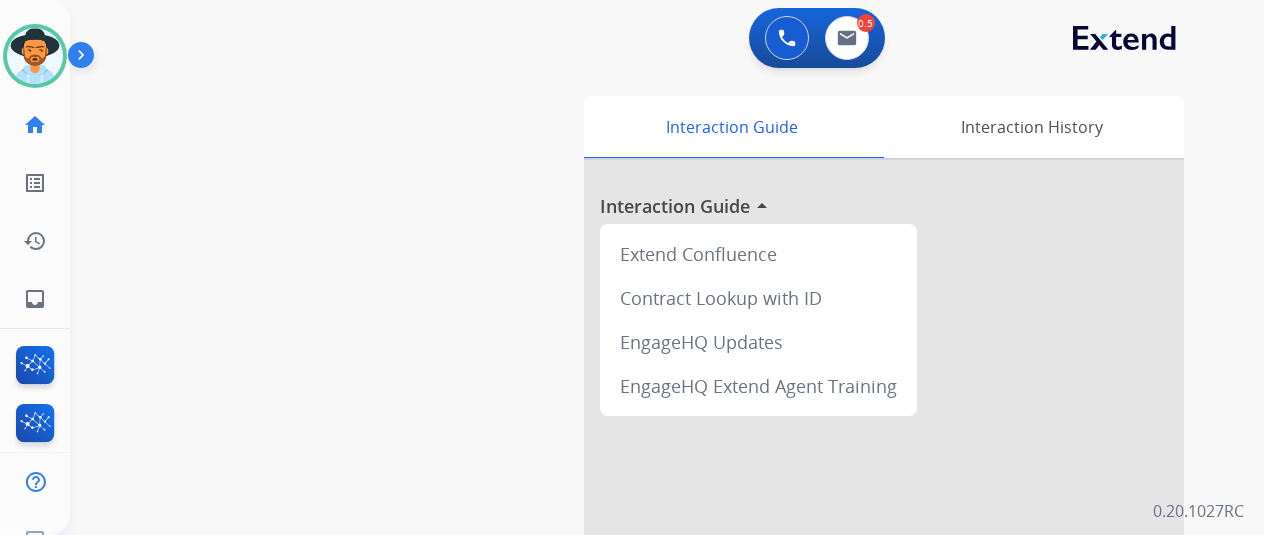 click on "0 Voice Interactions 0.5 Email Interactions" at bounding box center (655, 40) 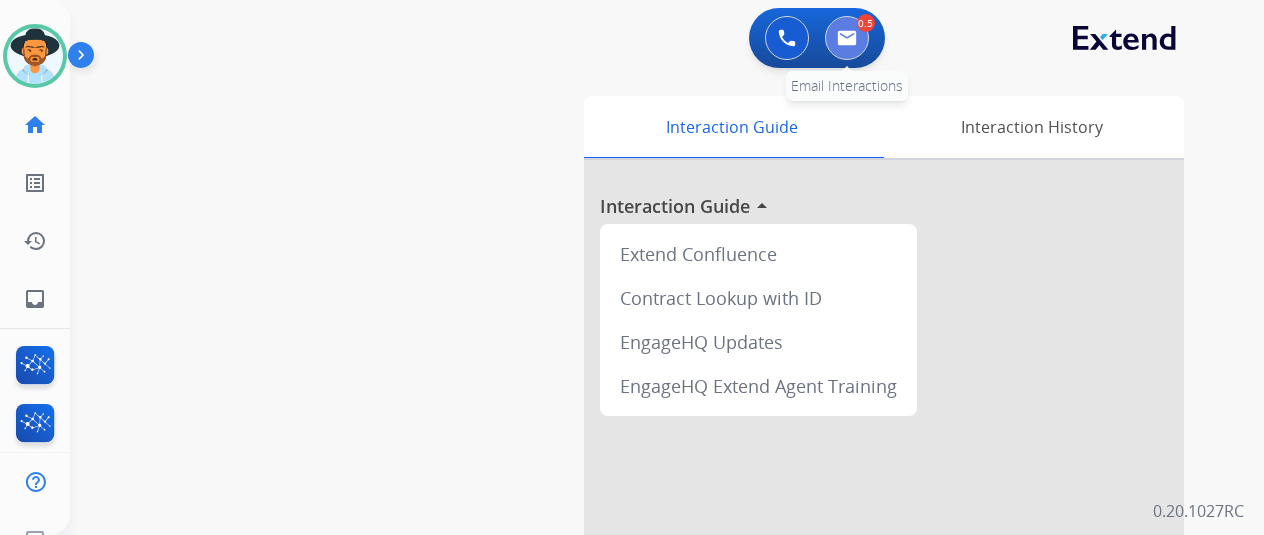 click at bounding box center [847, 38] 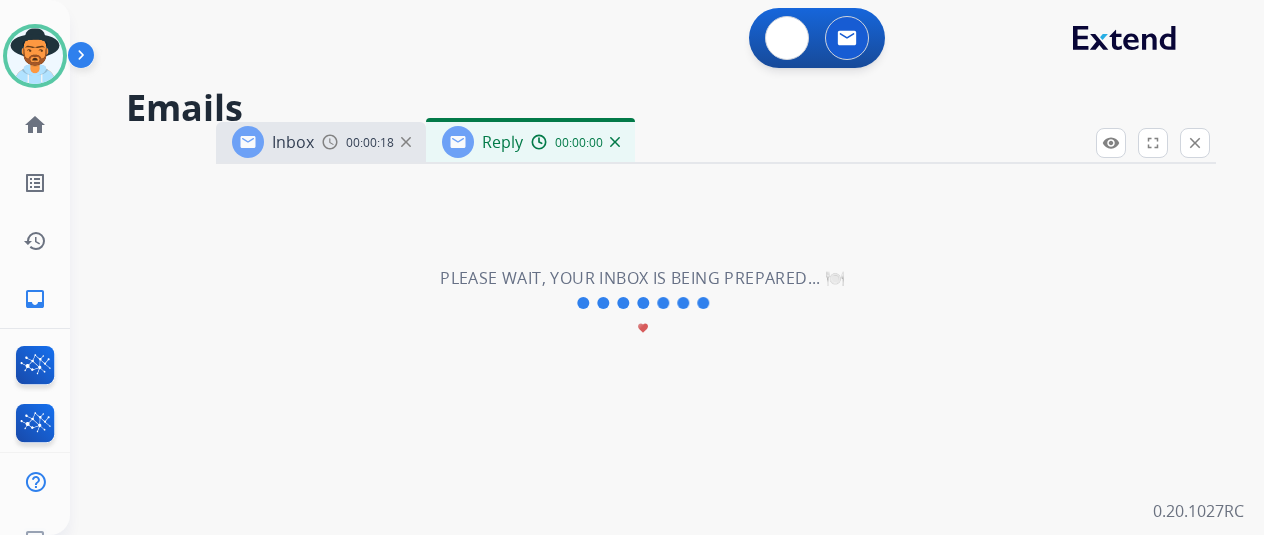 select on "**********" 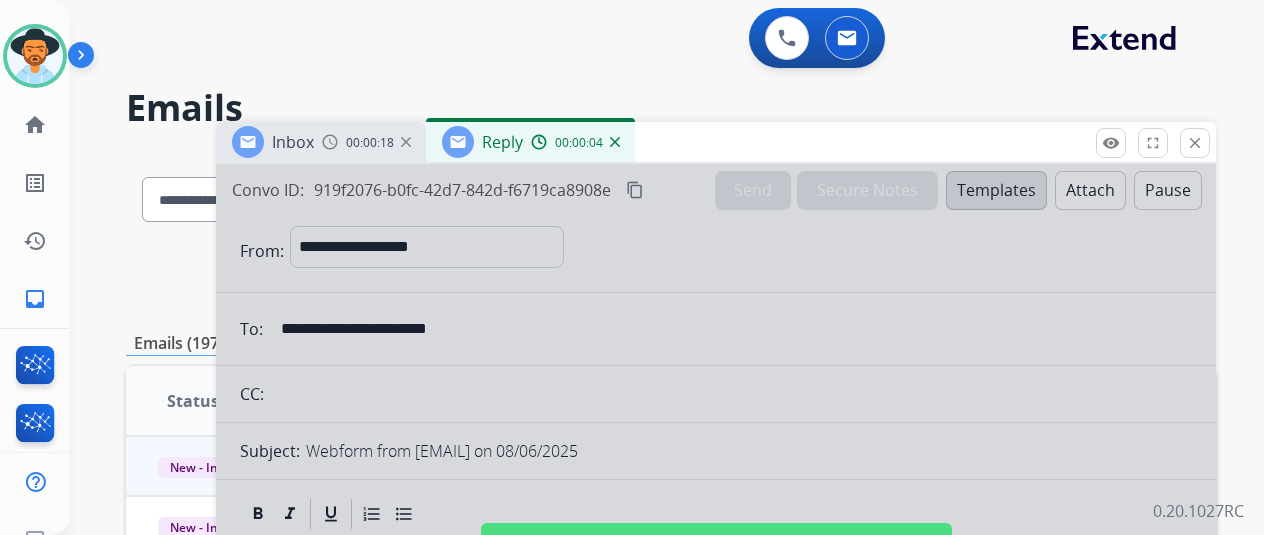 scroll, scrollTop: 200, scrollLeft: 0, axis: vertical 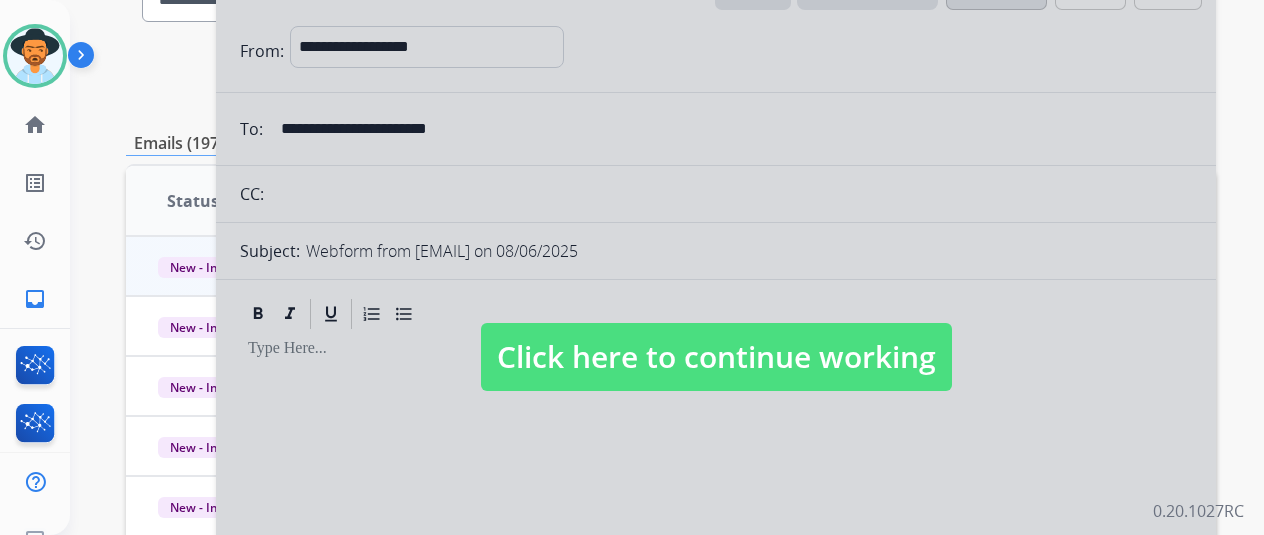 click on "Click here to continue working" at bounding box center (716, 357) 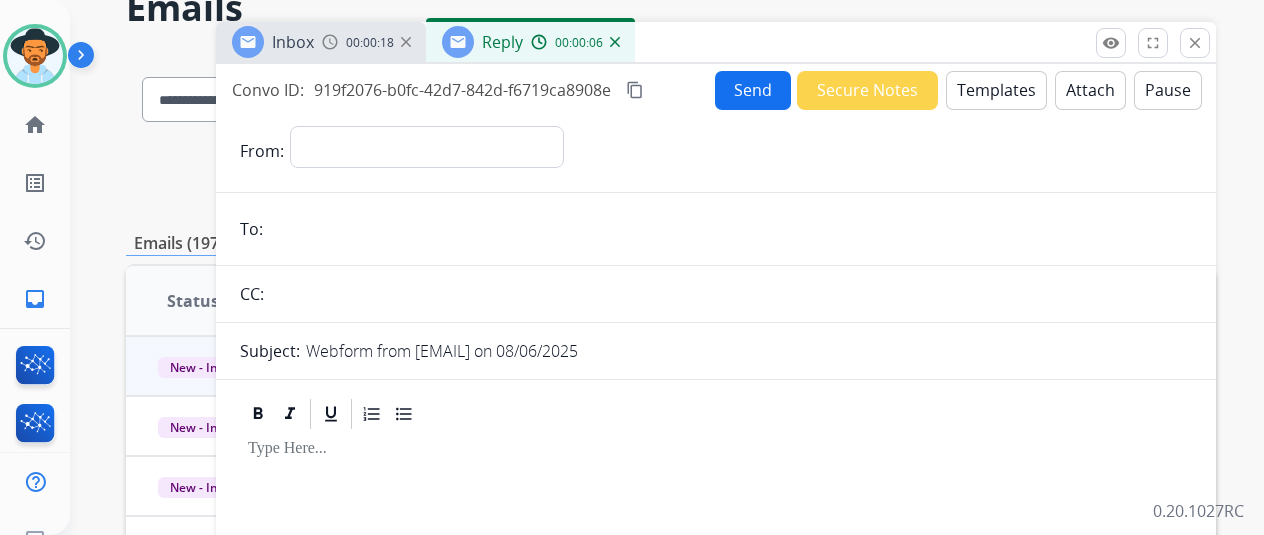 scroll, scrollTop: 0, scrollLeft: 0, axis: both 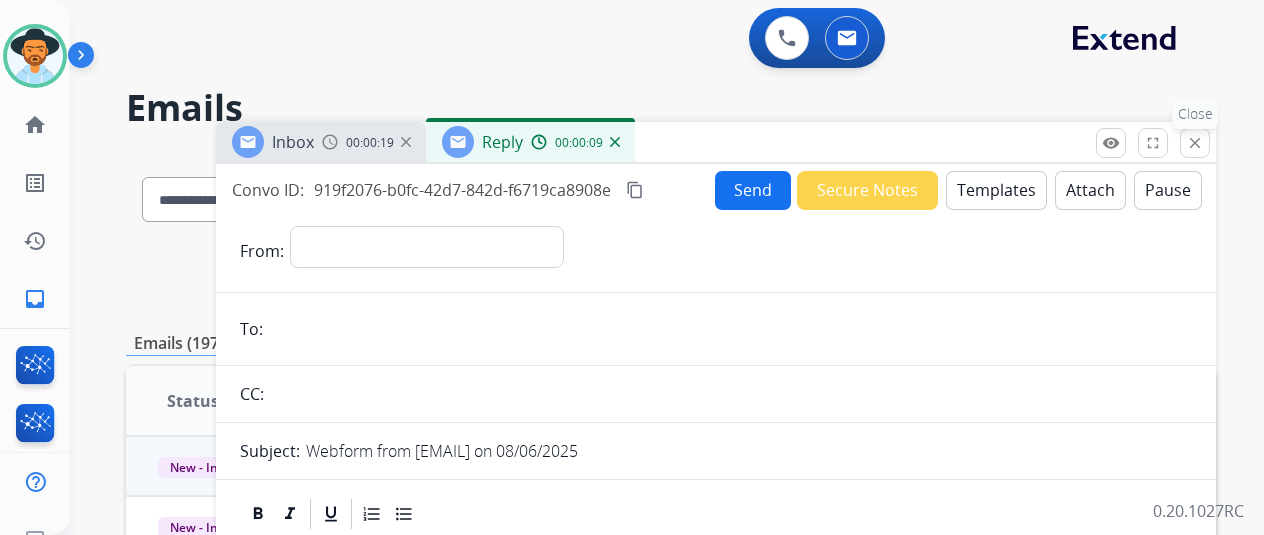 click on "close" at bounding box center [1195, 143] 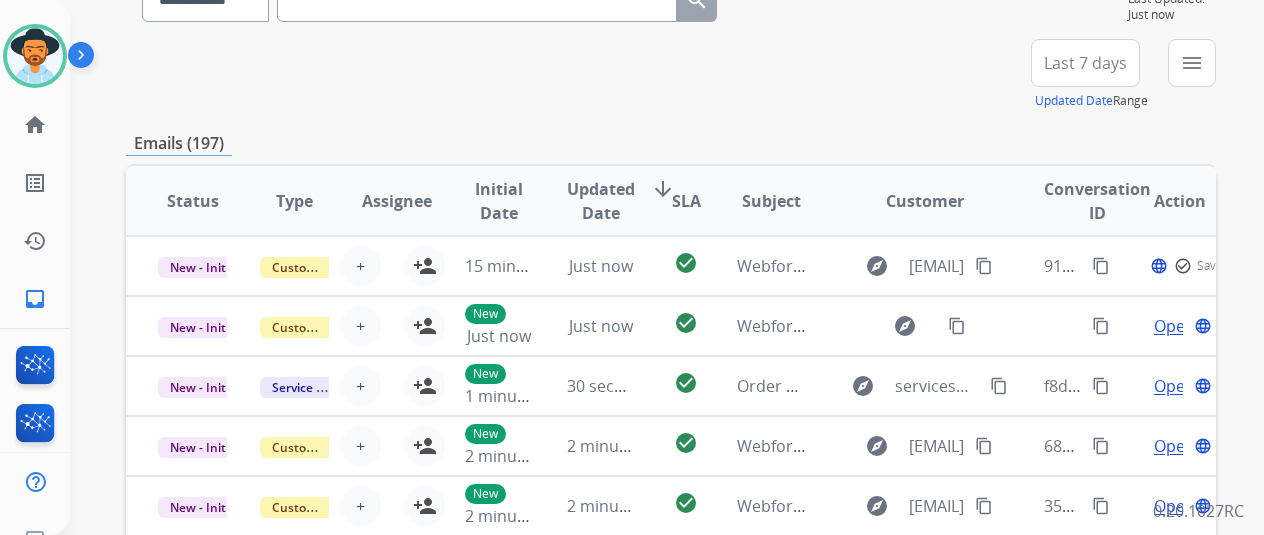 scroll, scrollTop: 500, scrollLeft: 0, axis: vertical 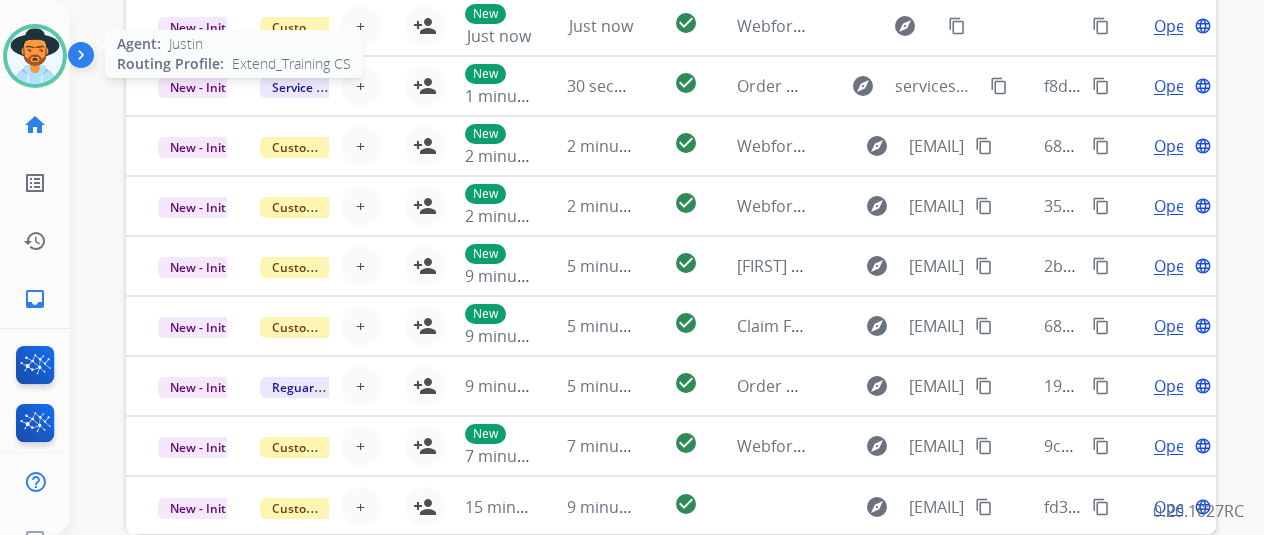 click at bounding box center [35, 56] 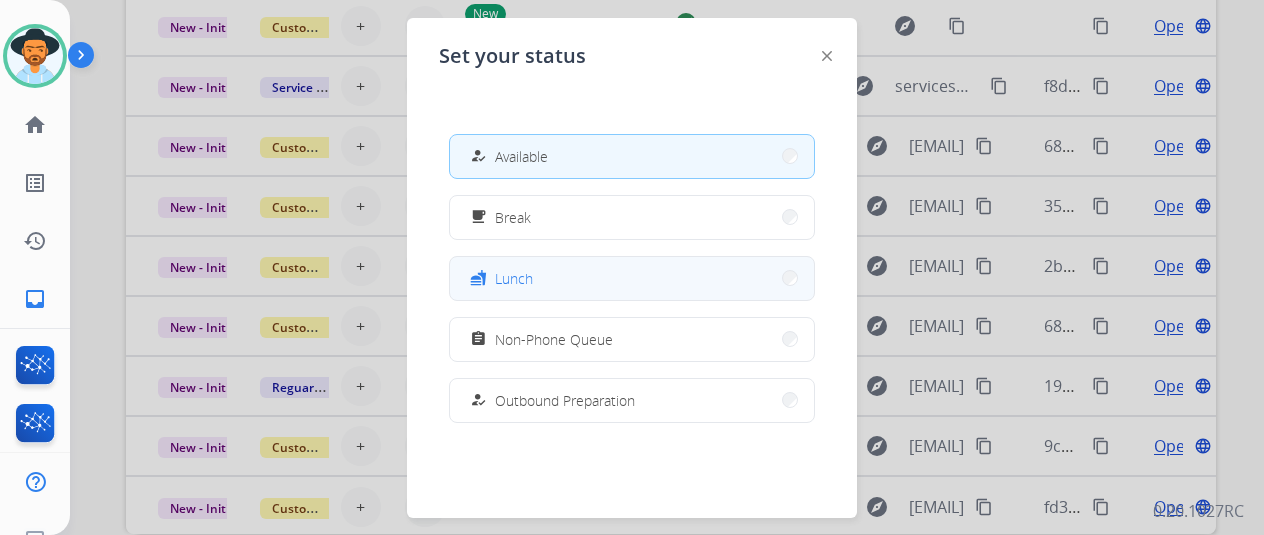 click on "fastfood Lunch" at bounding box center (632, 278) 